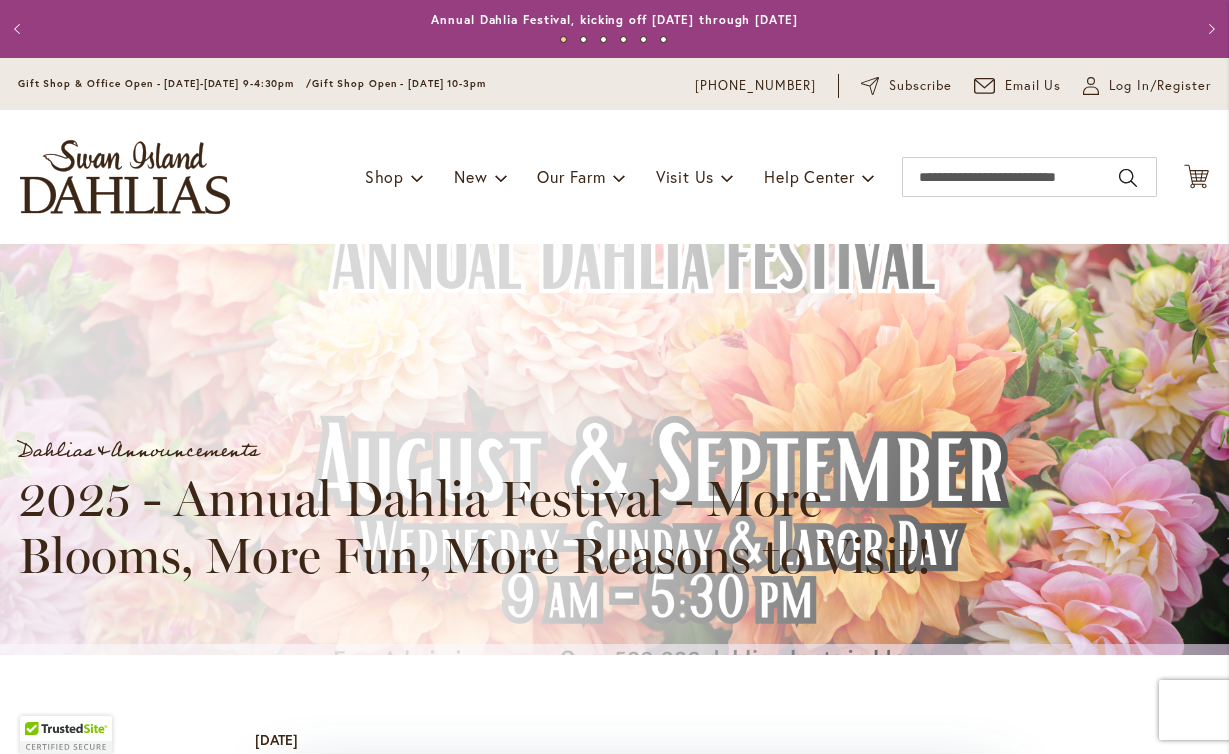 scroll, scrollTop: 0, scrollLeft: 0, axis: both 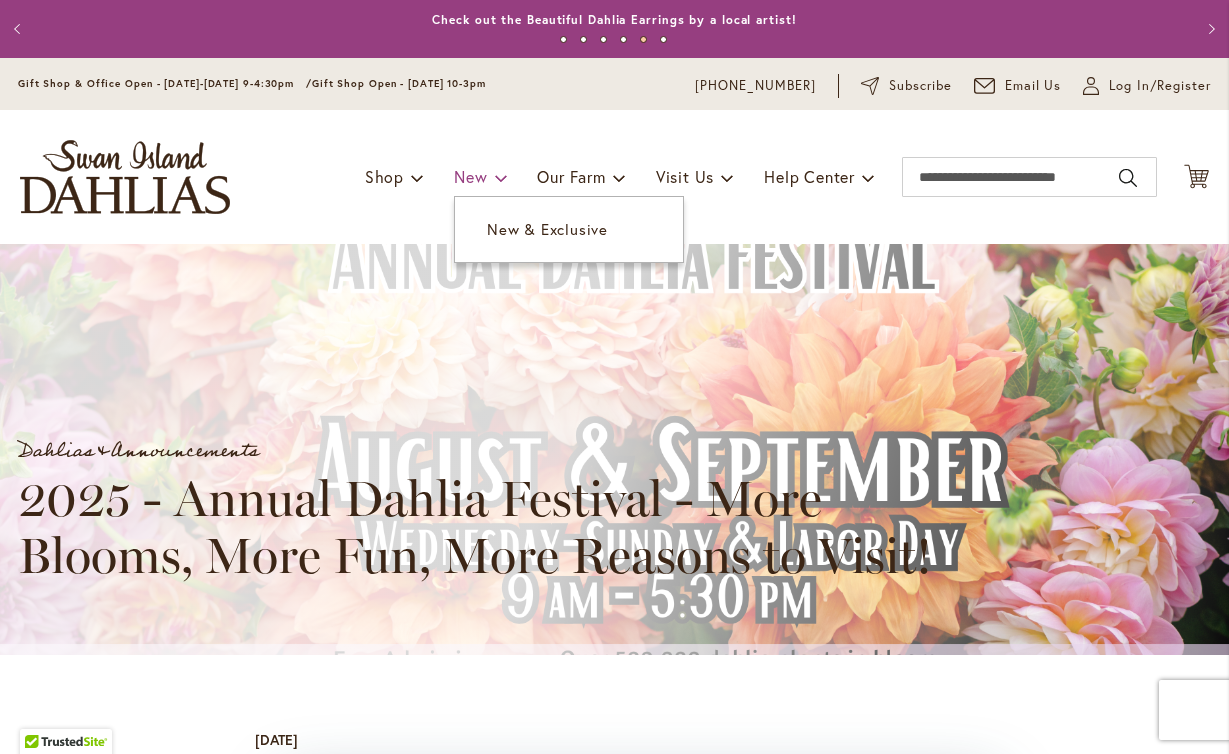 click on "New" at bounding box center (480, 177) 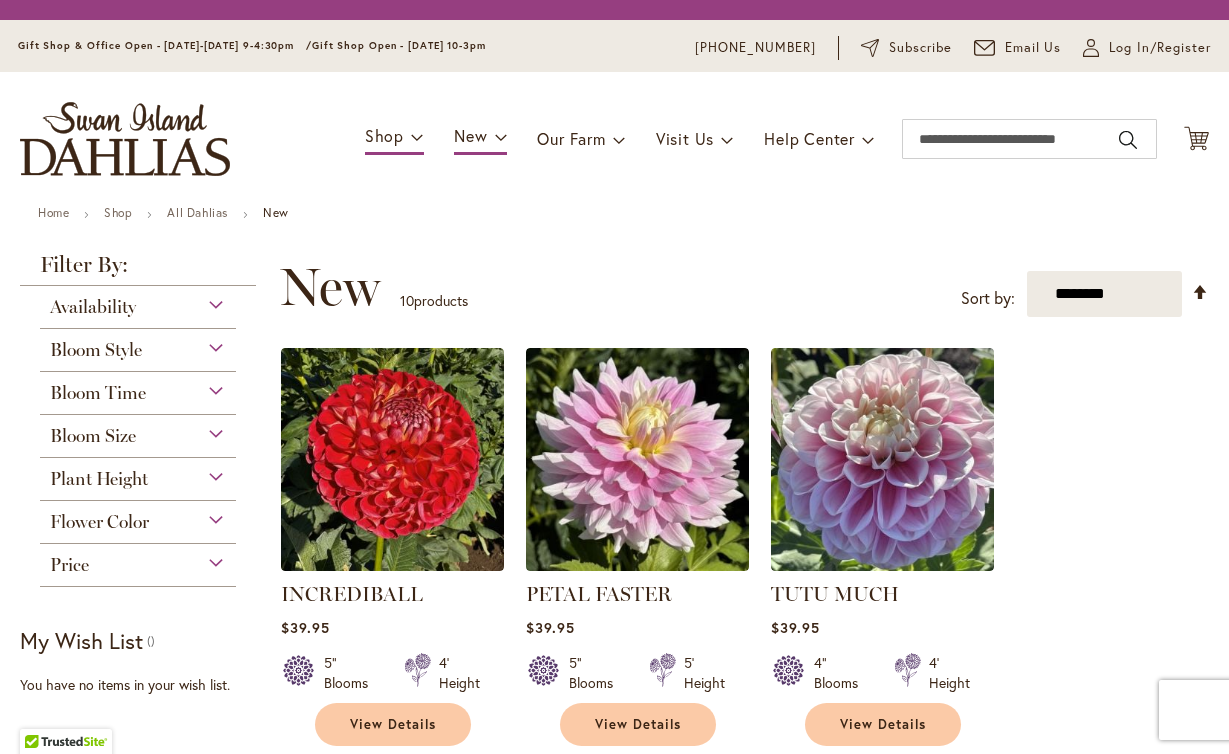 scroll, scrollTop: 0, scrollLeft: 0, axis: both 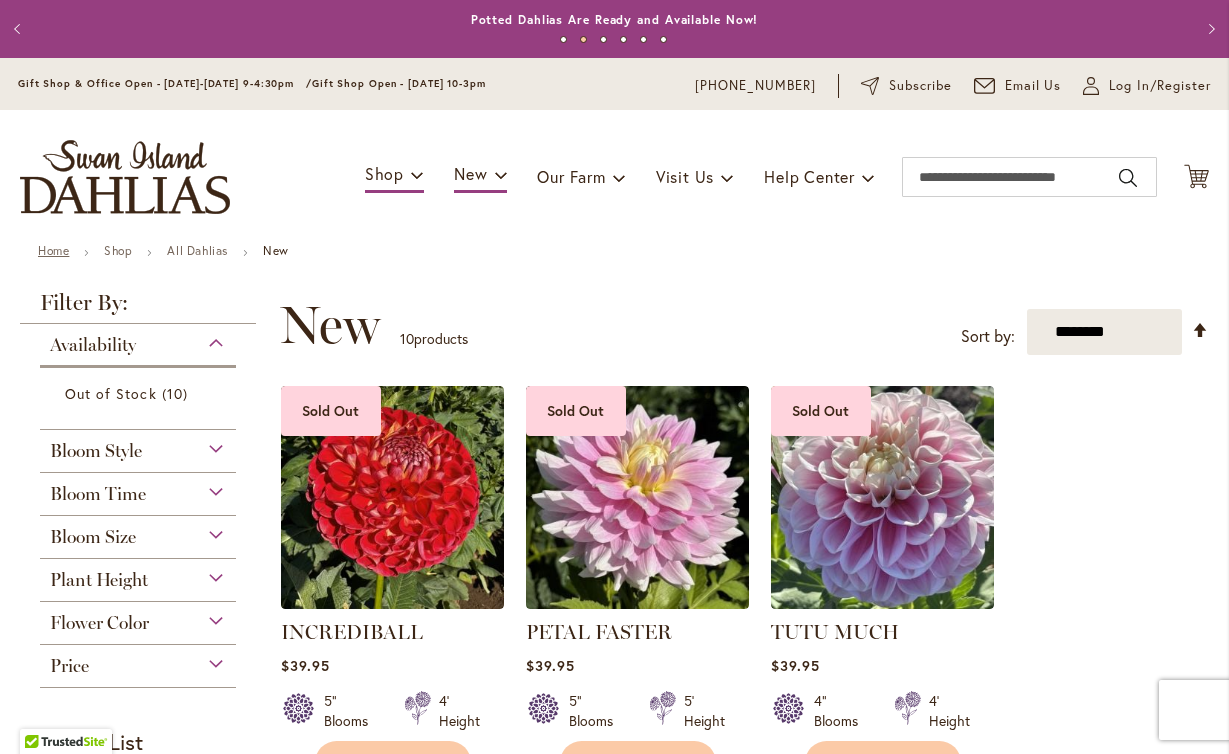 click on "Home" at bounding box center (53, 250) 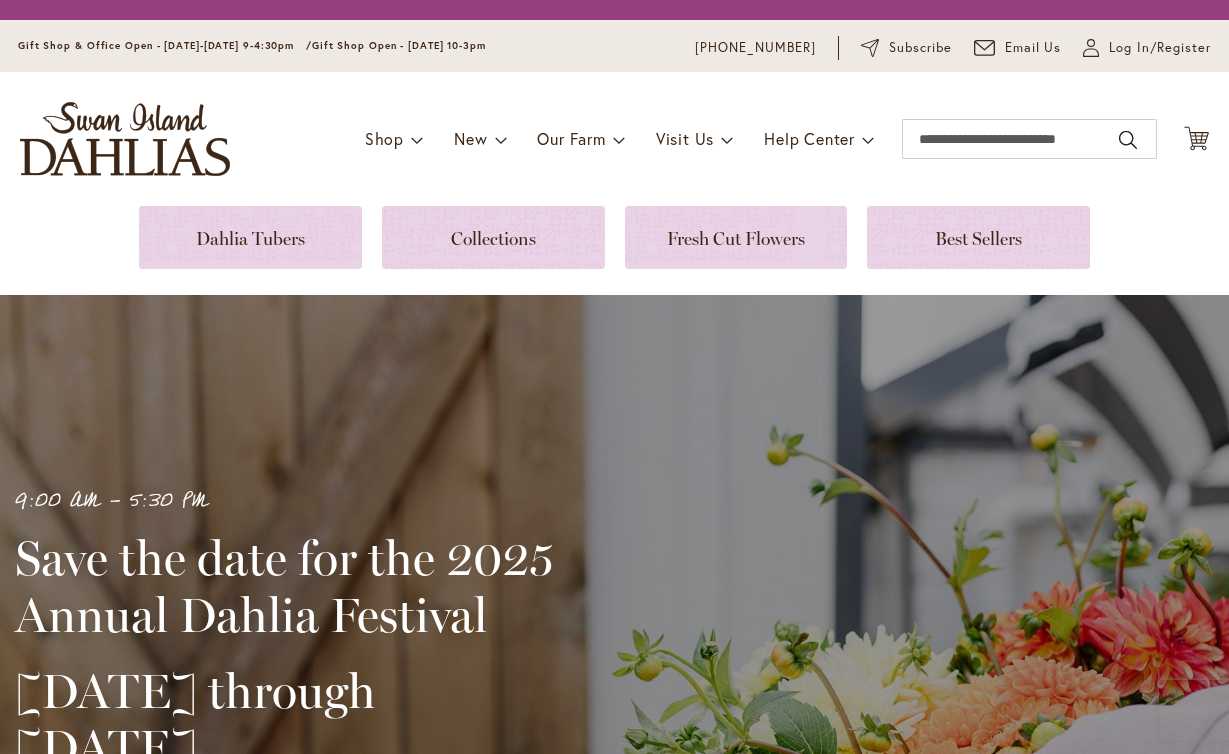 scroll, scrollTop: 0, scrollLeft: 0, axis: both 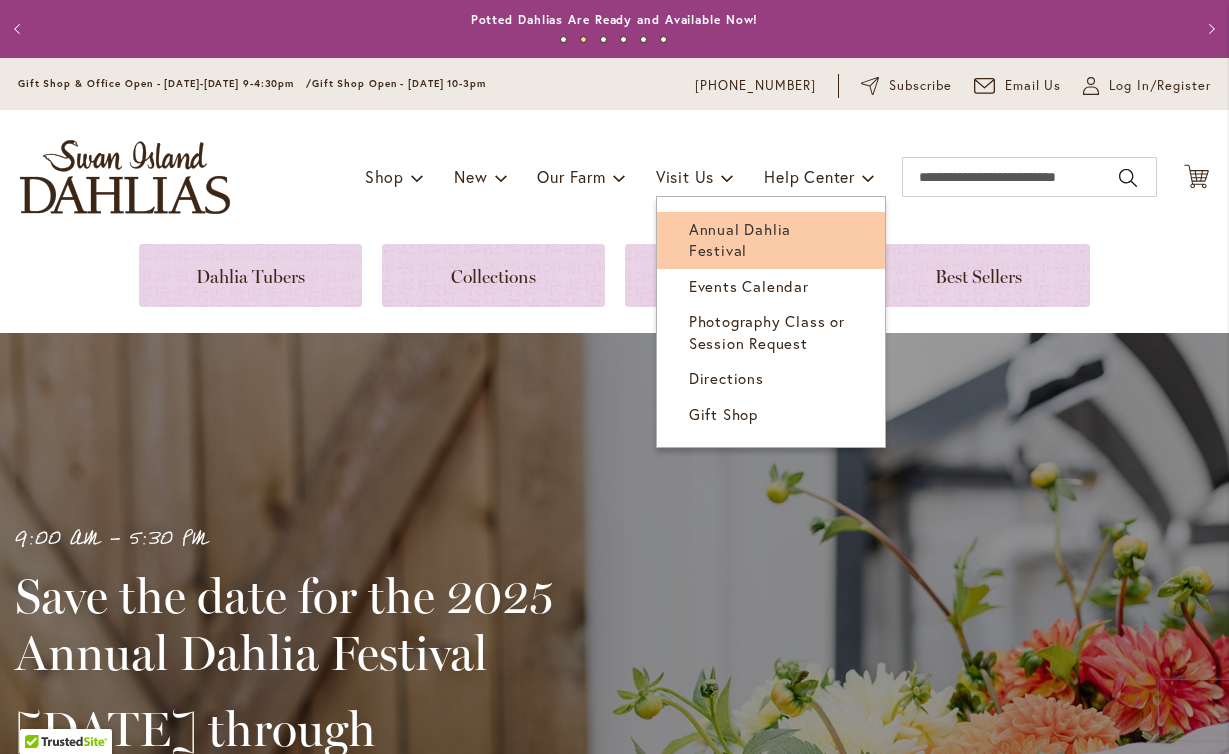 click on "Annual Dahlia Festival" at bounding box center (740, 239) 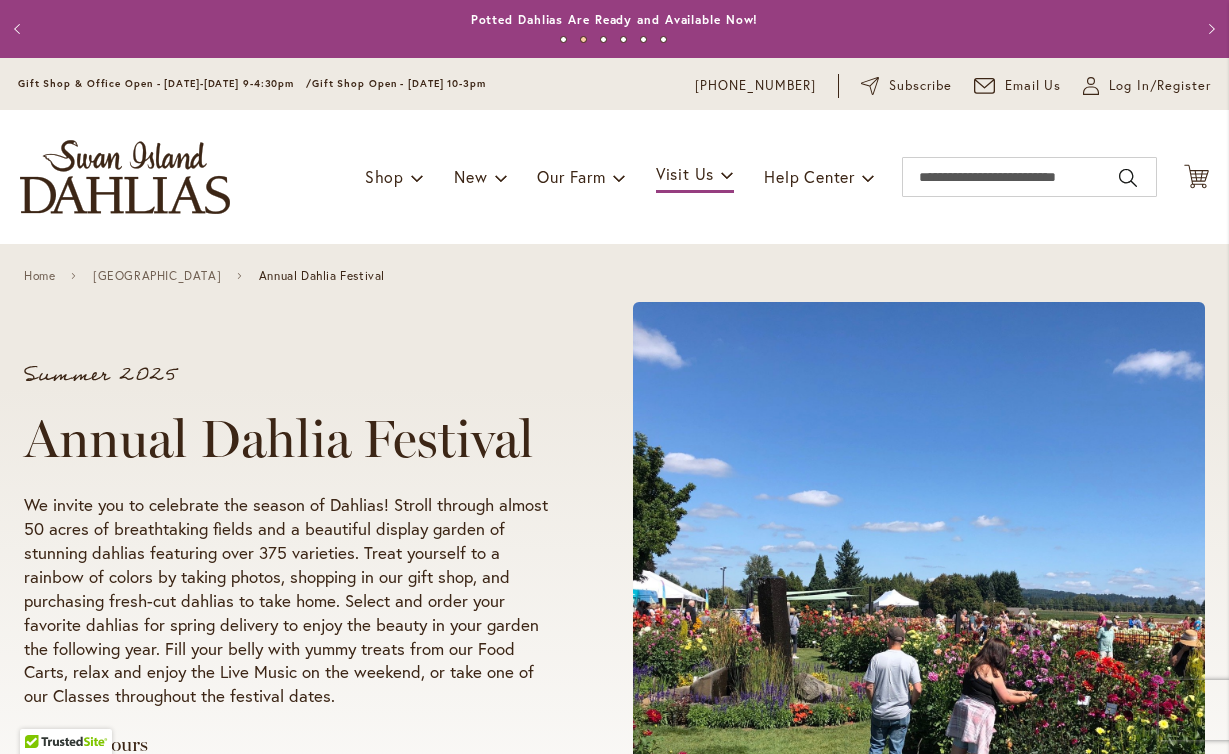 scroll, scrollTop: 0, scrollLeft: 0, axis: both 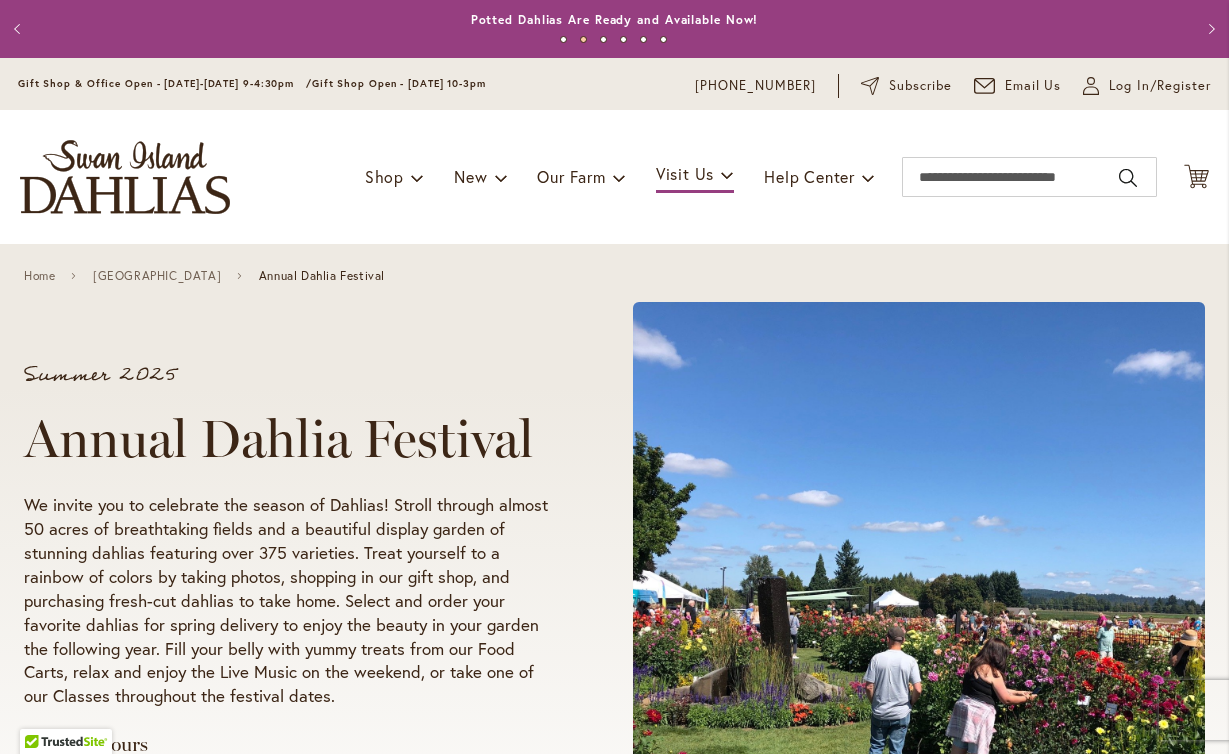 click on "Summer 2025
Annual Dahlia Festival
We invite you to celebrate the season of Dahlias! Stroll through almost 50 acres of breathtaking fields and a beautiful display garden of stunning dahlias featuring over 375 varieties. Treat yourself to a rainbow of colors by taking photos, shopping in our gift shop, and purchasing fresh-cut dahlias to take home. Select and order your favorite dahlias for spring delivery to enjoy the beauty in your garden the following year. Fill your belly with yummy treats from our Food Carts, relax and enjoy the Live Music on the weekend, or take one of our Classes throughout the festival dates.
Festival Hours
August - September Every Wednesday - Sunday & Labor Day 9:00 am to 5:30 pm" at bounding box center [614, 602] 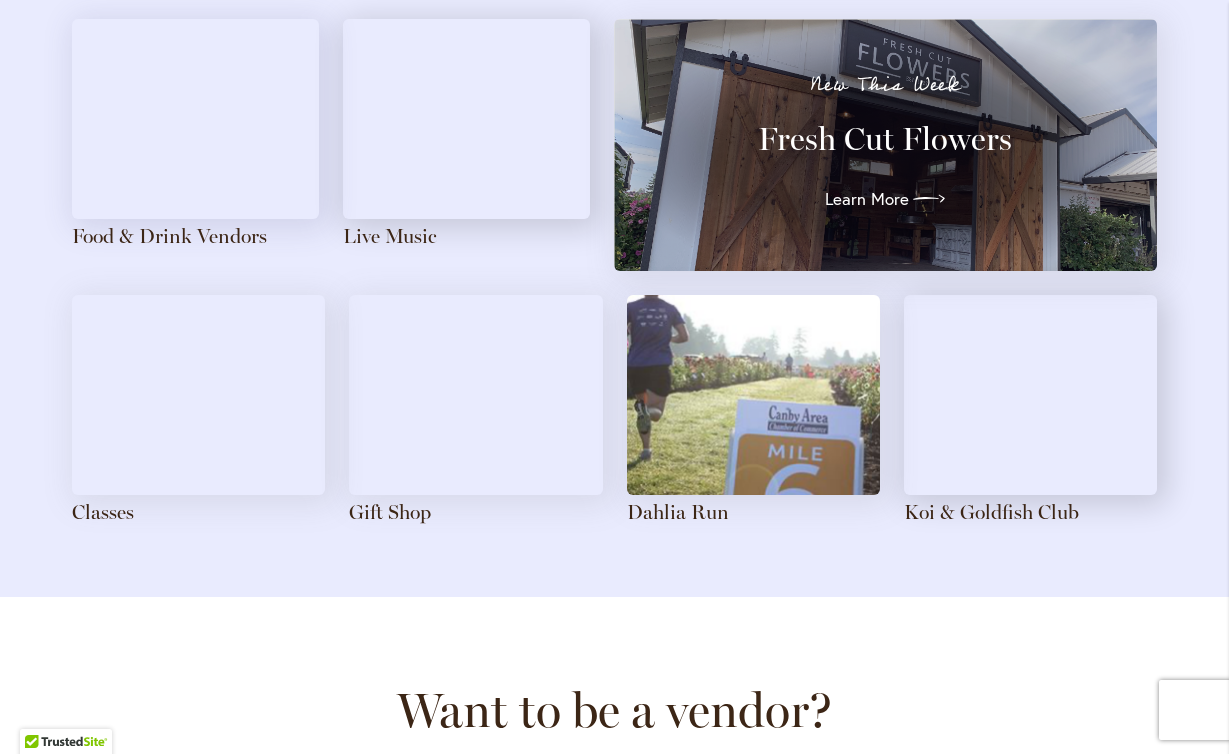 scroll, scrollTop: 2297, scrollLeft: 0, axis: vertical 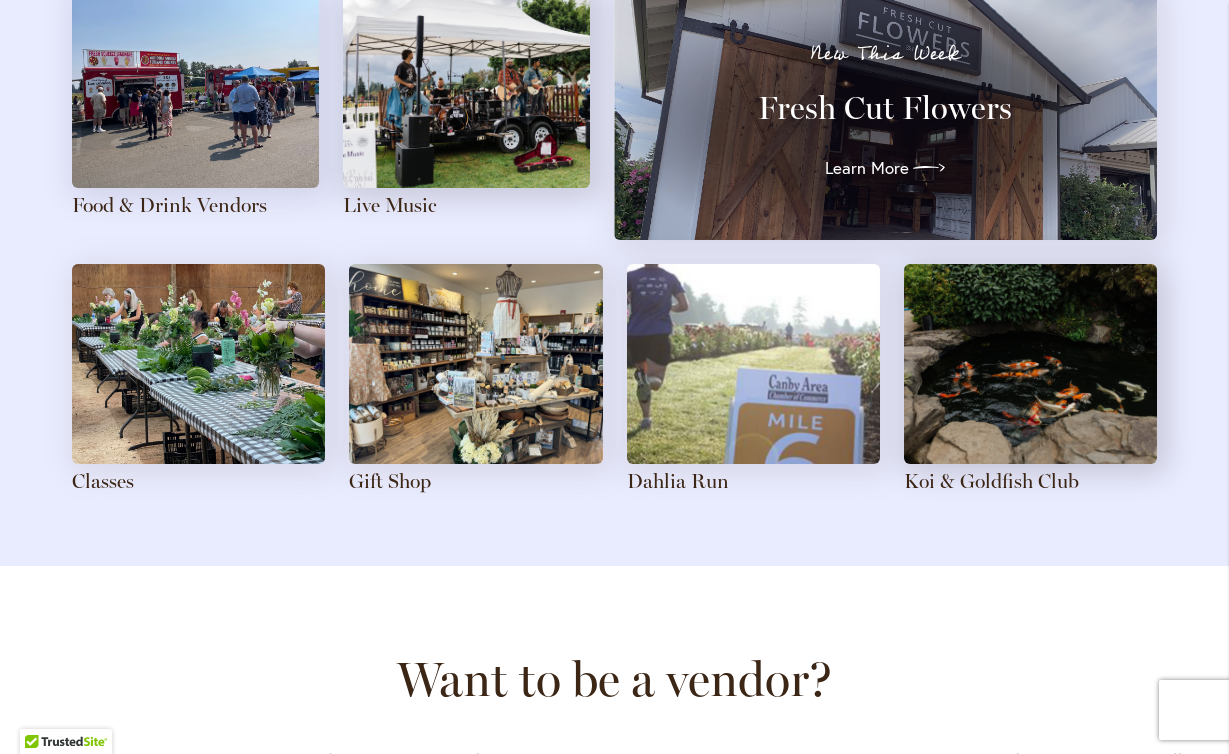 click at bounding box center [198, 364] 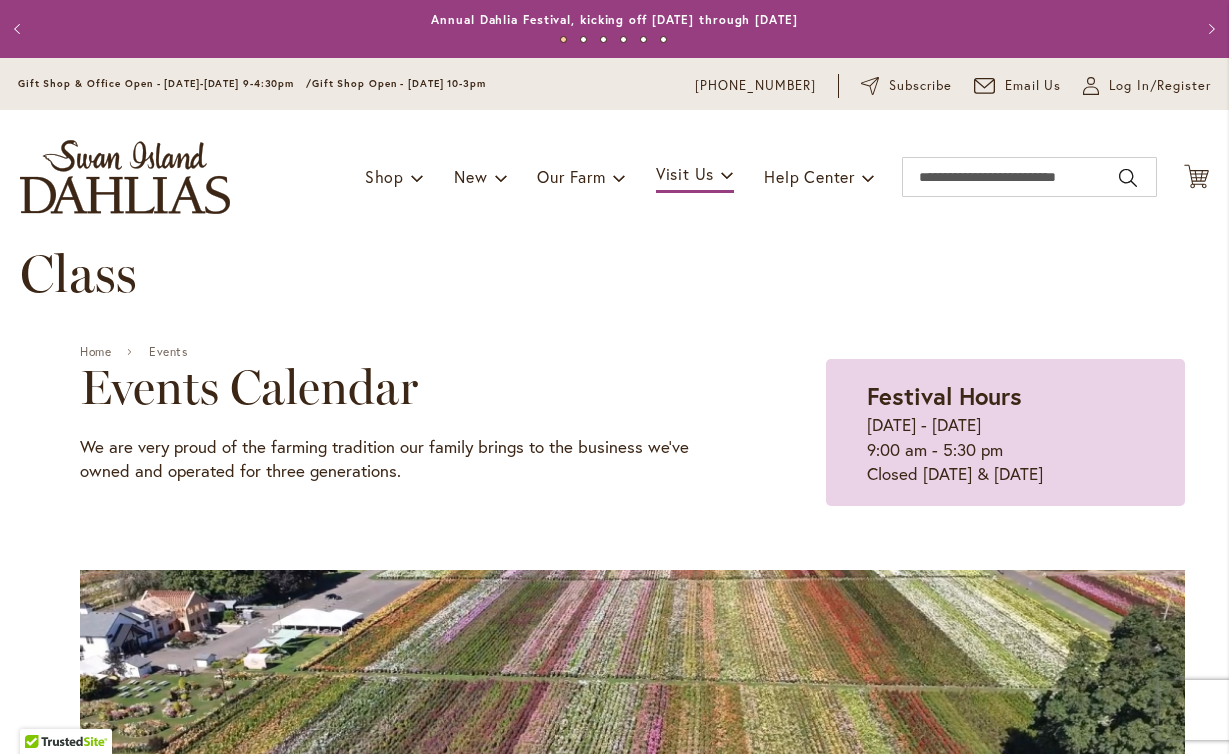 scroll, scrollTop: 0, scrollLeft: 0, axis: both 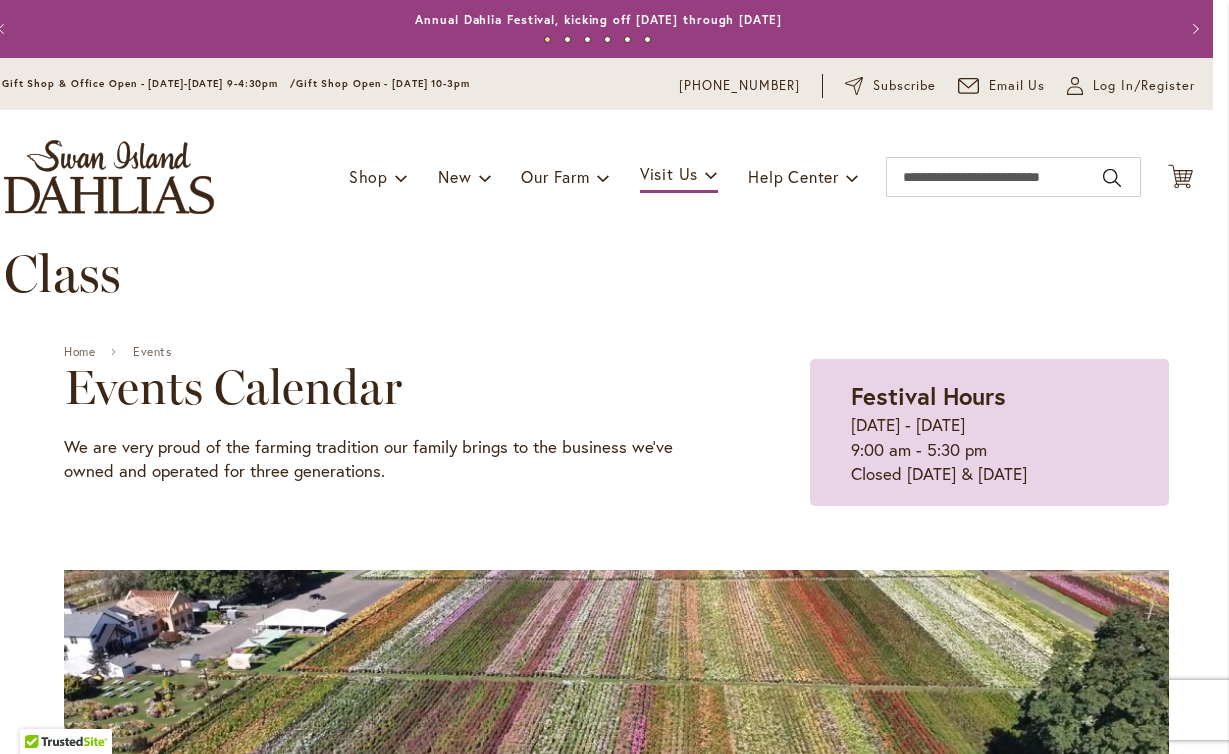 click on "Skip to Accessibility Information
The store will not work correctly in the case when cookies are disabled.
Previous Annual Dahlia Festival, kicking off August 1st through September 28th Potted Dahlias Are Ready and Available Now! Gift Shop & Office Open - Monday-Friday 9-4:30pm   /   Gift Shop Open - Saturday 10-3pm Order Dahlia Tubers Starting August 1st, for Spring 2026 Delivery! Check out the Beautiful Dahlia Earrings by a local artist! Questions about Dahlia Care and Growing Beautiful Dahlias Next 1 2 3 4 5 6
Skip to Content
Gift Shop & Office Open - Monday-Friday 9-4:30pm   /    Gift Shop Open - Saturday 10-3pm
1-800-410-6540
Subscribe
Email Us
My Account" at bounding box center [614, 377] 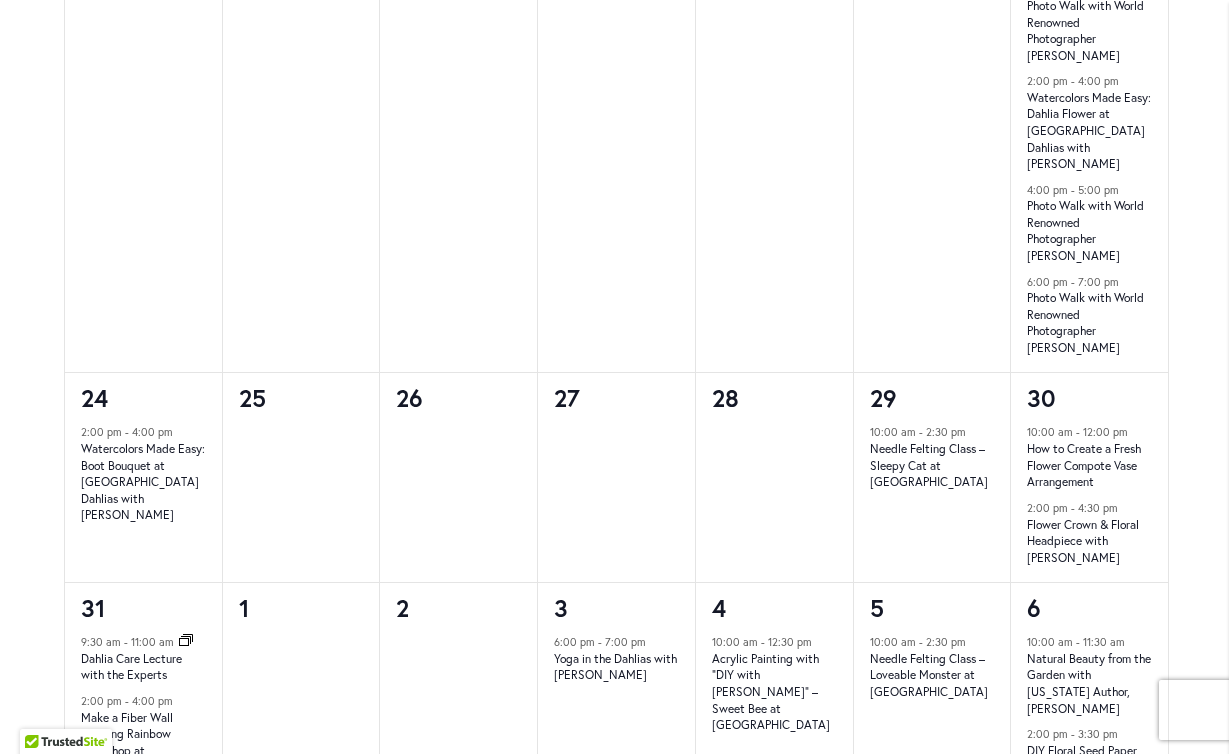 scroll, scrollTop: 1947, scrollLeft: 16, axis: both 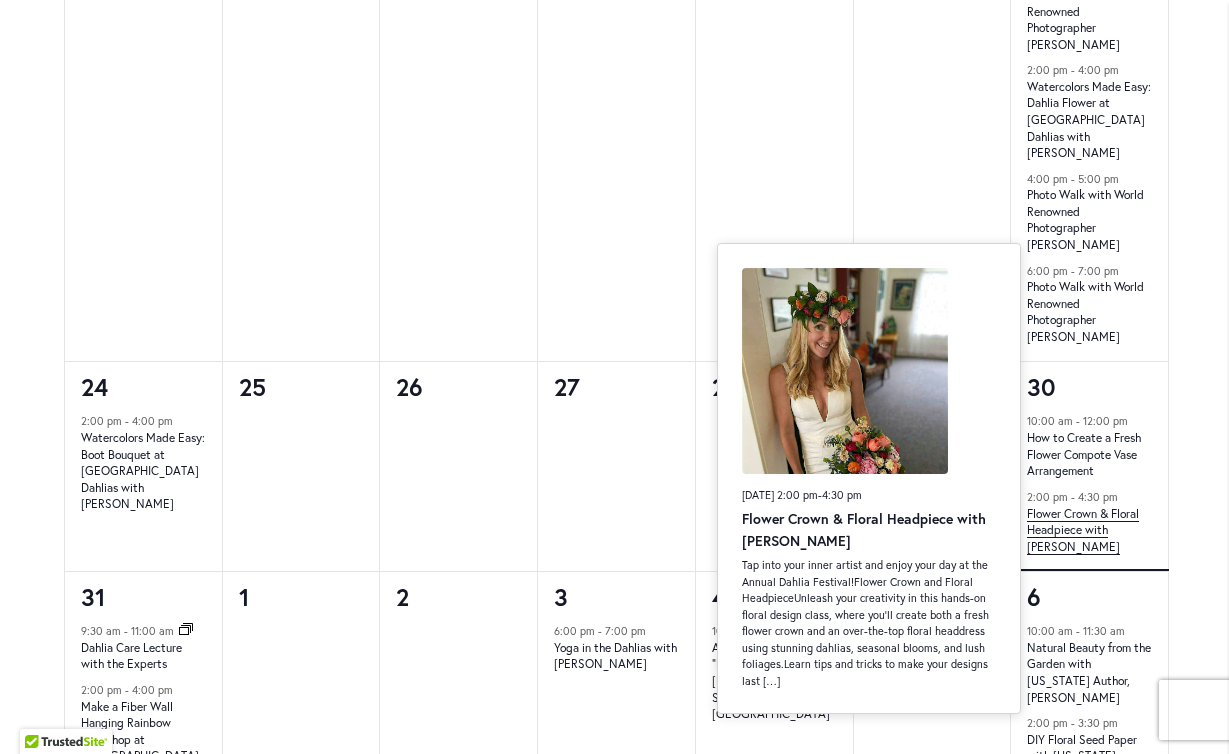 click on "Flower Crown & Floral Headpiece with Robbyn Repp" at bounding box center [1083, 530] 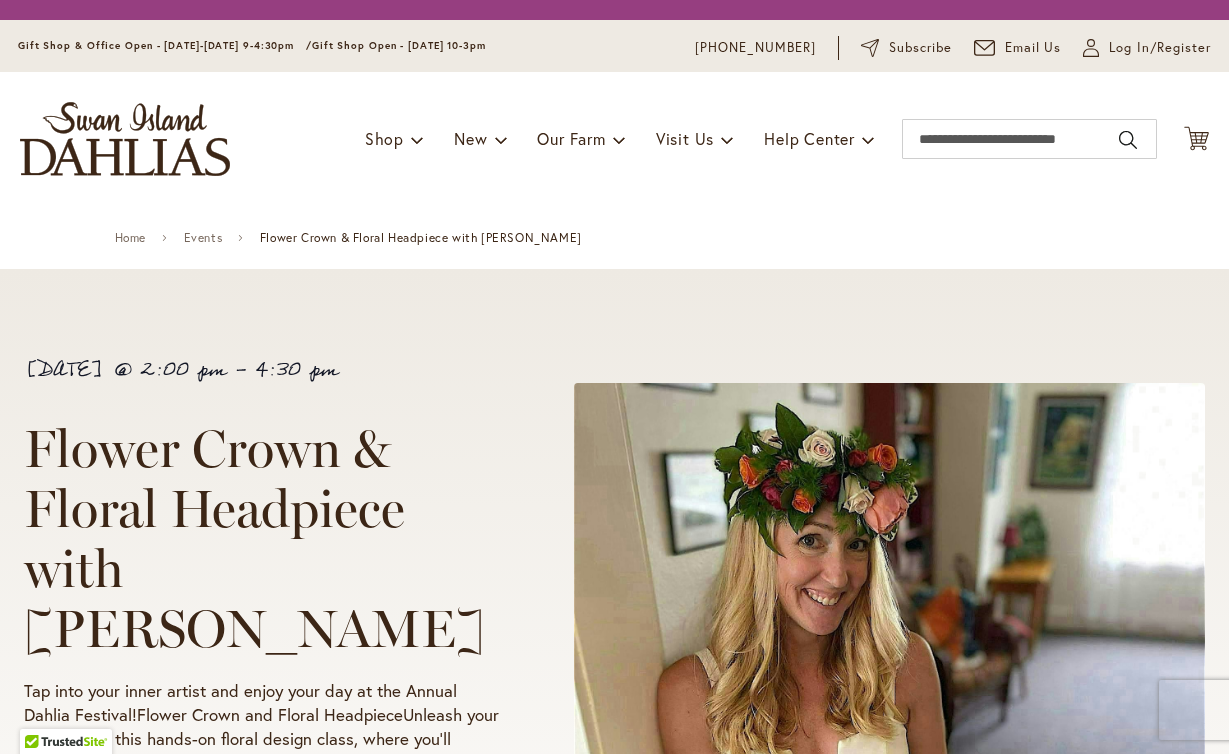 scroll, scrollTop: 0, scrollLeft: 0, axis: both 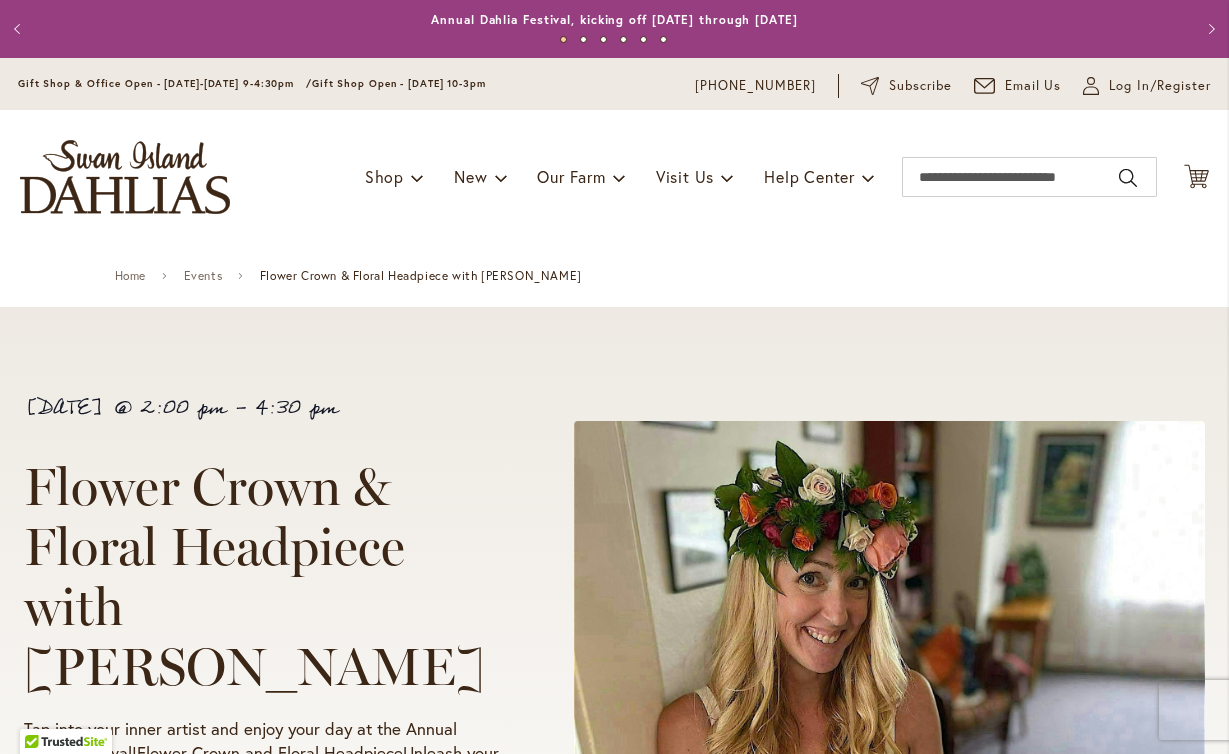 click on "August 30
@
2:00 pm
-
4:30 pm
Flower Crown & Floral Headpiece with Robbyn Repp
Tap into your inner artist and enjoy your day at the Annual Dahlia Festival!Flower Crown and Floral HeadpieceUnleash your creativity in this hands-on floral design class, where you’ll create both a fresh flower crown and an over-the-top floral headdress using stunning dahlias, seasonal blooms, and lush foliages.Learn tips and tricks to make your designs last longer while exploring sustainable and traditional floral techniques. This class covers essential skills like wiring, taping, and proper hydration methods...
Register Now" at bounding box center (614, 721) 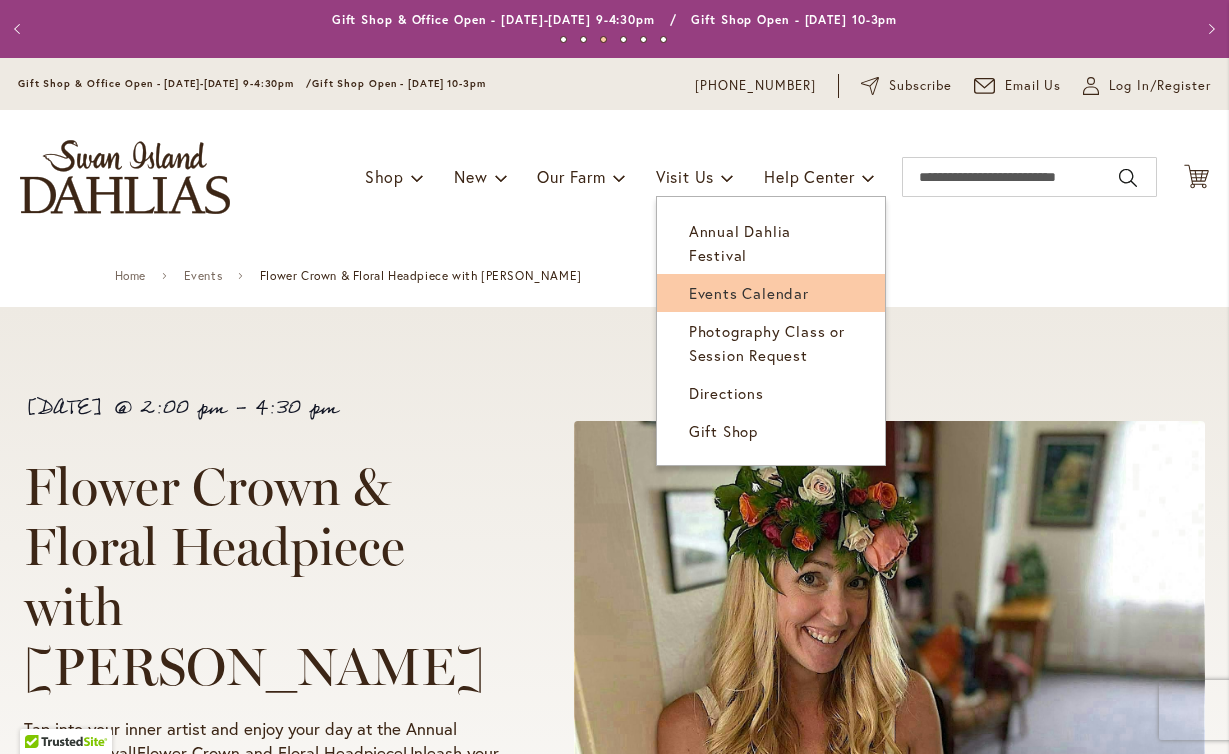 click on "Events Calendar" at bounding box center [749, 293] 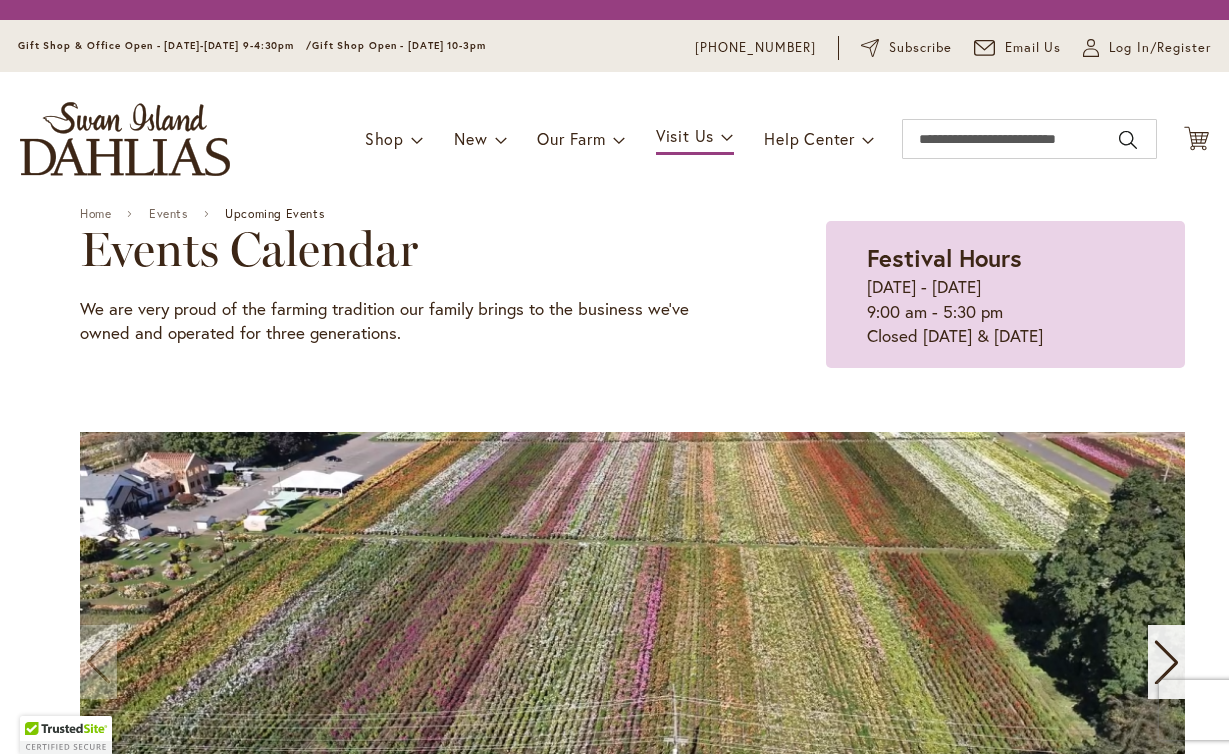 scroll, scrollTop: 0, scrollLeft: 0, axis: both 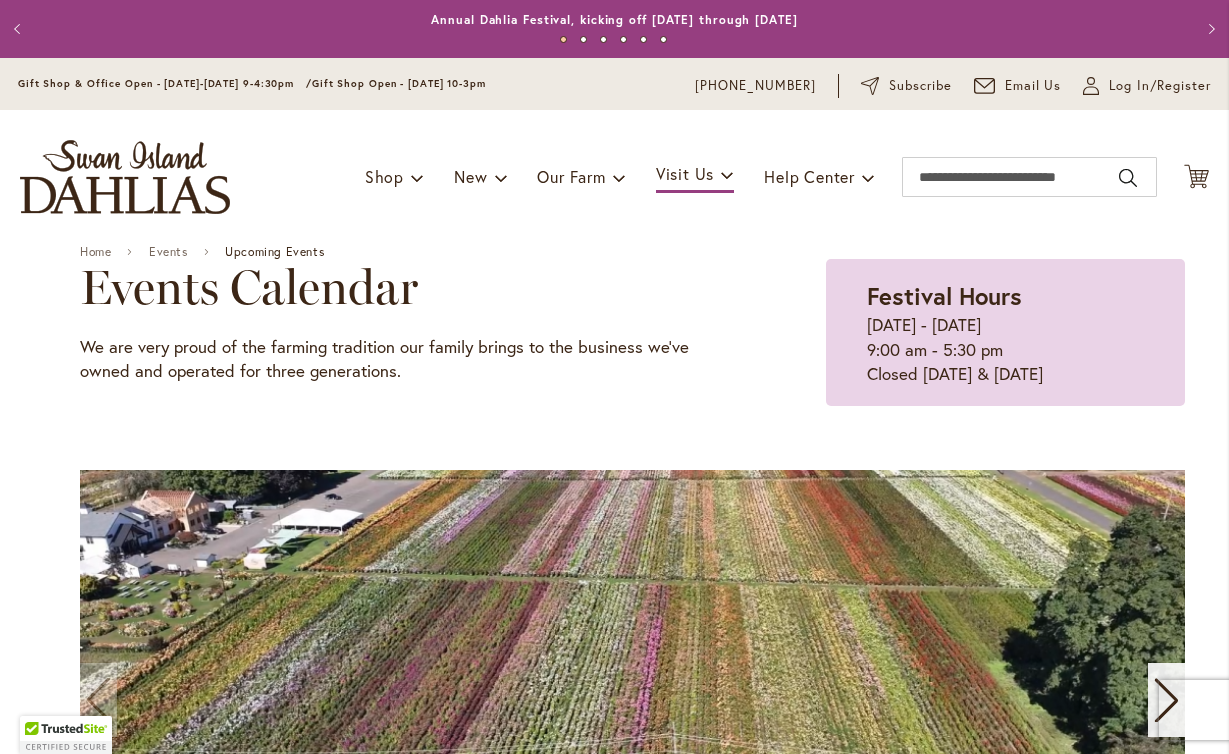click on "12 events found.
Home       Events     Upcoming Events
Events Calendar
We are very proud of the farming tradition our family brings to the business we've owned and operated for three generations.
Festival Hours
[DATE] - [DATE] 9:00 am - 5:30 pm Closed [DATE] & [DATE]
Events Search and Views Navigation
Search
Enter Keyword. Search for Events by Keyword.
Find Events
Event Views Navigation
Photo
List
Month
Photo
Week" at bounding box center (632, 1617) 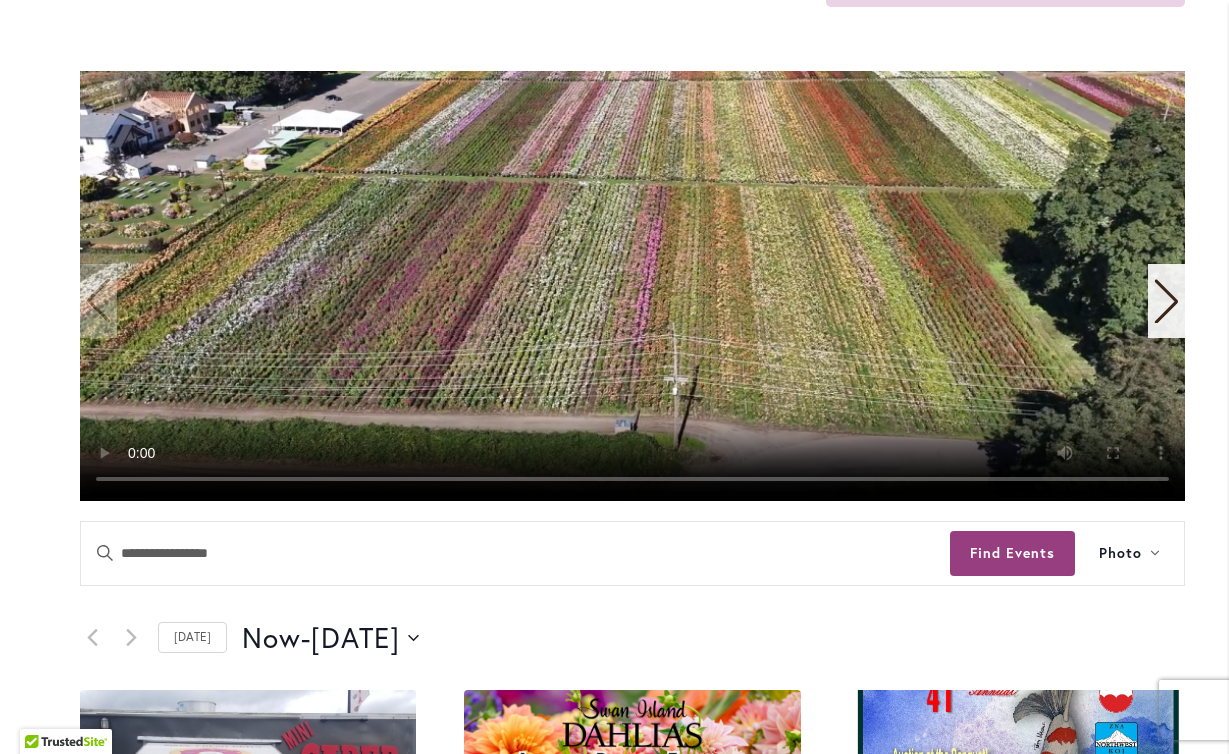 scroll, scrollTop: 407, scrollLeft: 0, axis: vertical 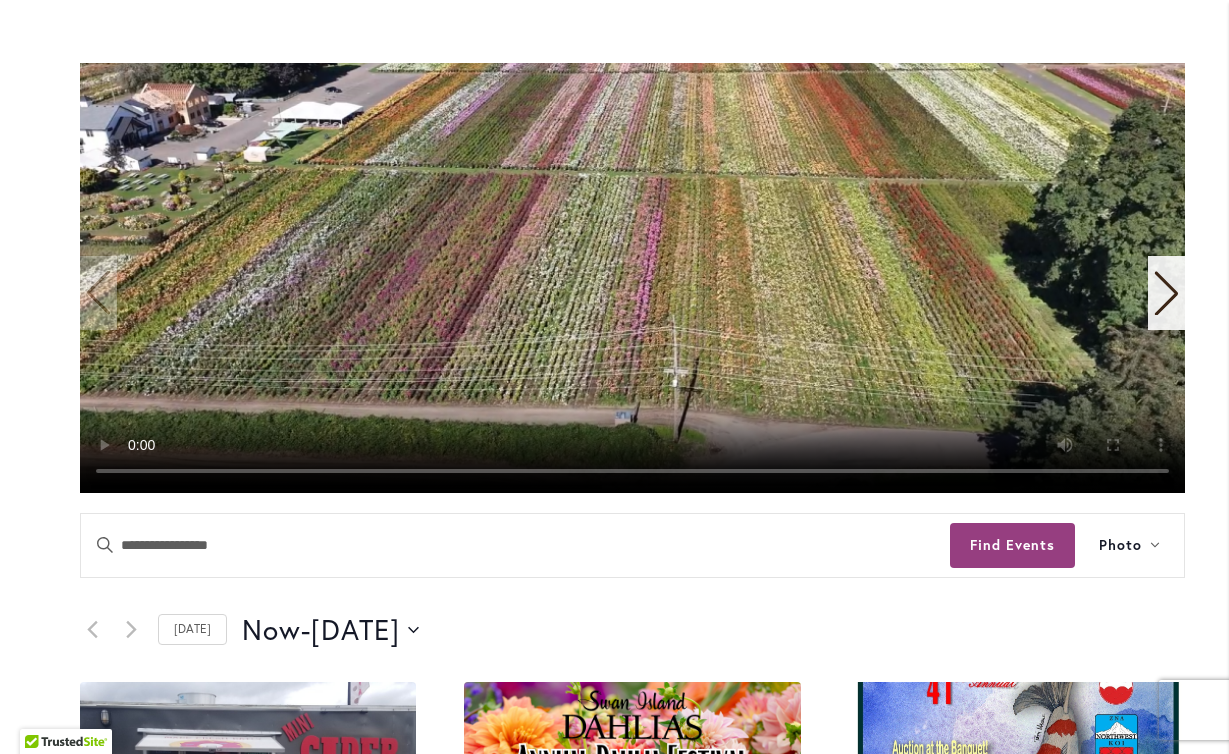 click 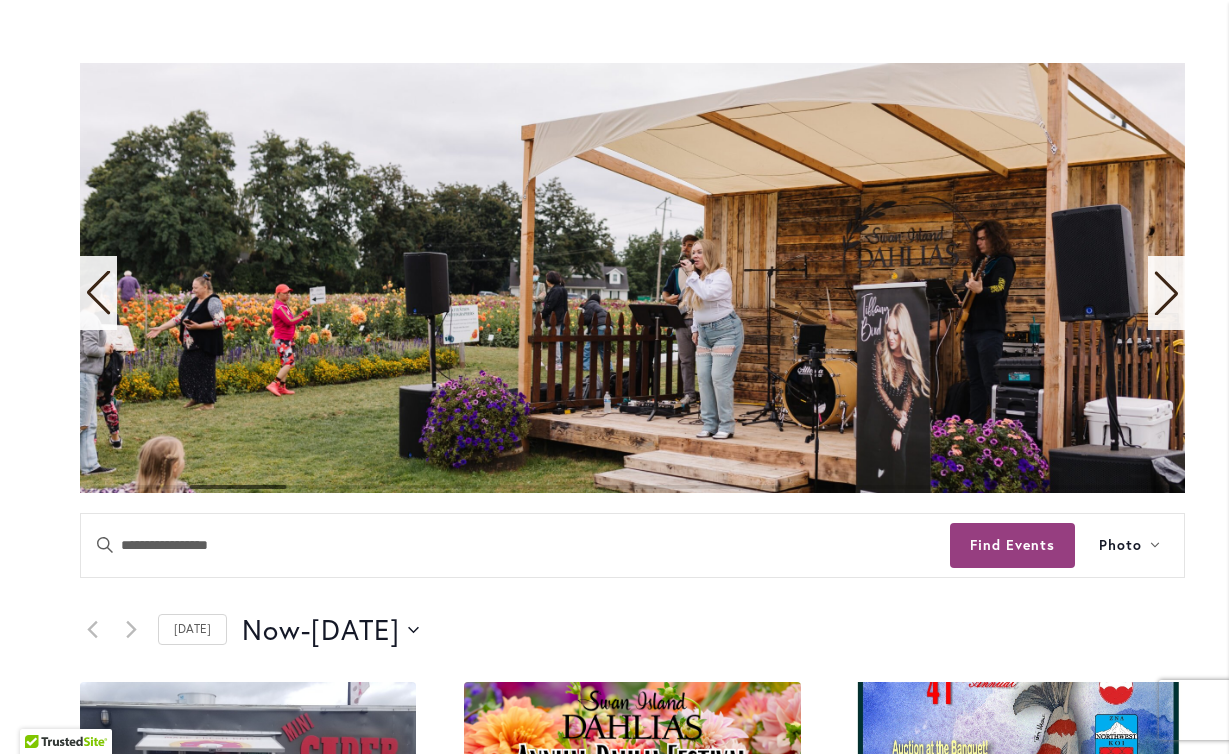 click 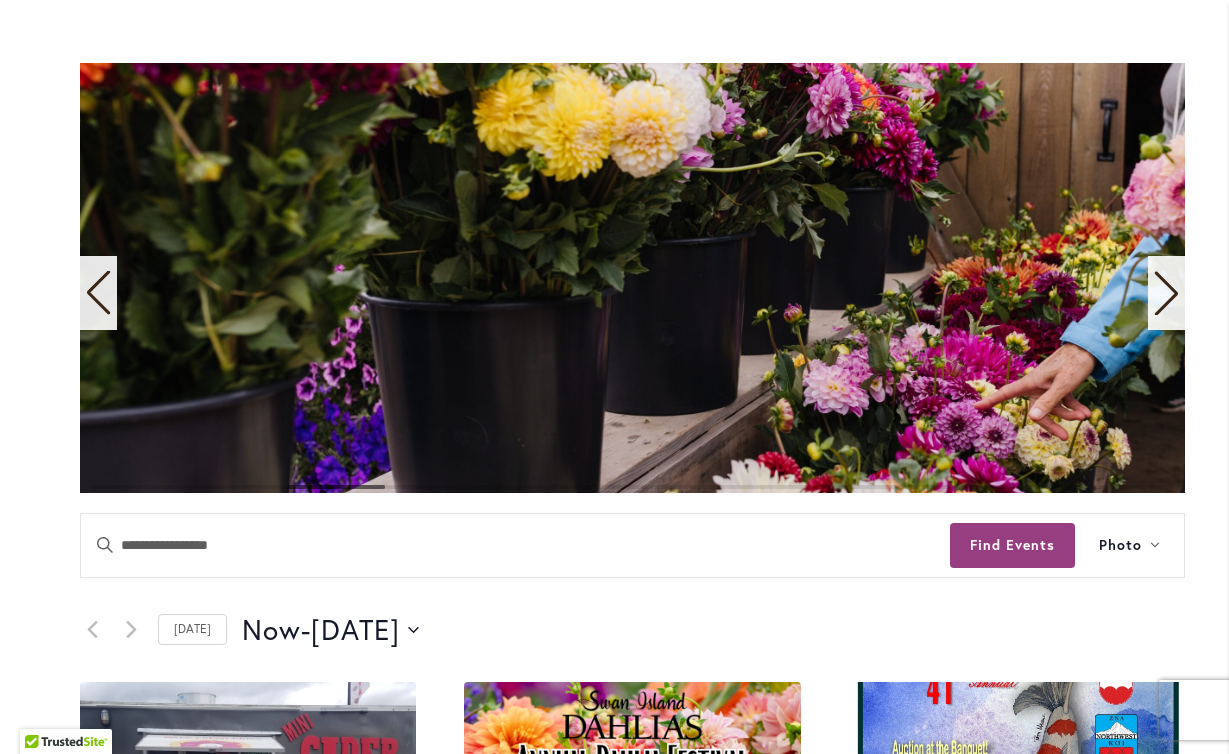 click 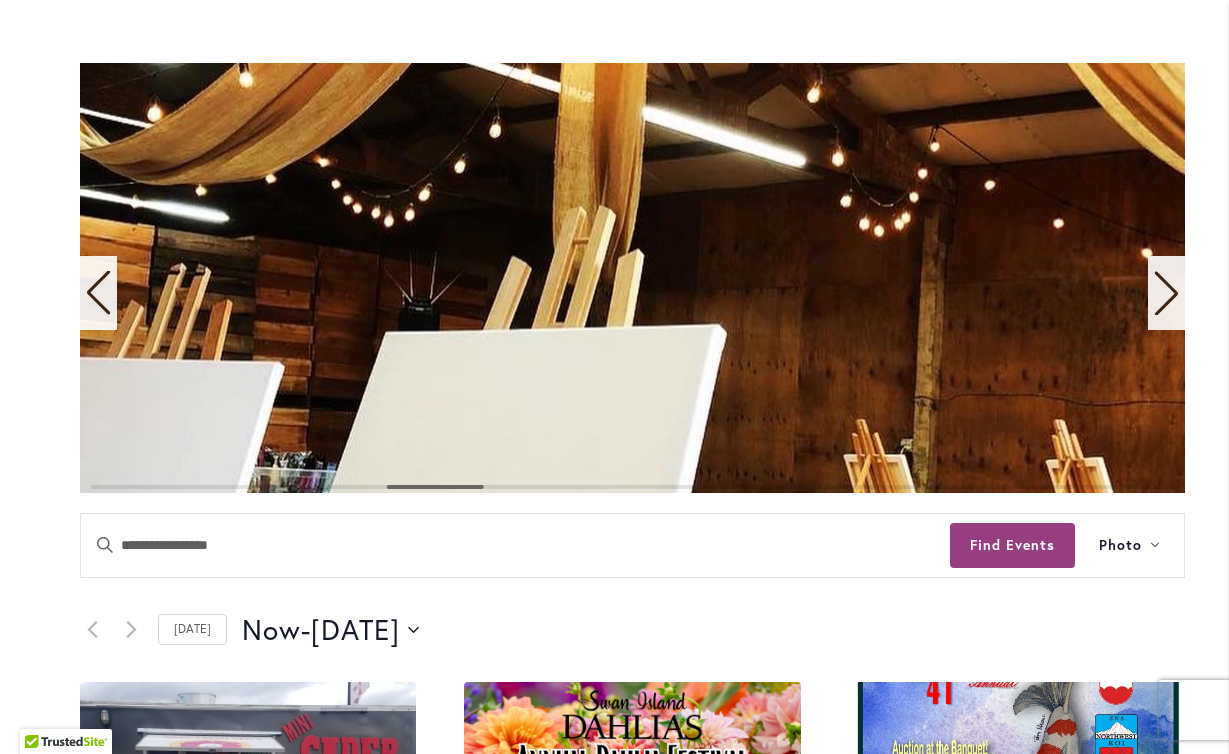 click 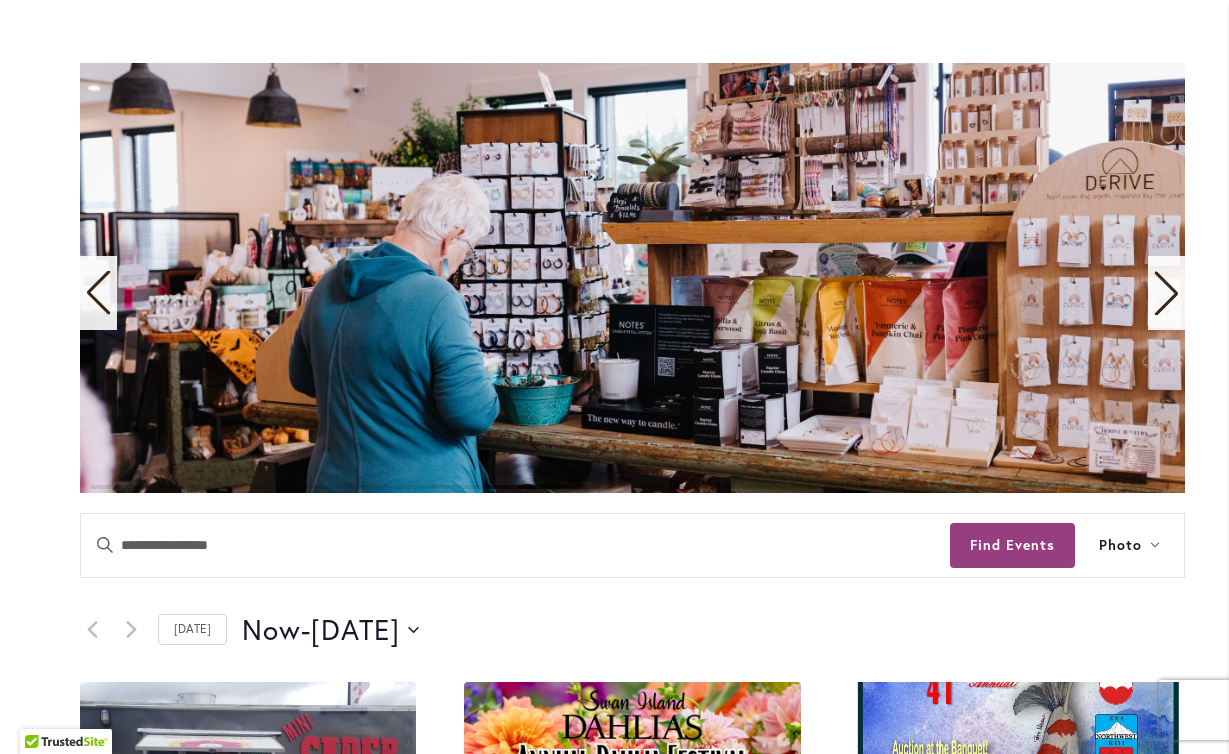 click 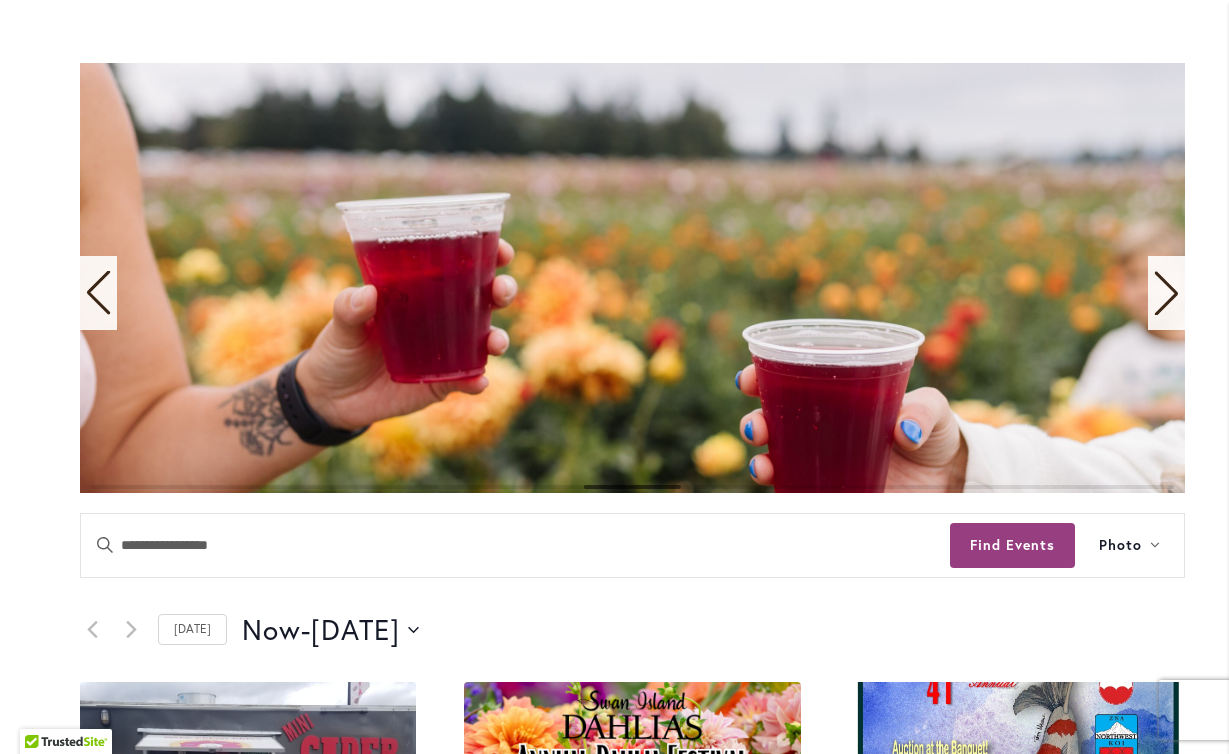 click 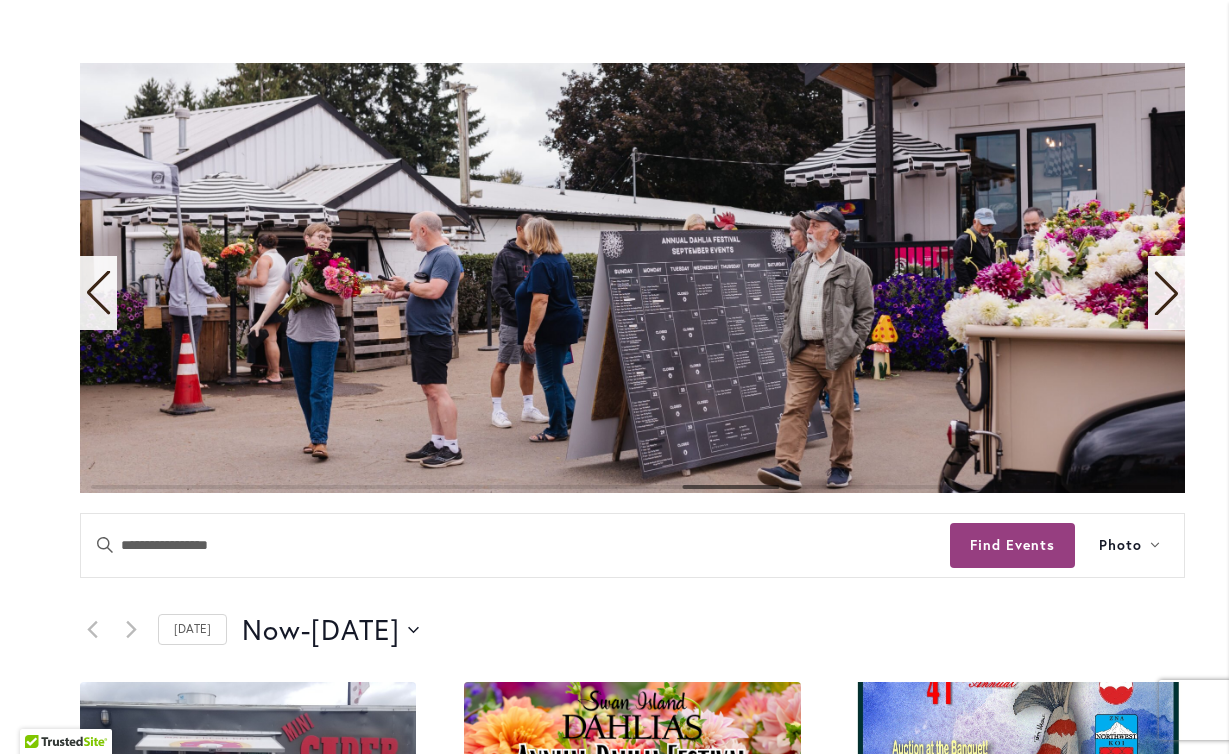 click 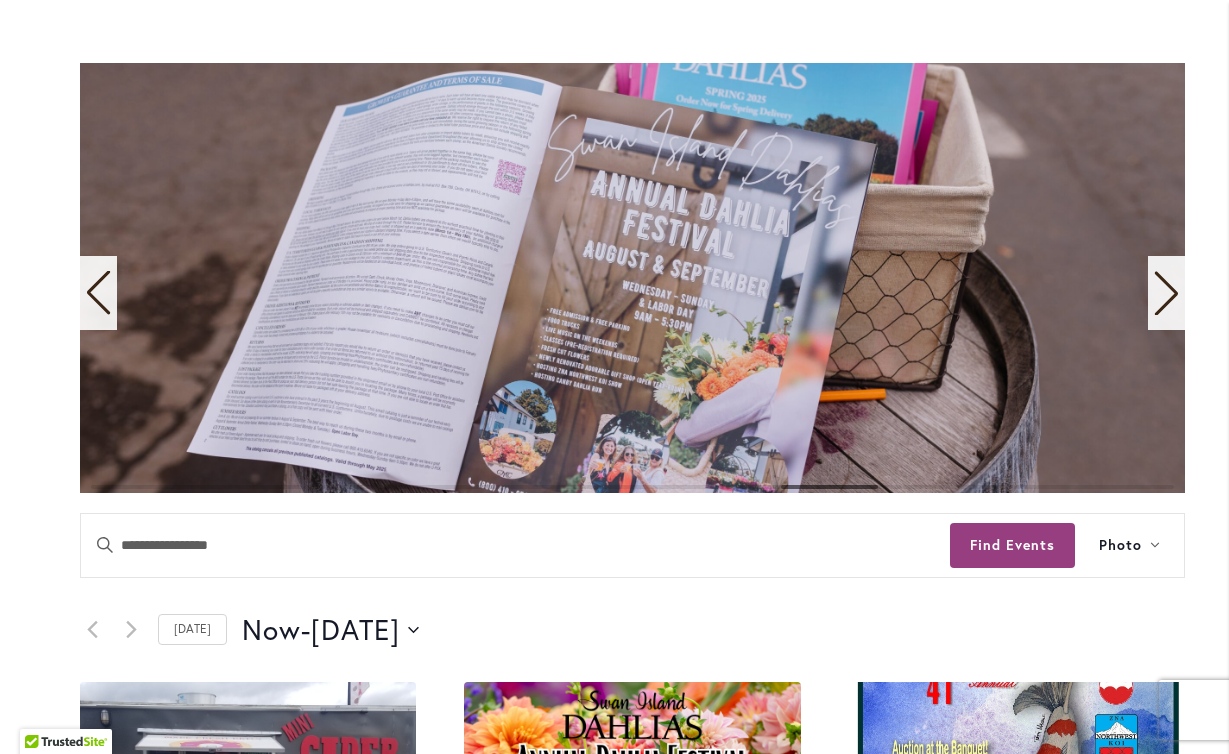 click 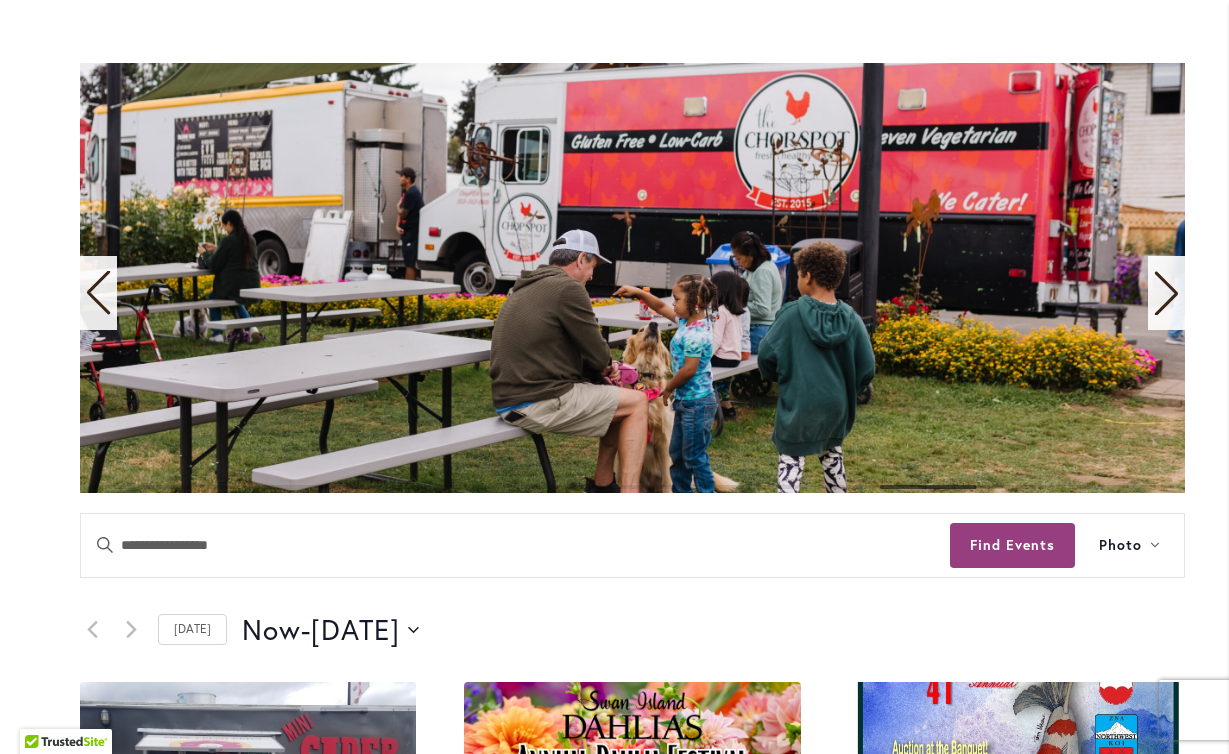 click 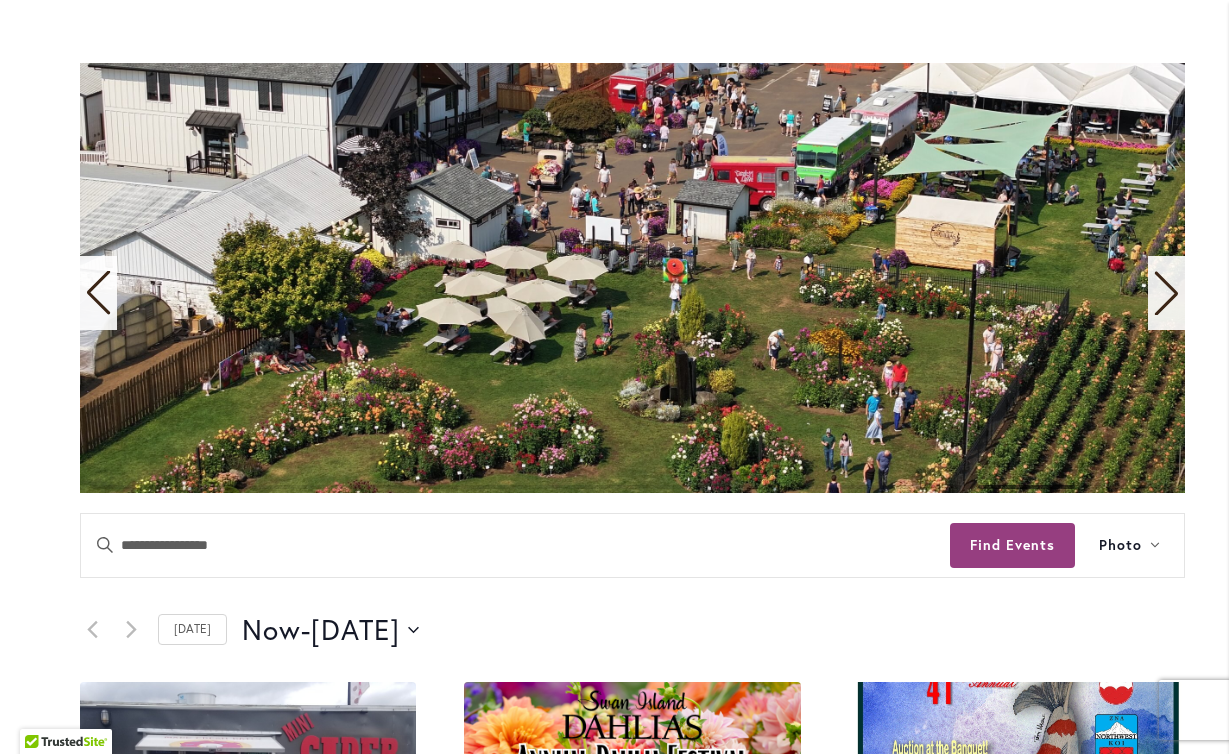 click 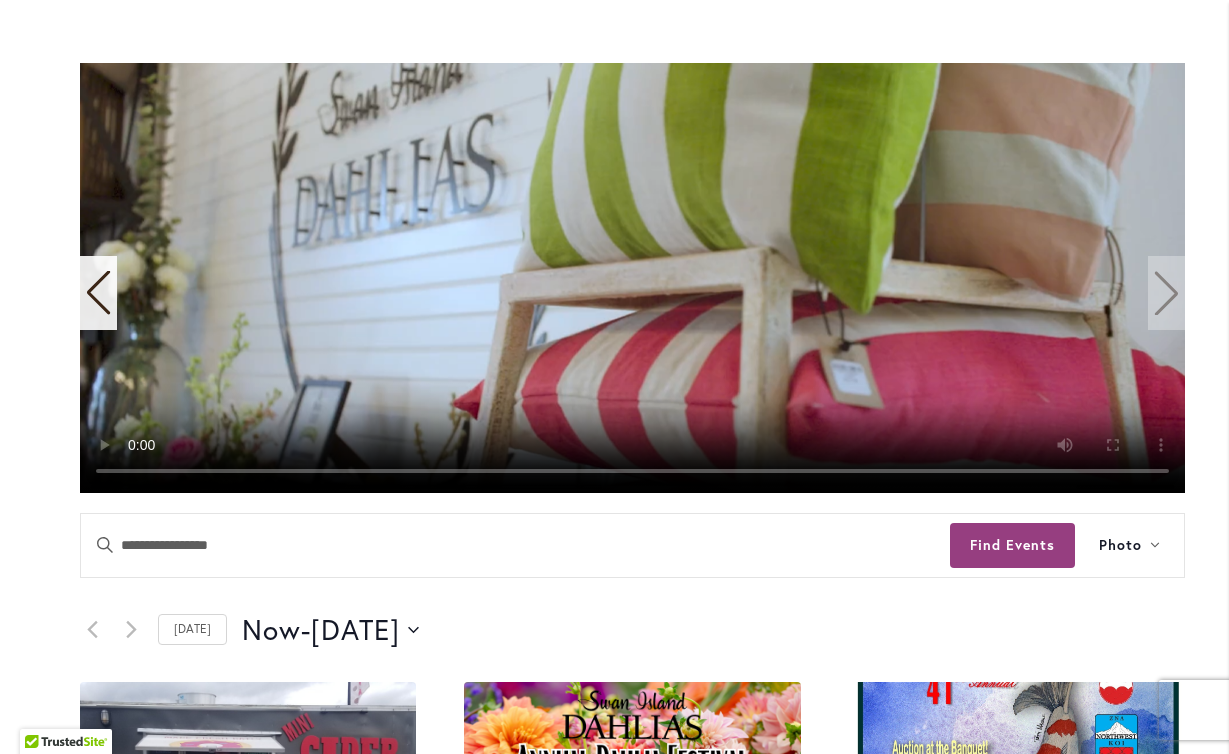 click at bounding box center [632, 278] 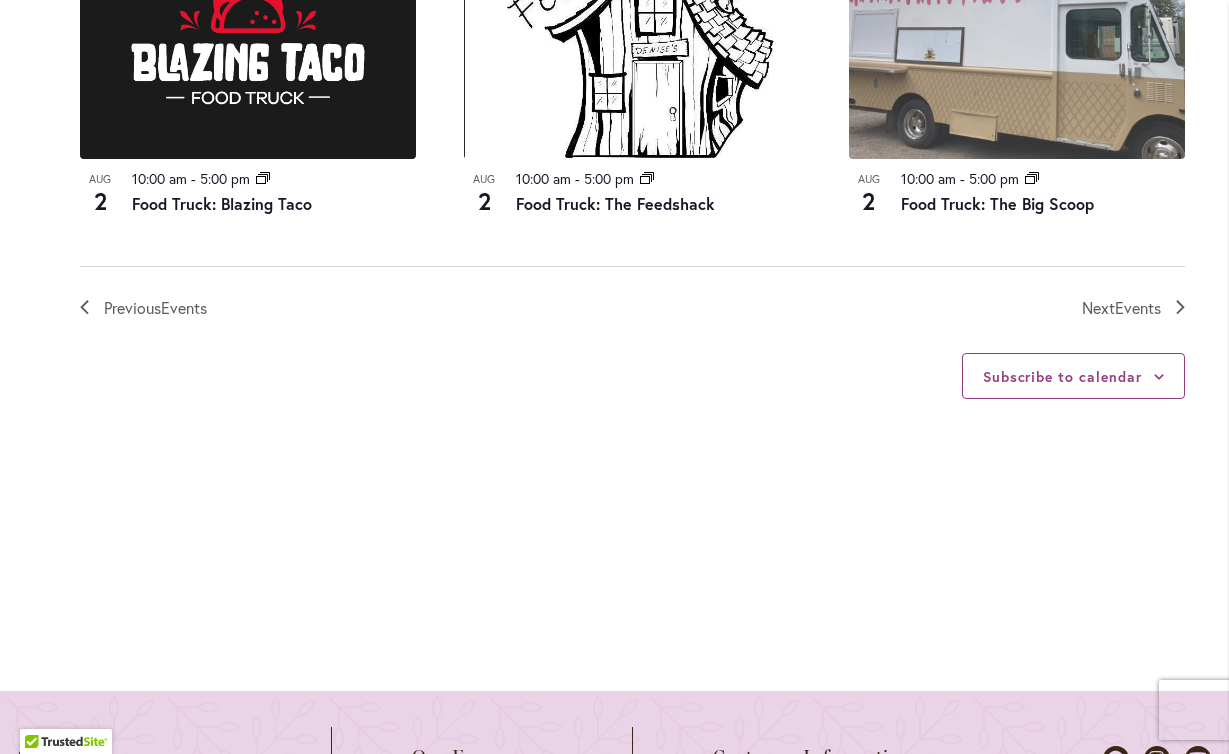 scroll, scrollTop: 2430, scrollLeft: 0, axis: vertical 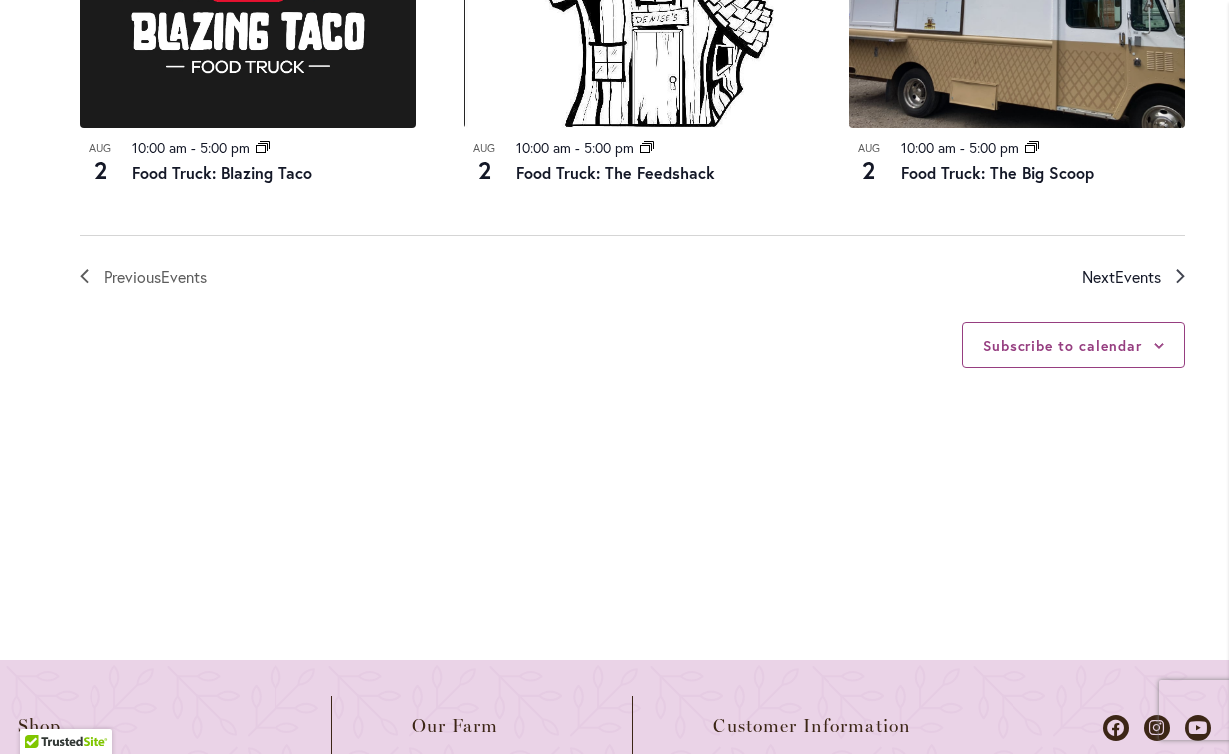 click on "Events" at bounding box center (1138, 276) 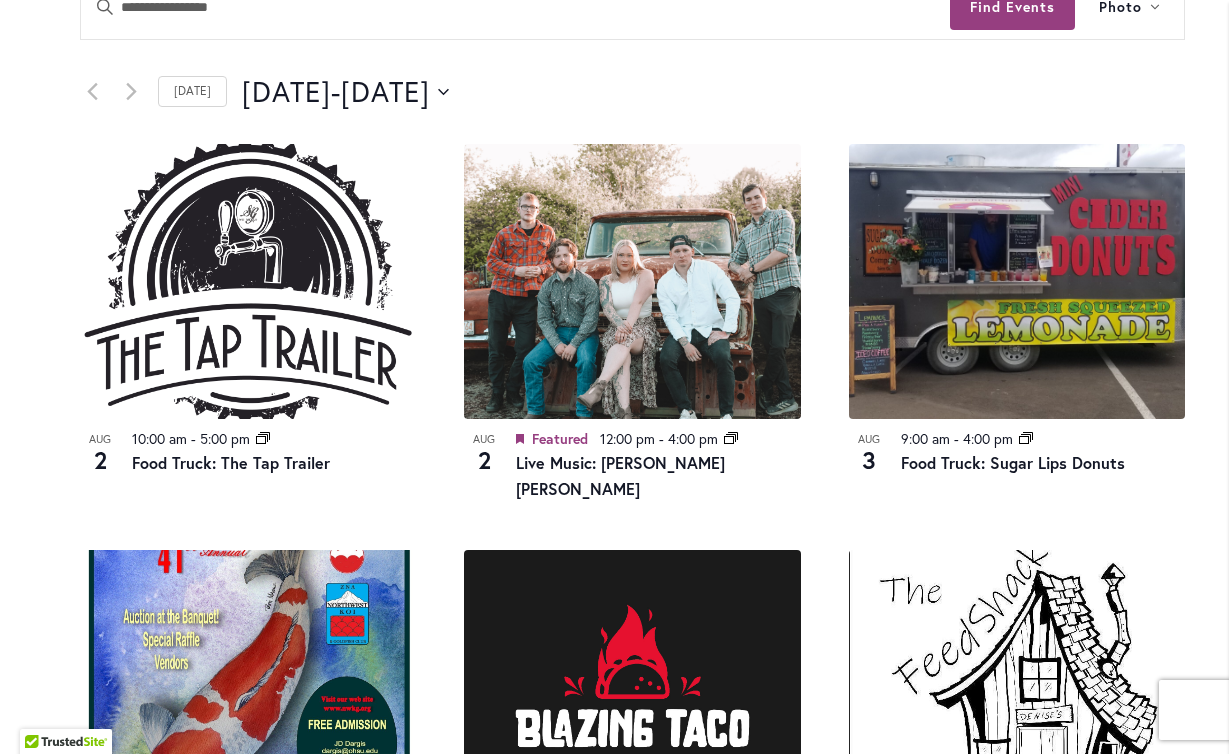 click on "Aug
3
9:00 am
-
4:00 pm
Event Series
Food Truck: Sugar Lips Donuts" at bounding box center [1017, 323] 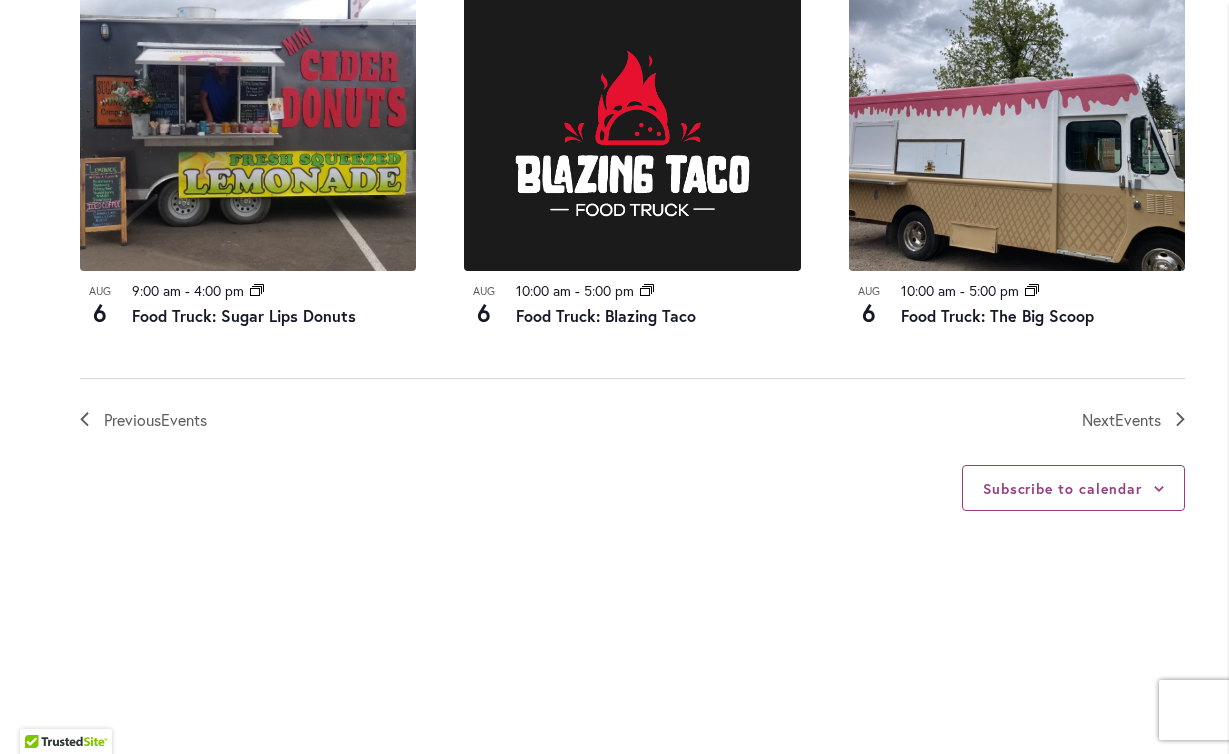 scroll, scrollTop: 2309, scrollLeft: 0, axis: vertical 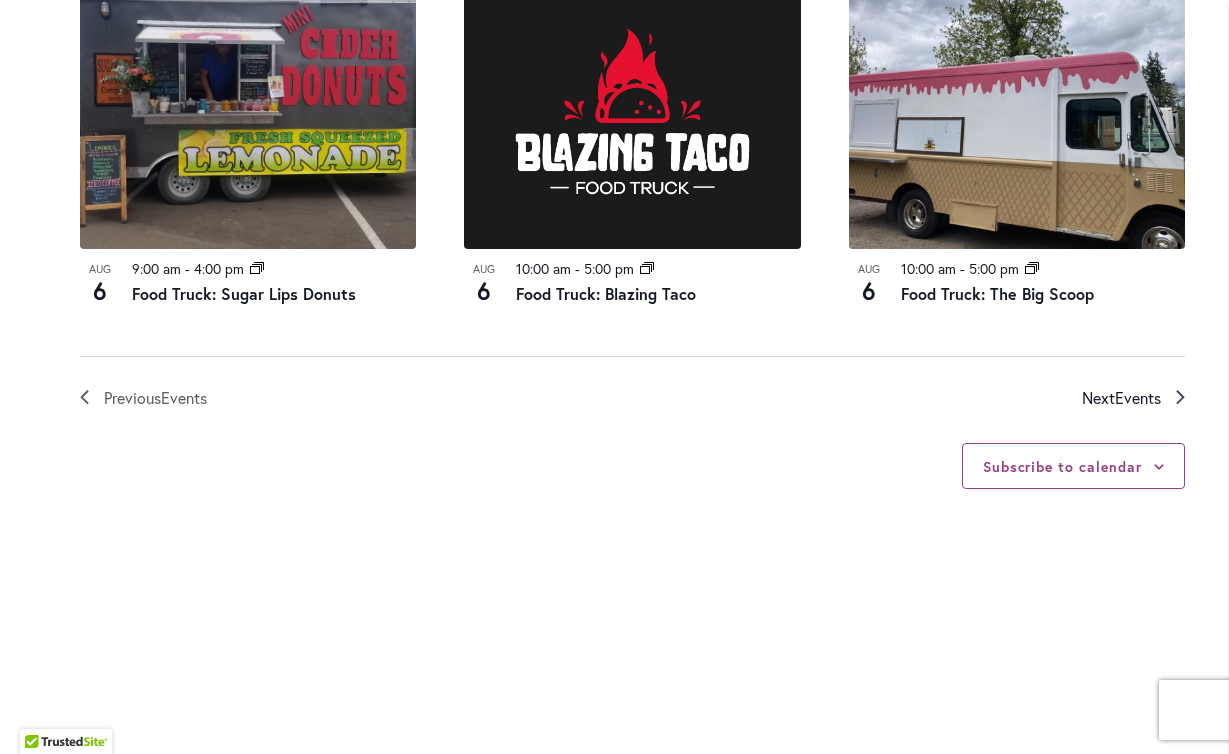 click on "Events" at bounding box center [1138, 397] 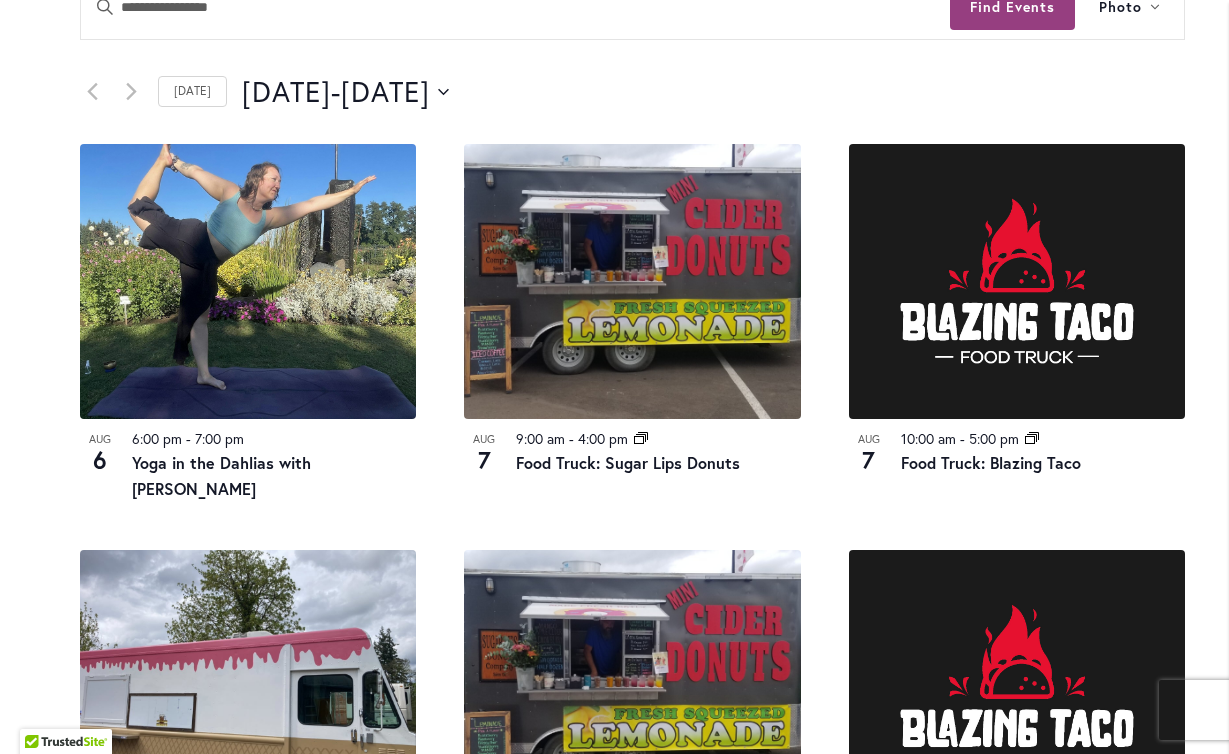 click on "12 events found.
Home       Events     Upcoming Events
Events Calendar
We are very proud of the farming tradition our family brings to the business we've owned and operated for three generations.
Festival Hours
Wednesday - Sunday 9:00 am - 5:30 pm Closed Monday & Tuesday
Events Search and Views Navigation
Search
Enter Keyword. Search for Events by Keyword.
Find Events
Event Views Navigation
Photo
List
Month
Photo
Week" at bounding box center (632, 685) 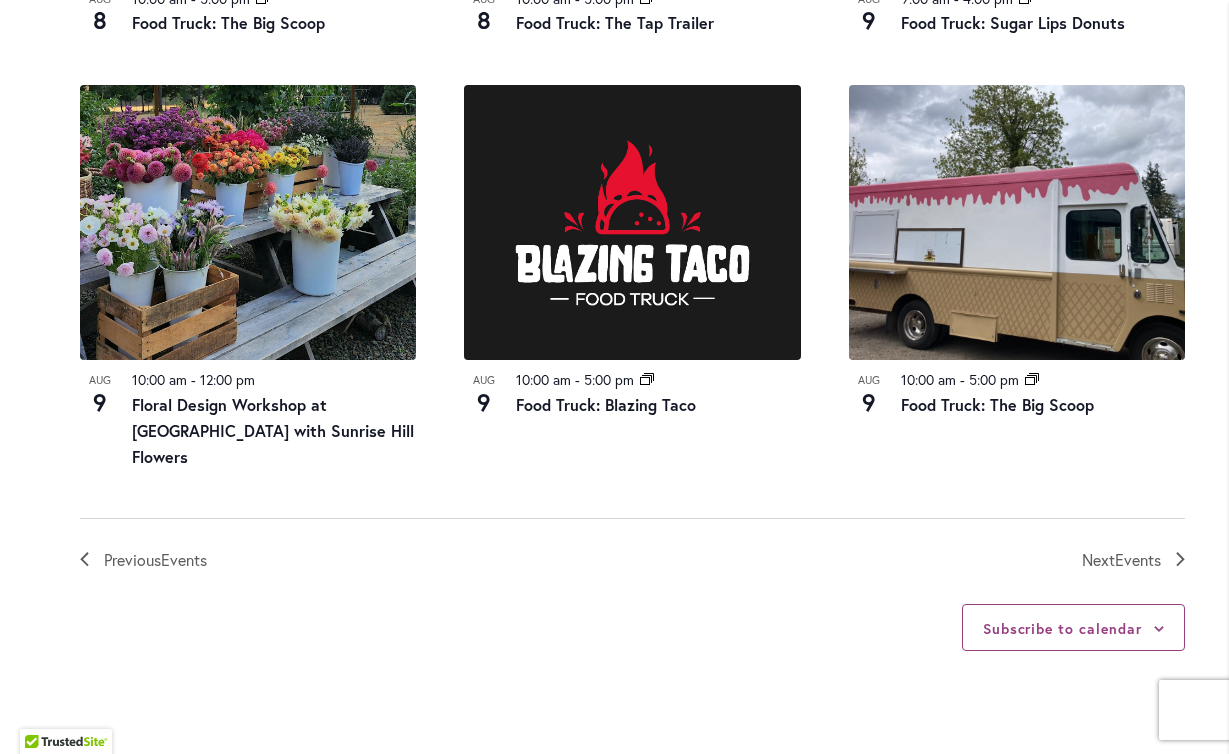 scroll, scrollTop: 2225, scrollLeft: 0, axis: vertical 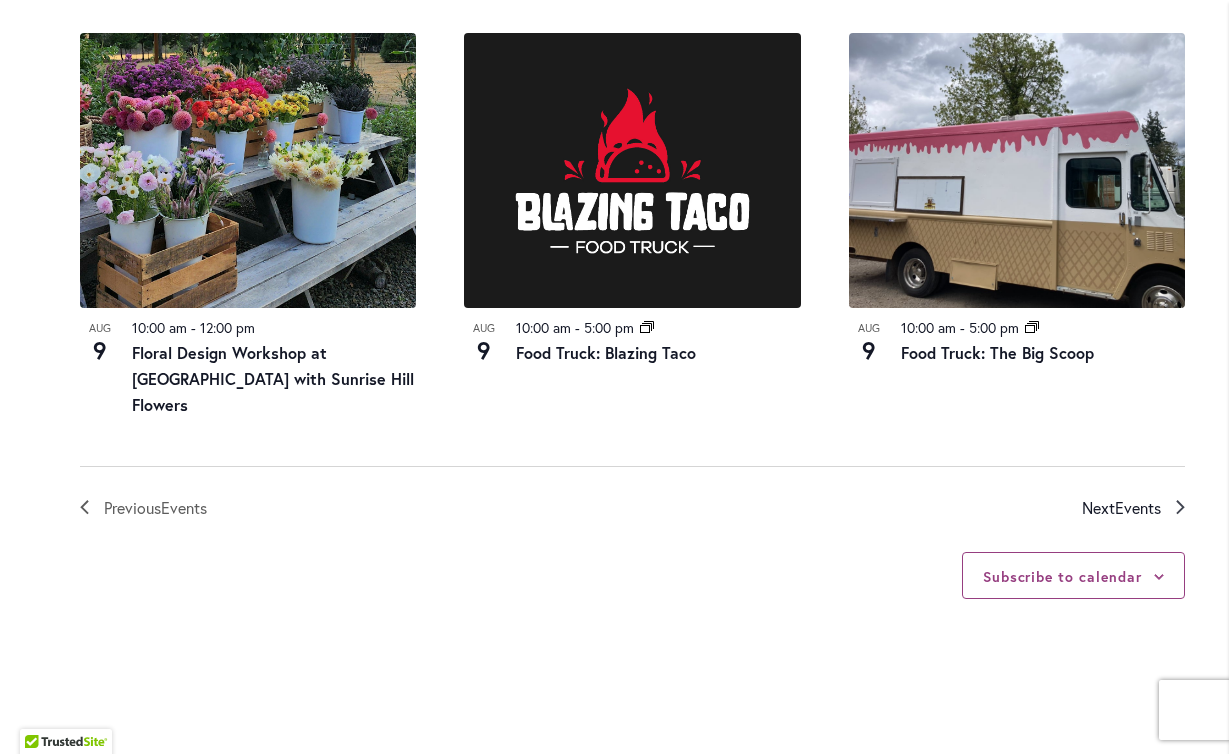 click on "Events" at bounding box center (1138, 507) 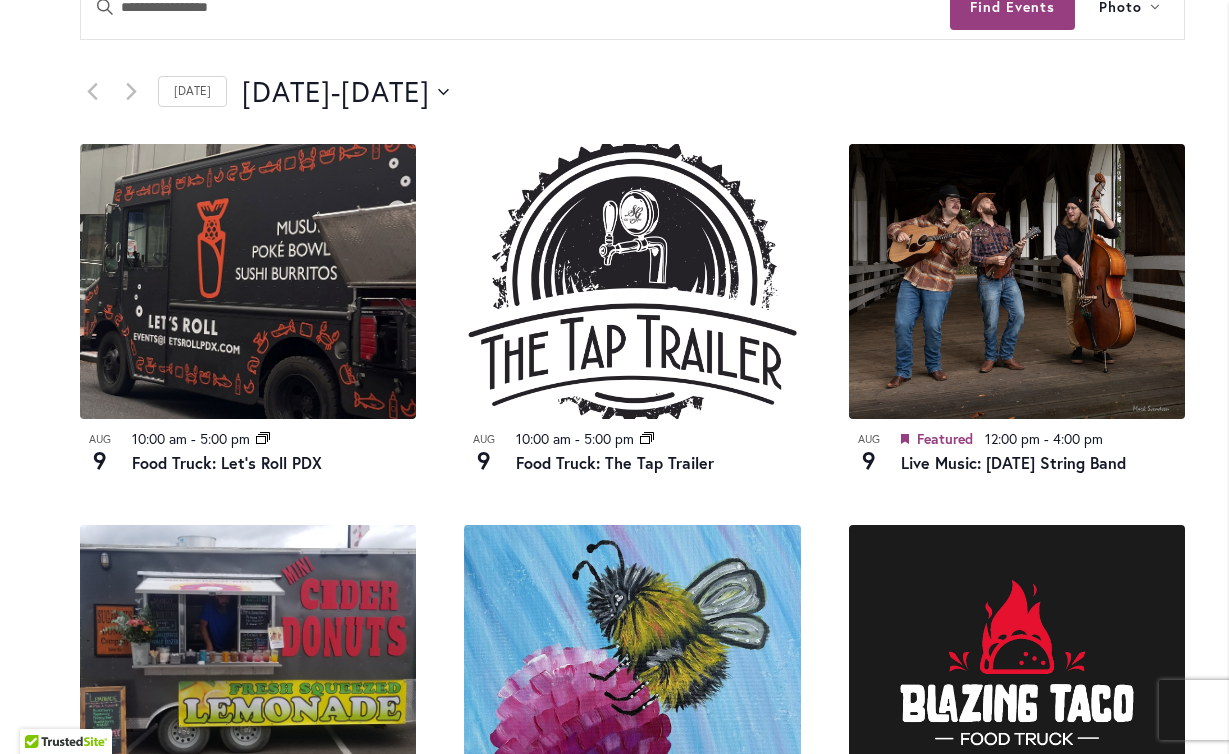 click on "12 events found.
Home       Events     Upcoming Events
Events Calendar
We are very proud of the farming tradition our family brings to the business we've owned and operated for three generations.
Festival Hours
Wednesday - Sunday 9:00 am - 5:30 pm Closed Monday & Tuesday
Events Search and Views Navigation
Search
Enter Keyword. Search for Events by Keyword.
Find Events
Event Views Navigation
Photo
List
Month
Photo
Week" at bounding box center [632, 685] 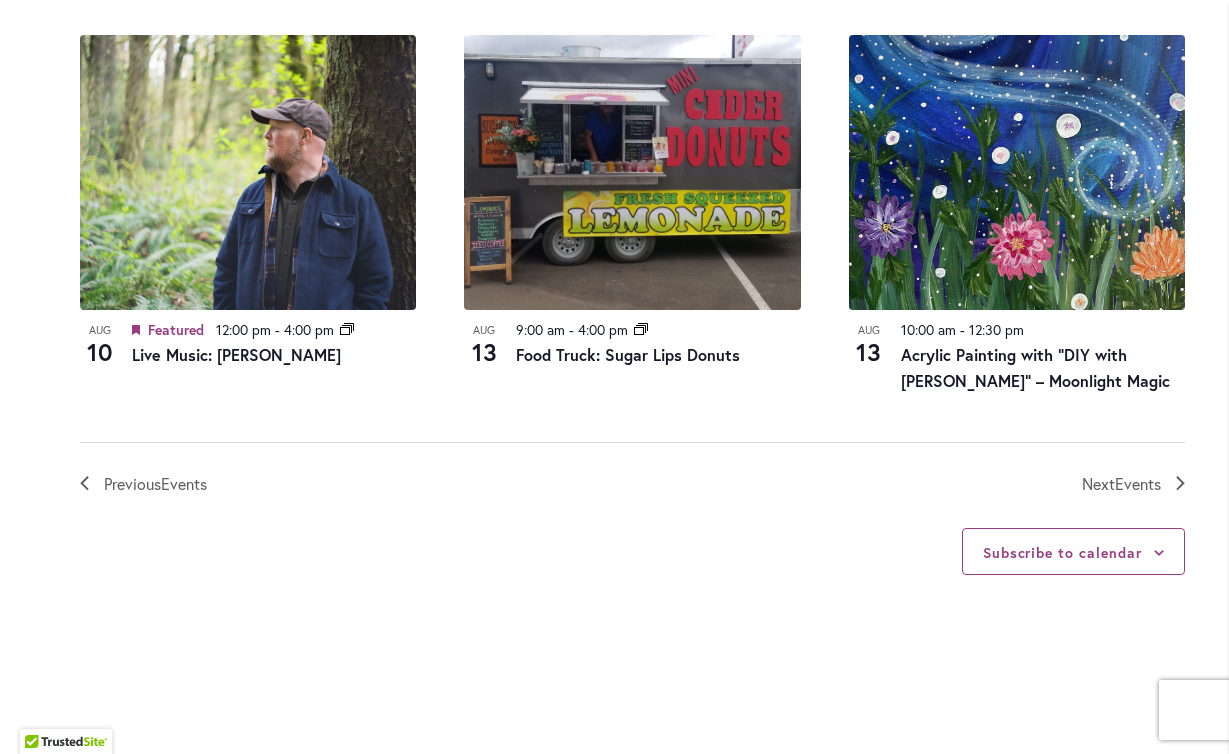 scroll, scrollTop: 2242, scrollLeft: 0, axis: vertical 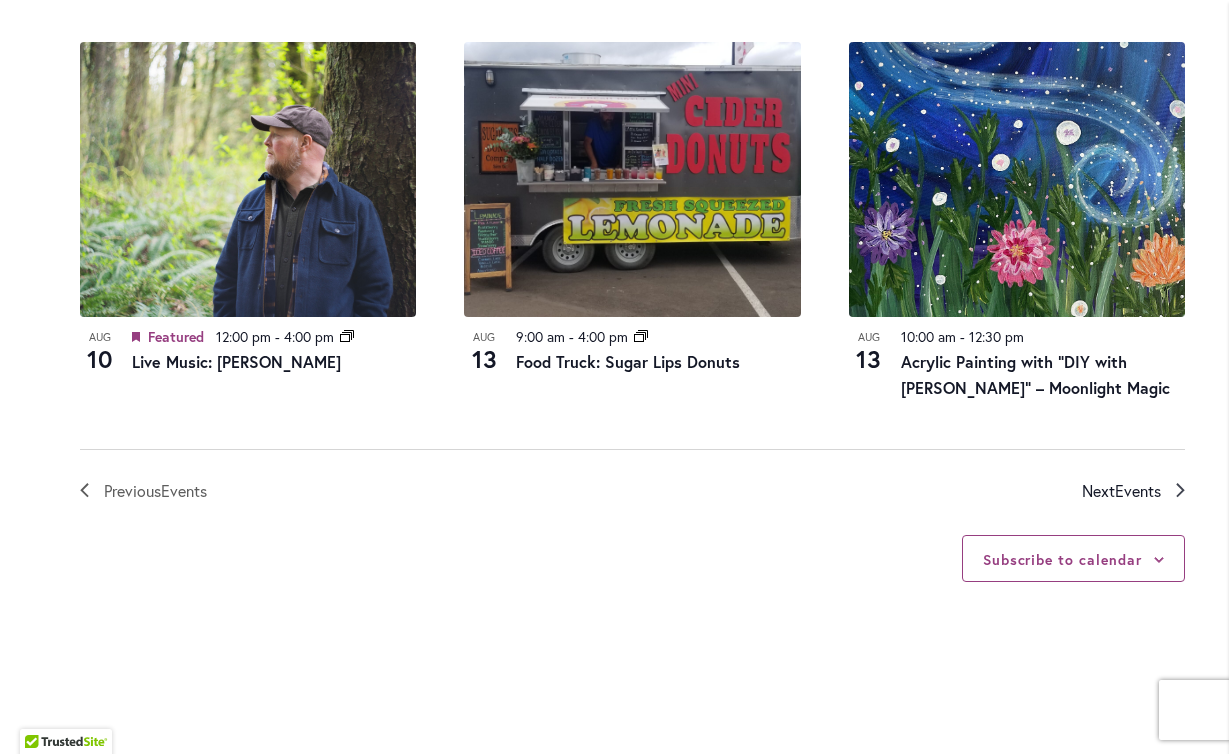 click on "Events" at bounding box center [1138, 490] 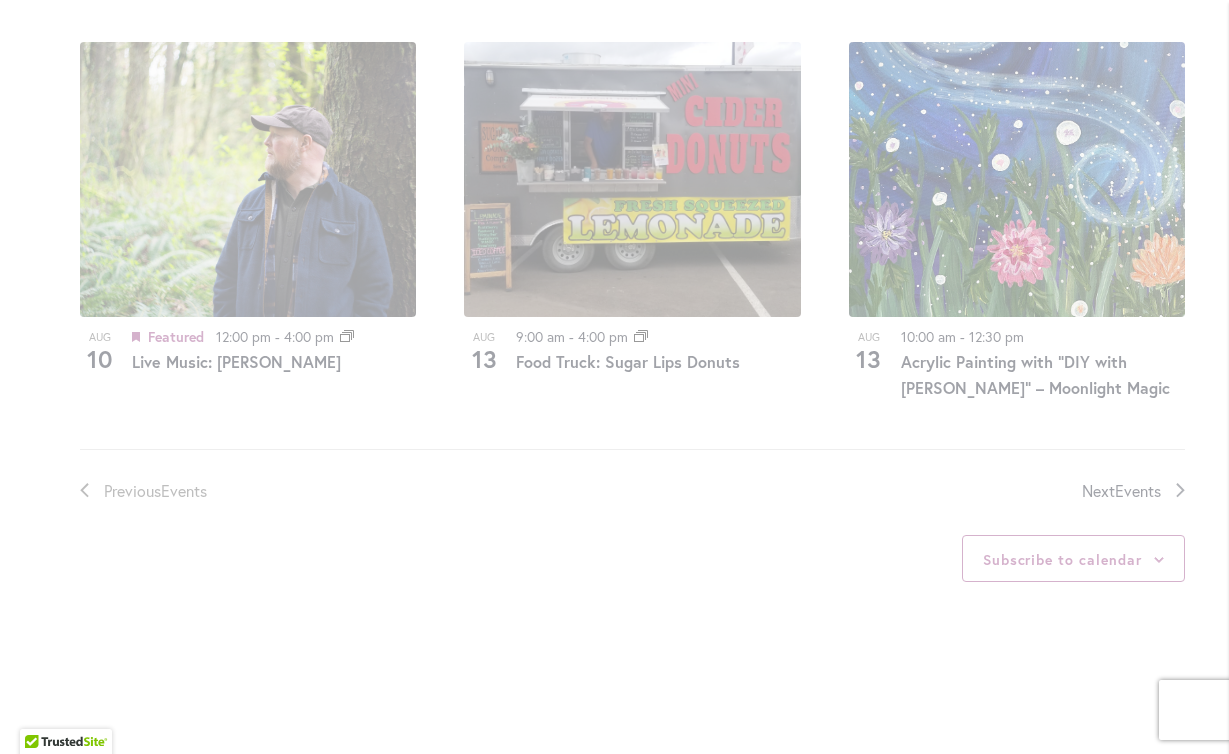 scroll, scrollTop: 945, scrollLeft: 0, axis: vertical 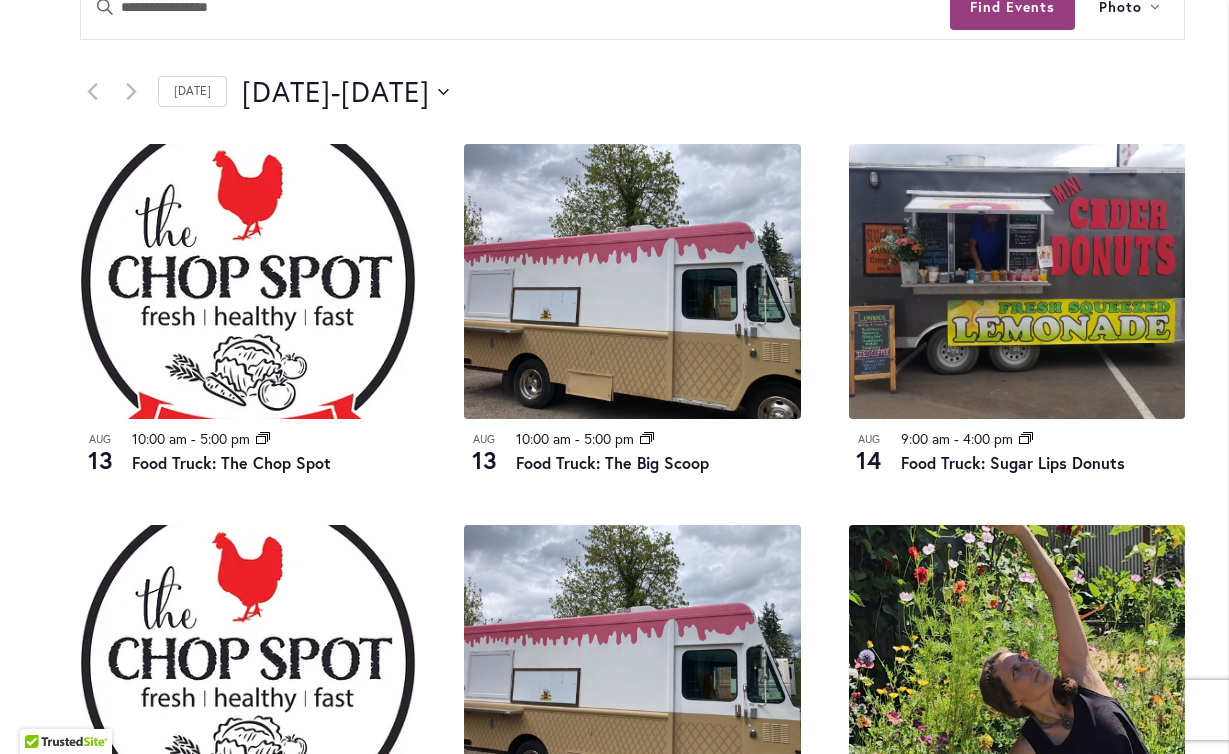 click on "12 events found.
Home       Events     Upcoming Events
Events Calendar
We are very proud of the farming tradition our family brings to the business we've owned and operated for three generations.
Festival Hours
Wednesday - Sunday 9:00 am - 5:30 pm Closed Monday & Tuesday
Events Search and Views Navigation
Search
Enter Keyword. Search for Events by Keyword.
Find Events
Event Views Navigation
Photo
List
Month
Photo
Week" at bounding box center (632, 685) 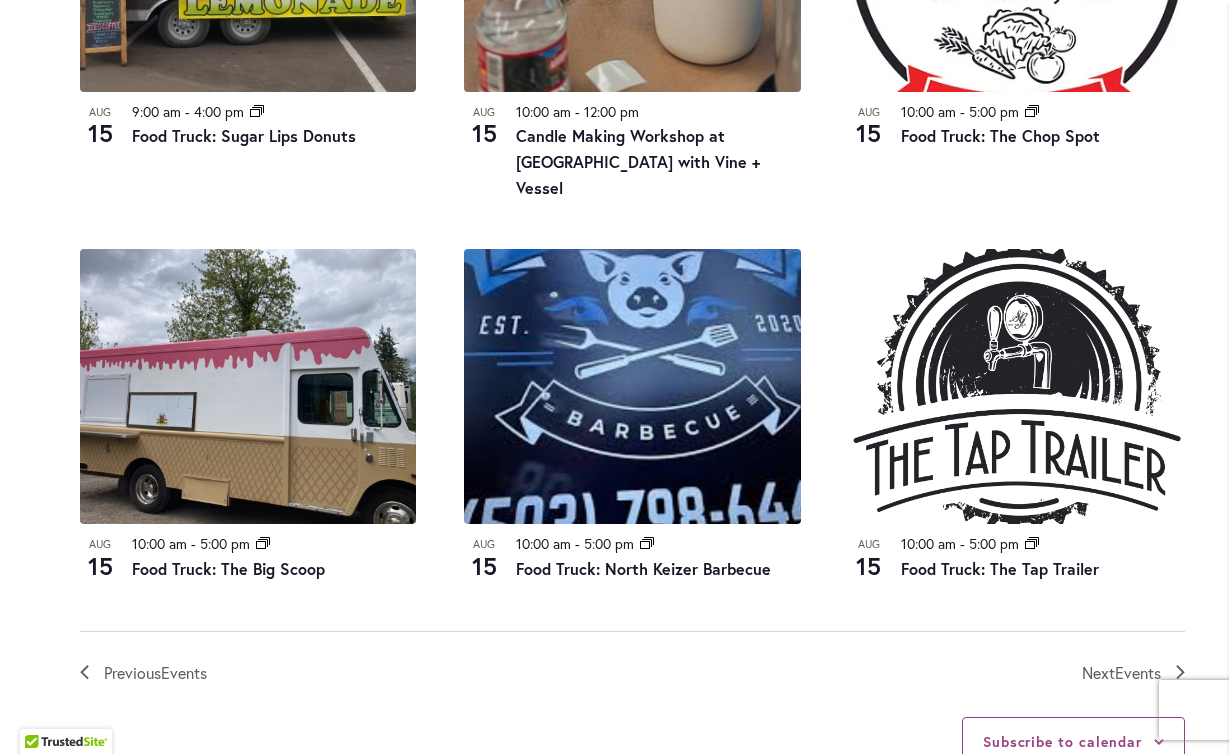 scroll, scrollTop: 2124, scrollLeft: 0, axis: vertical 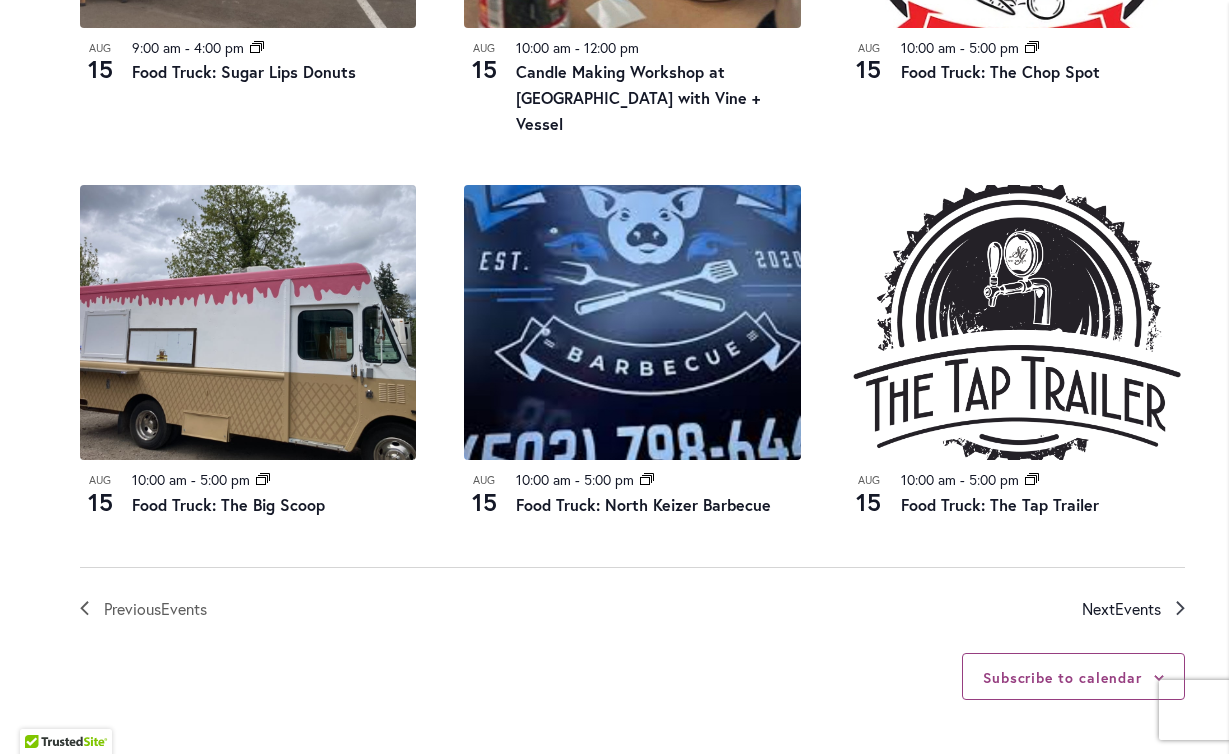 click on "Events" at bounding box center [1138, 608] 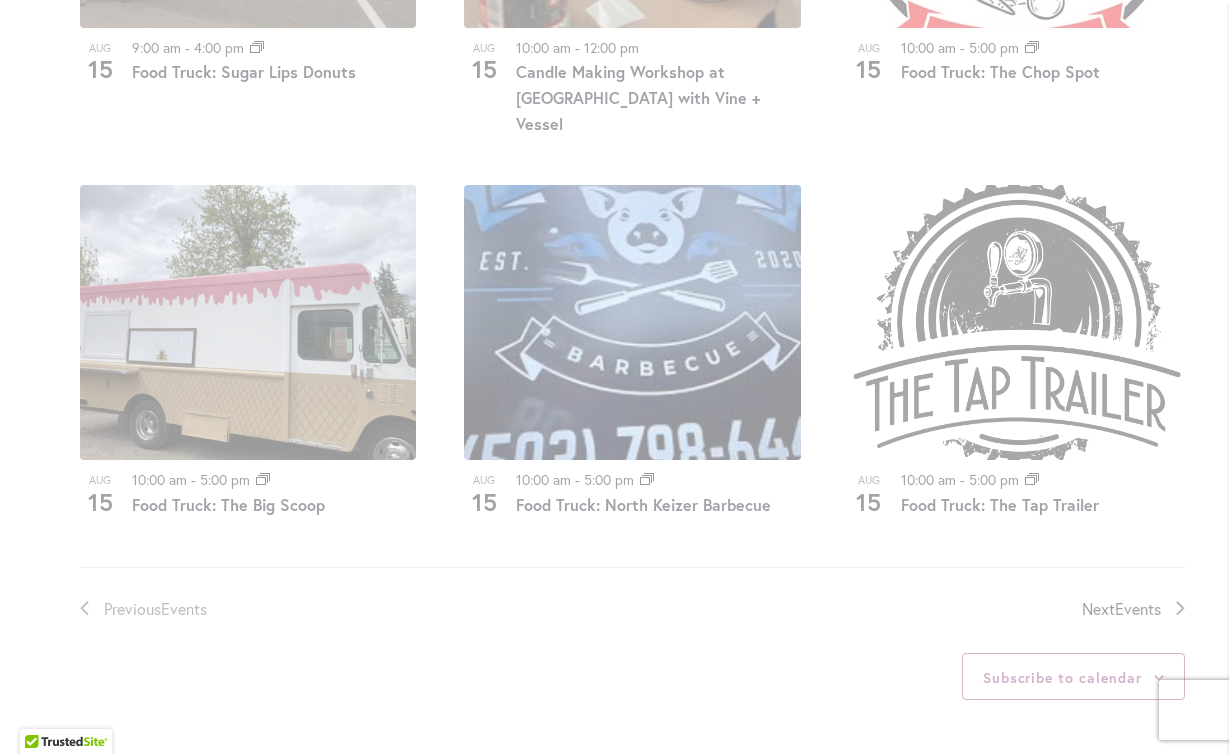 scroll, scrollTop: 945, scrollLeft: 0, axis: vertical 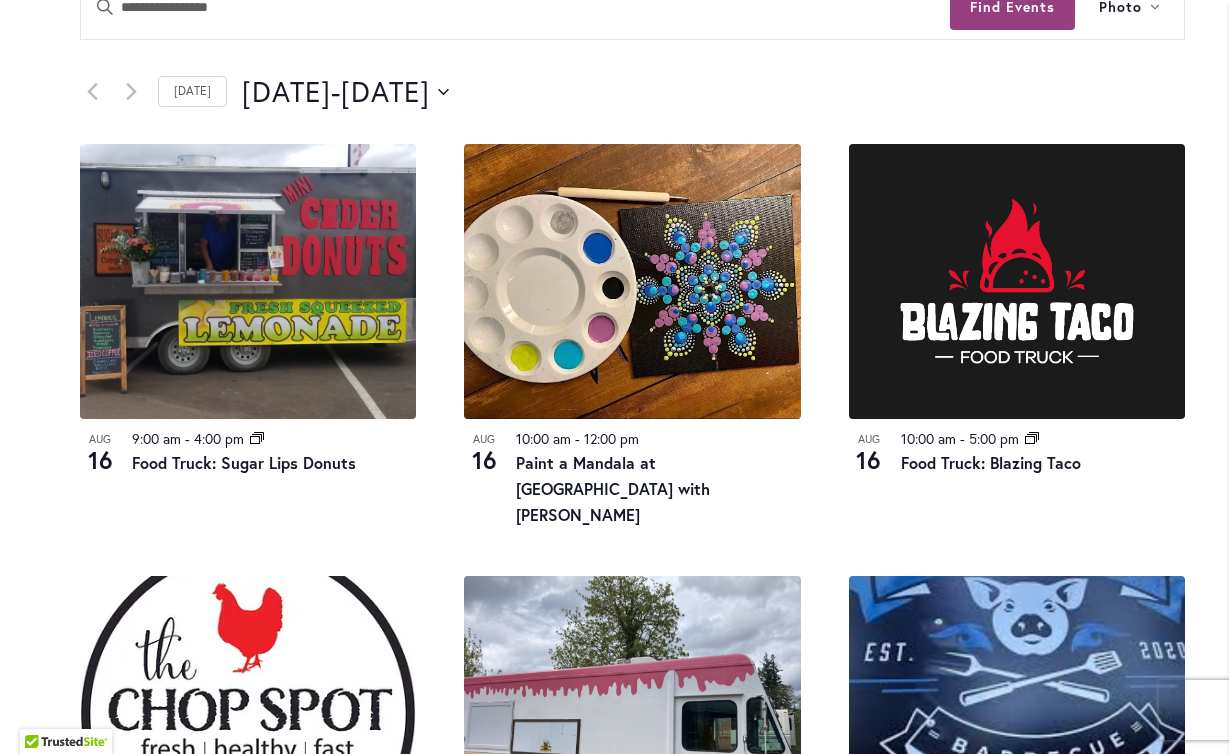click on "12 events found.
Home       Events     Upcoming Events
Events Calendar
We are very proud of the farming tradition our family brings to the business we've owned and operated for three generations.
Festival Hours
Wednesday - Sunday 9:00 am - 5:30 pm Closed Monday & Tuesday
Events Search and Views Navigation
Search
Enter Keyword. Search for Events by Keyword.
Find Events
Event Views Navigation
Photo
List
Month
Photo
Week" at bounding box center [632, 685] 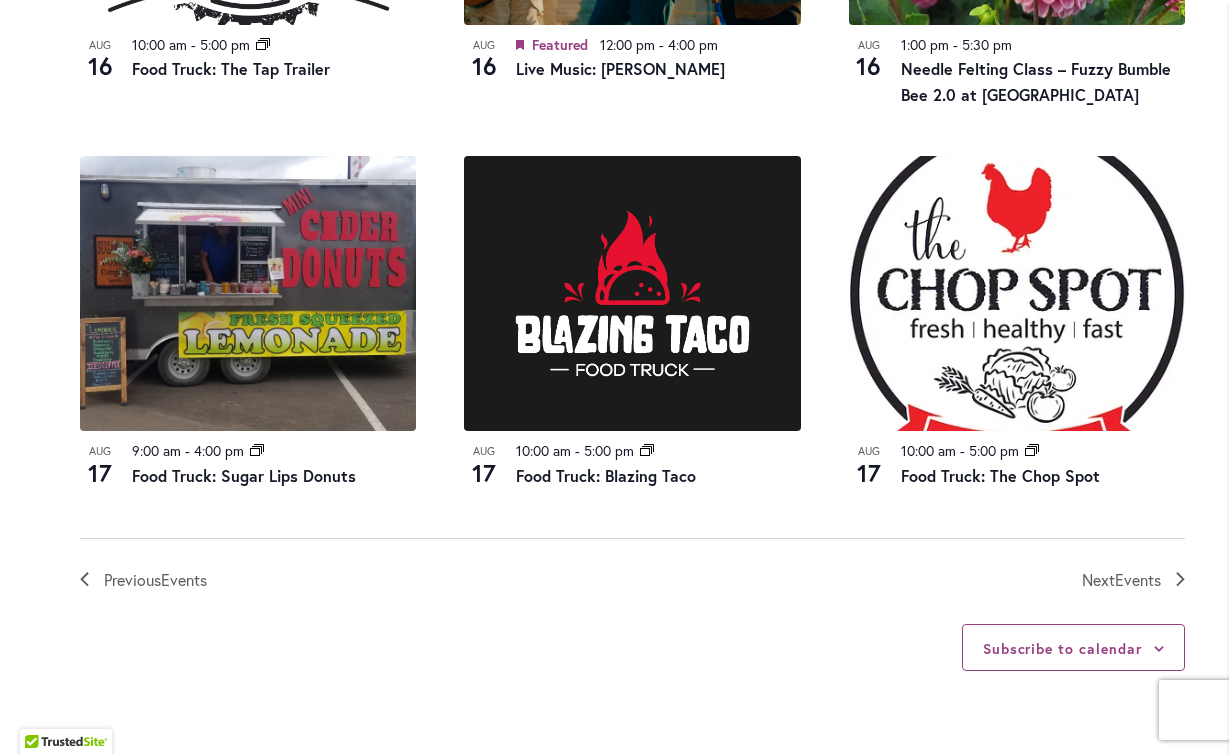 scroll, scrollTop: 2183, scrollLeft: 0, axis: vertical 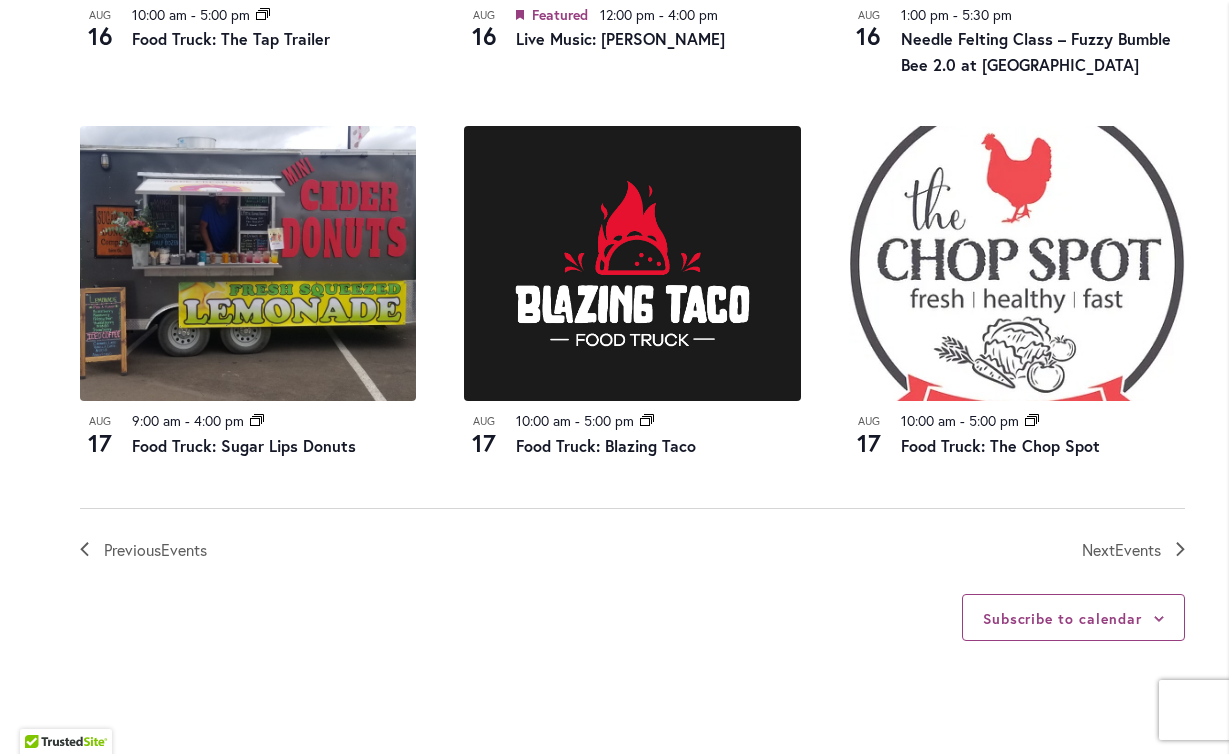 click at bounding box center [1017, 263] 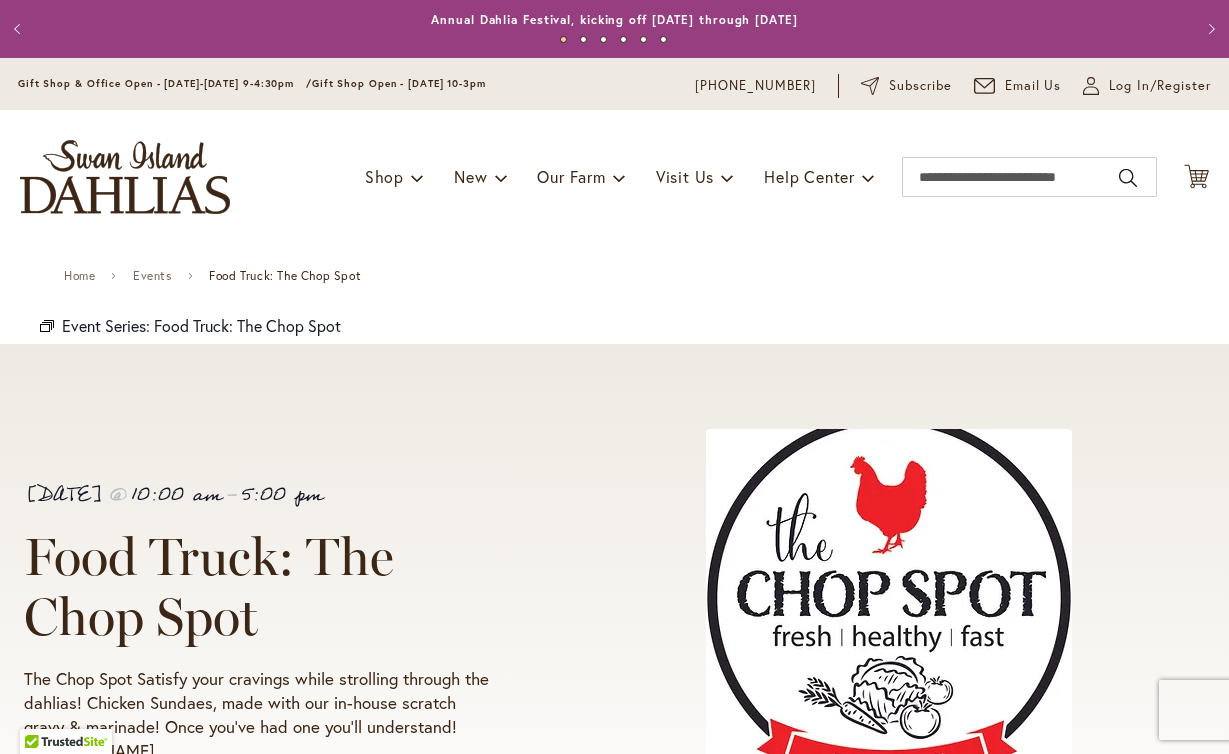 scroll, scrollTop: 0, scrollLeft: 0, axis: both 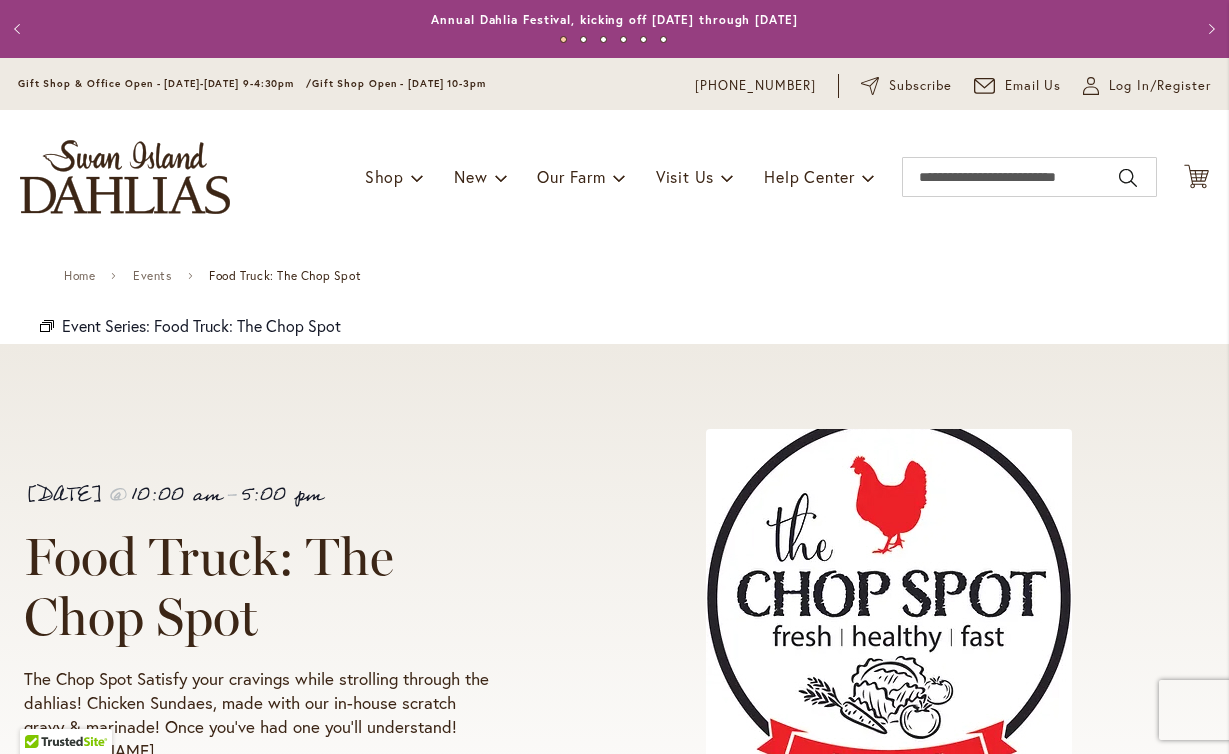 click on "[DATE]
10:00 am
-
5:00 pm
Food Truck: The Chop Spot
The Chop Spot Satisfy your cravings while strolling through the dahlias! Chicken Sundaes, made with our in-house scratch gravy & marinade! Once you’ve had one you’ll understand! [DOMAIN_NAME]" at bounding box center [614, 616] 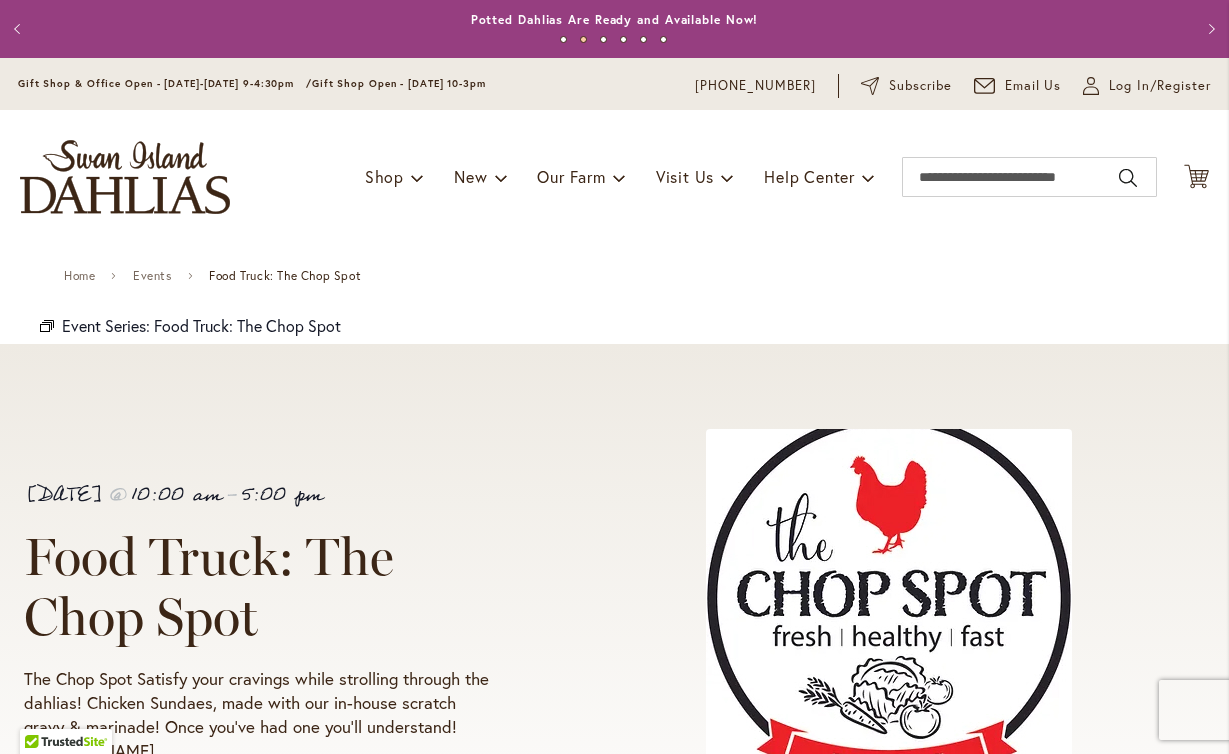 click on "Previous" at bounding box center [20, 29] 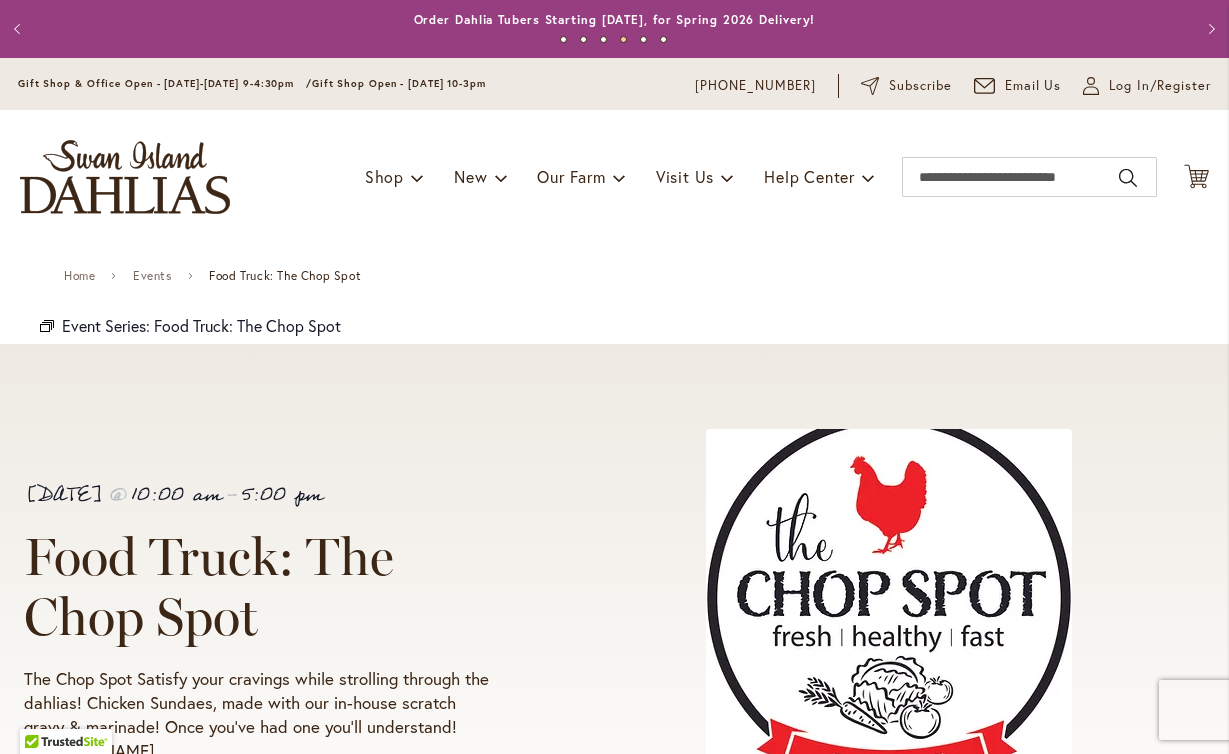 scroll, scrollTop: 0, scrollLeft: 0, axis: both 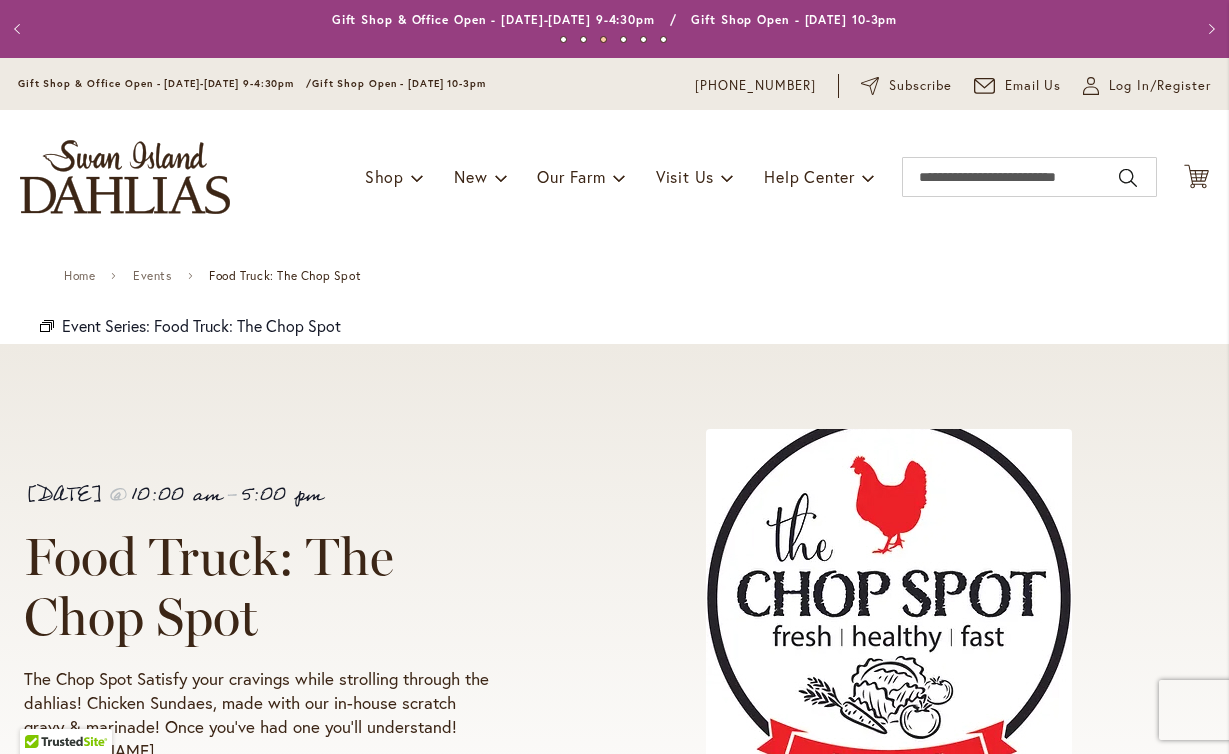 click on "Previous" at bounding box center [20, 29] 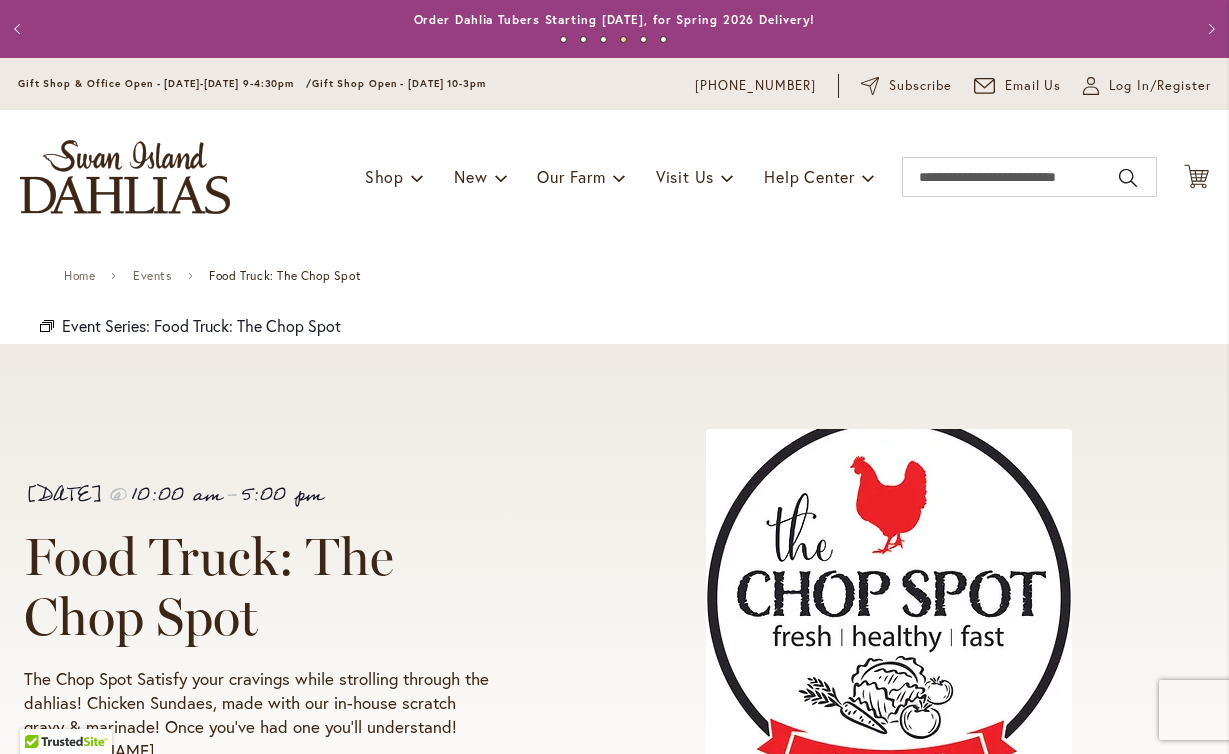 scroll, scrollTop: 0, scrollLeft: 0, axis: both 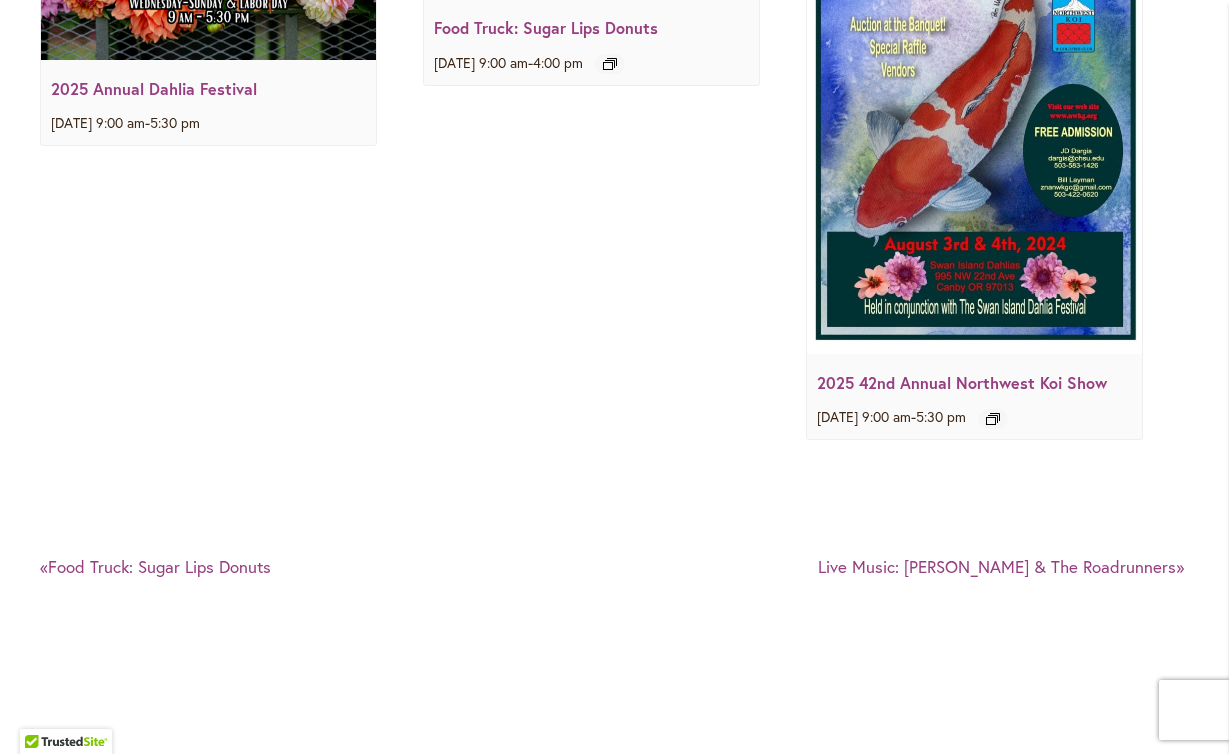 click on "Home       Events     Food Truck: The Chop Spot
Event Series
Event Series:
Food Truck: The Chop Spot
August 17
@
10:00 am
-
5:00 pm
Food Truck: The Chop Spot
The Chop Spot Satisfy your cravings while strolling through the dahlias! Chicken Sundaes, made with our in-house scratch gravy & marinade! Once you’ve had one you’ll understand! Choppdx.com
Event Details
Details
Date:
August 17
Time:
10:00 am - 5:00 pm
Series:
Food Truck: The Chop Spot
Event Categories:   Festival ,  FOOD
Event Tags: 2025 ,  dahlia festival ,  festival ,  food ,  food truck" at bounding box center [614, -992] 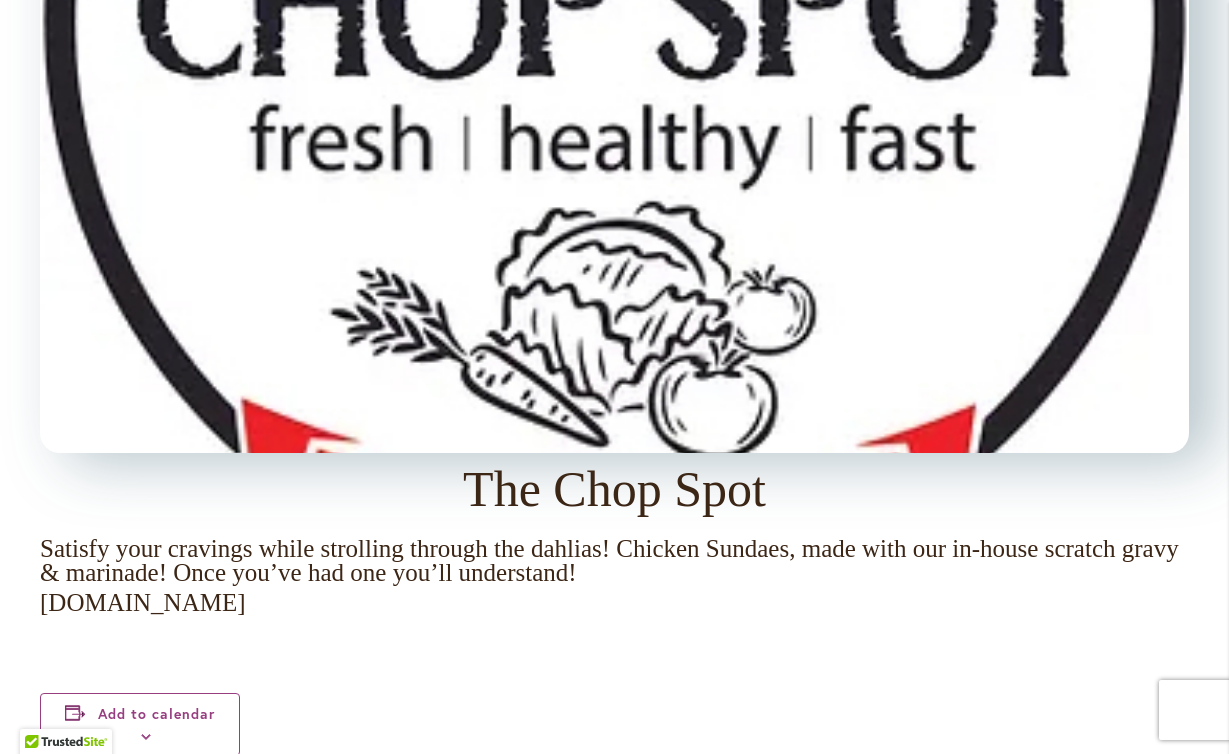 scroll, scrollTop: 1912, scrollLeft: 0, axis: vertical 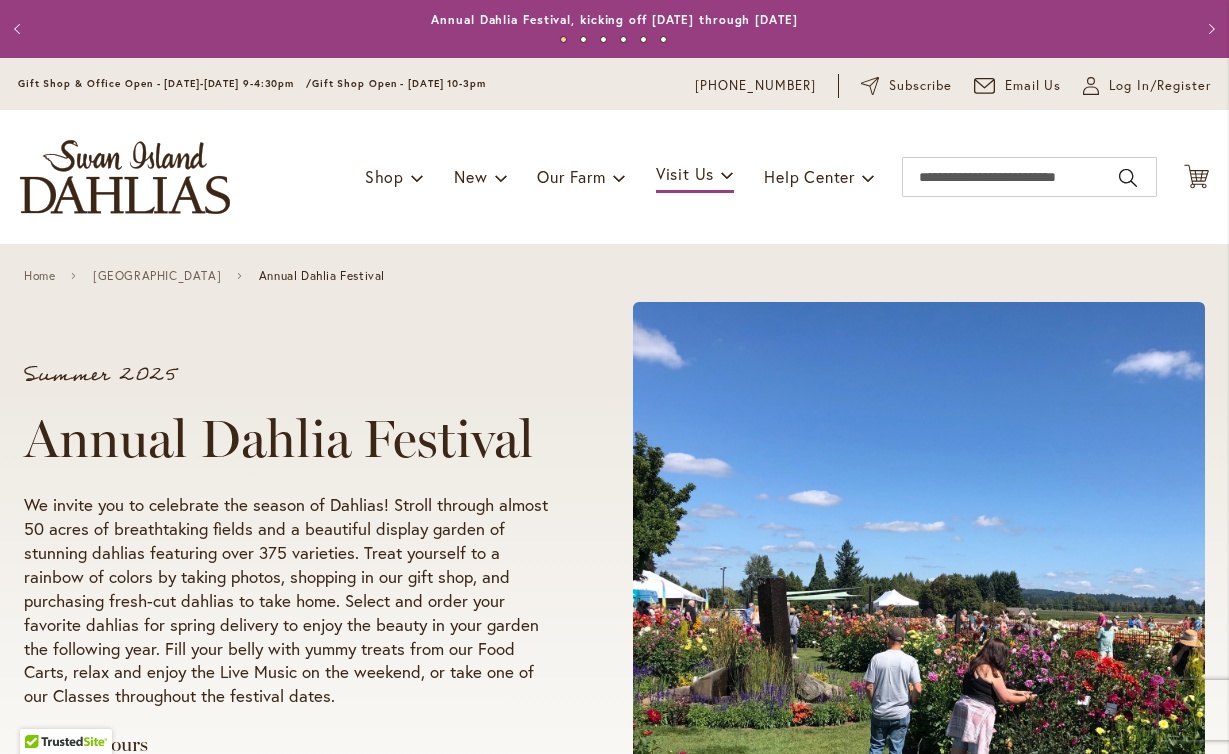 click on "Toggle Nav
Shop
Dahlia Tubers
Collections
Fresh Cut Dahlias
Gardening Supplies
Gift Cards
Request a Catalog
Gifts, Clothing & Specialty Items" at bounding box center (614, 177) 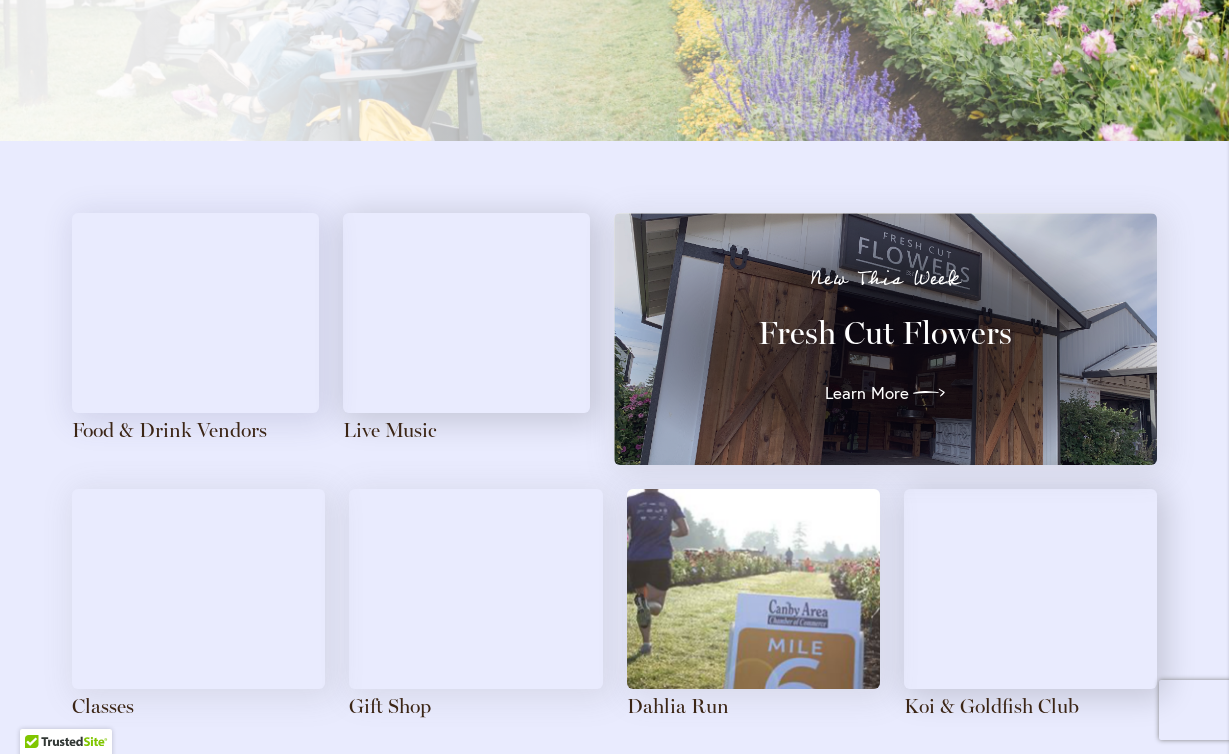 scroll, scrollTop: 2080, scrollLeft: 0, axis: vertical 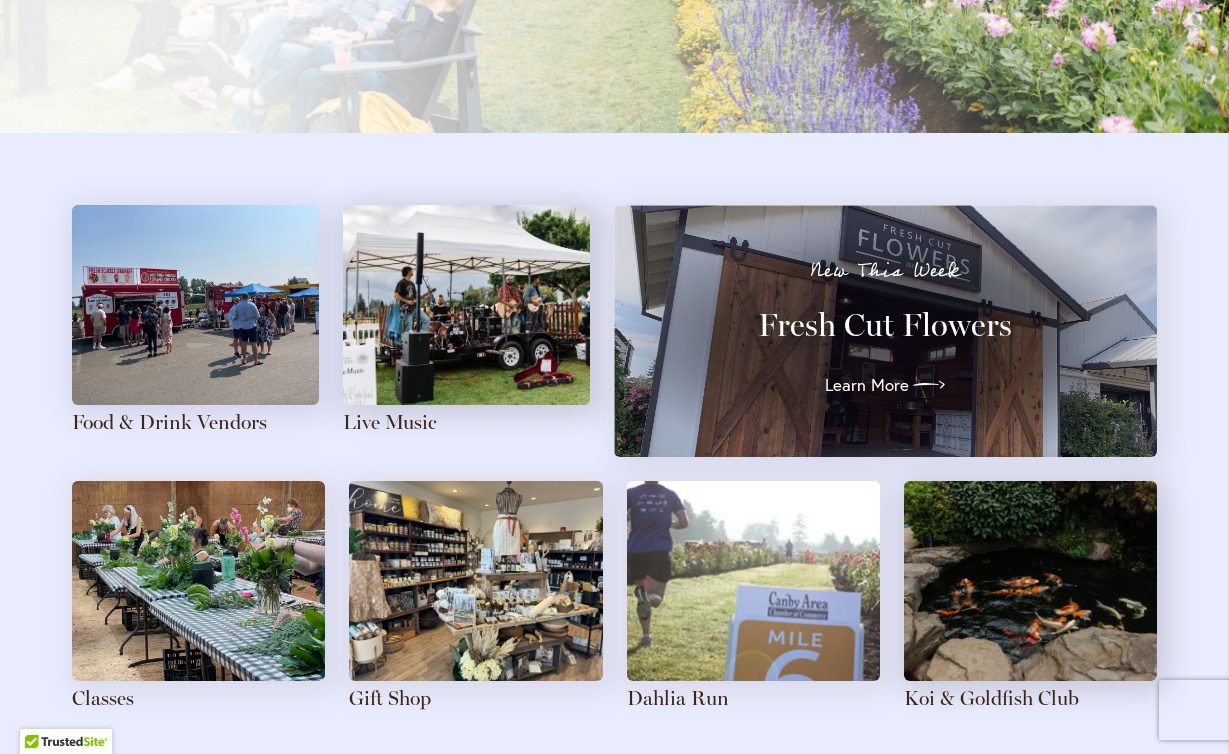 click at bounding box center (475, 581) 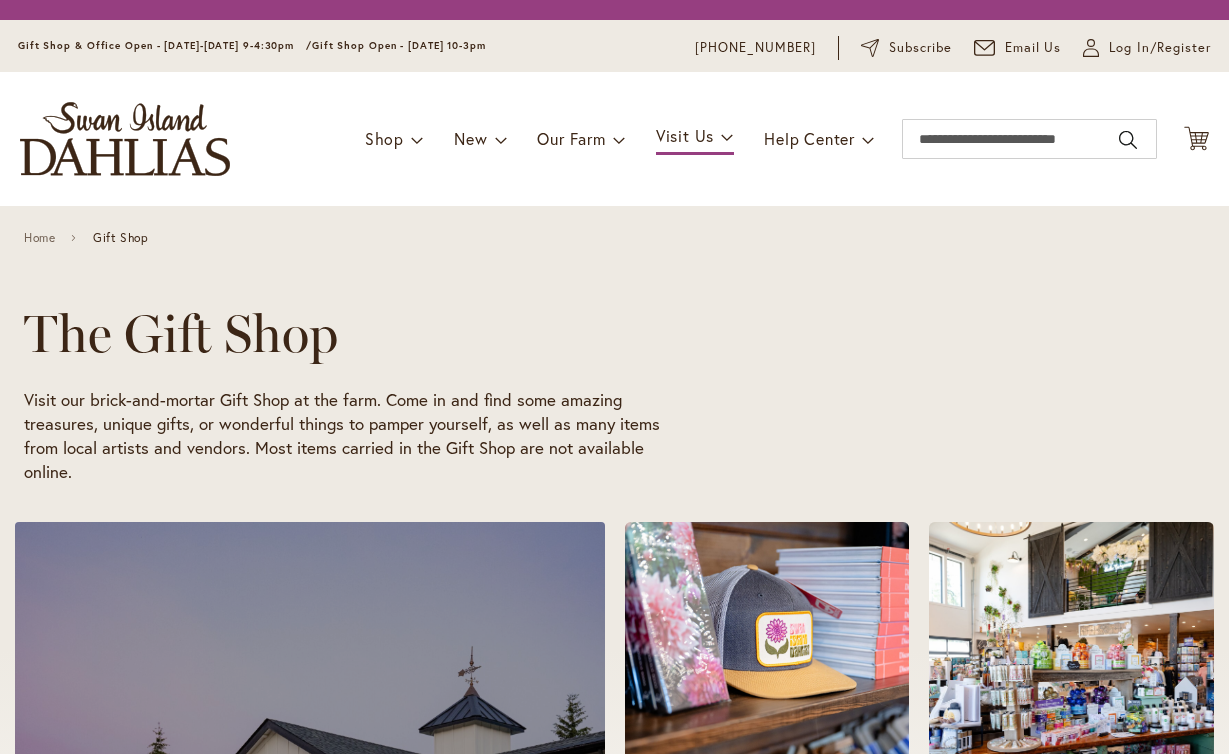 scroll, scrollTop: 0, scrollLeft: 0, axis: both 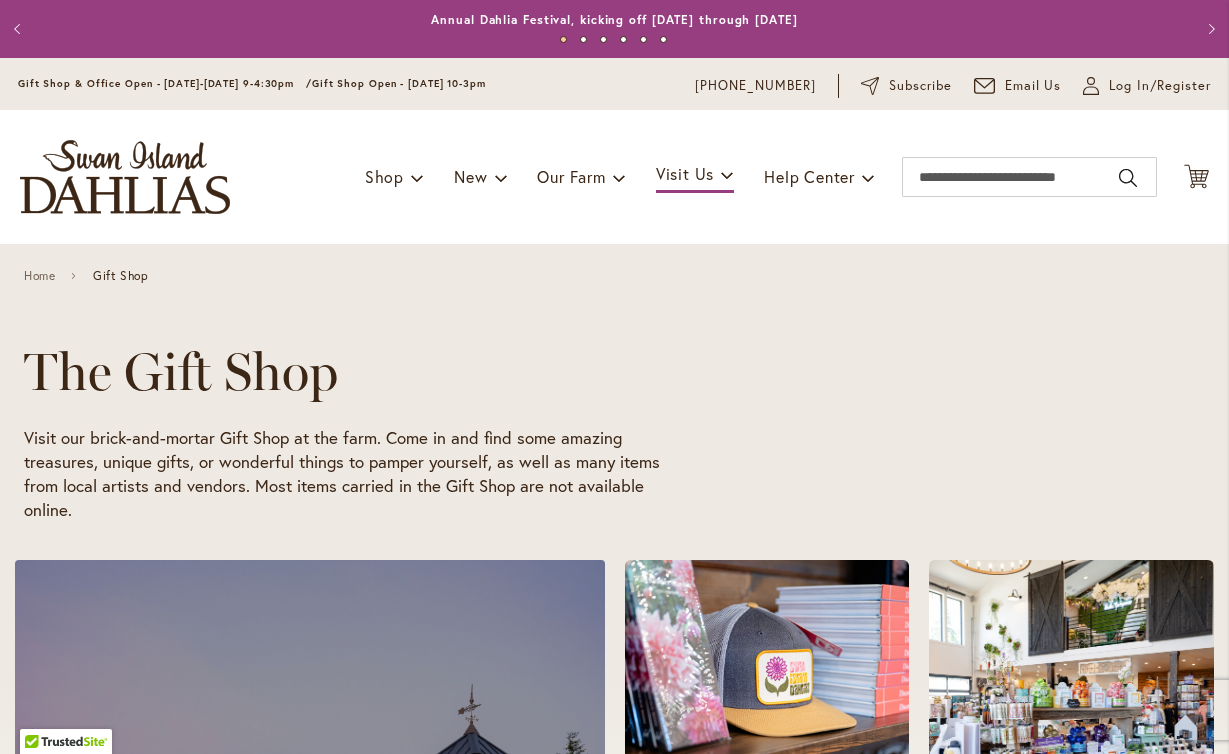 click on "The Gift Shop
Visit our brick-and-mortar Gift Shop at the farm. Come in and find some amazing treasures, unique gifts, or wonderful things to pamper yourself, as well as many items from local artists and vendors. Most items carried in the Gift Shop are not available online." at bounding box center [585, 432] 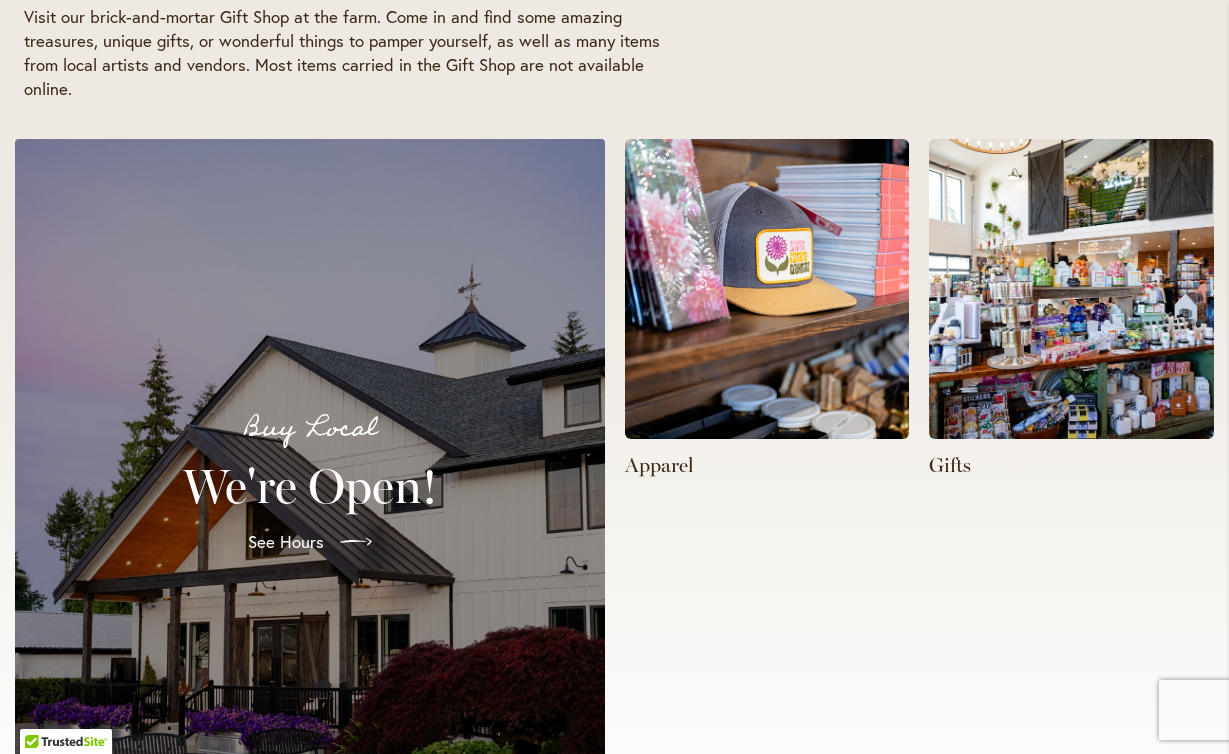 scroll, scrollTop: 504, scrollLeft: 0, axis: vertical 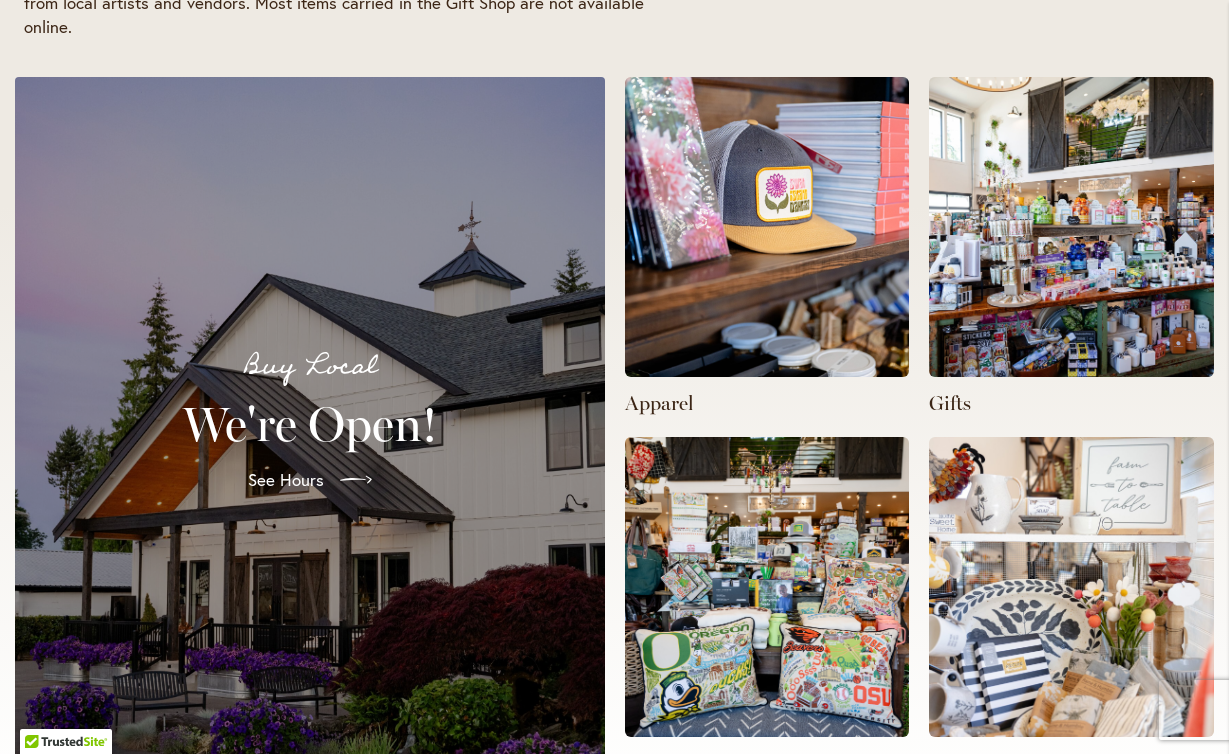 click at bounding box center (1071, 227) 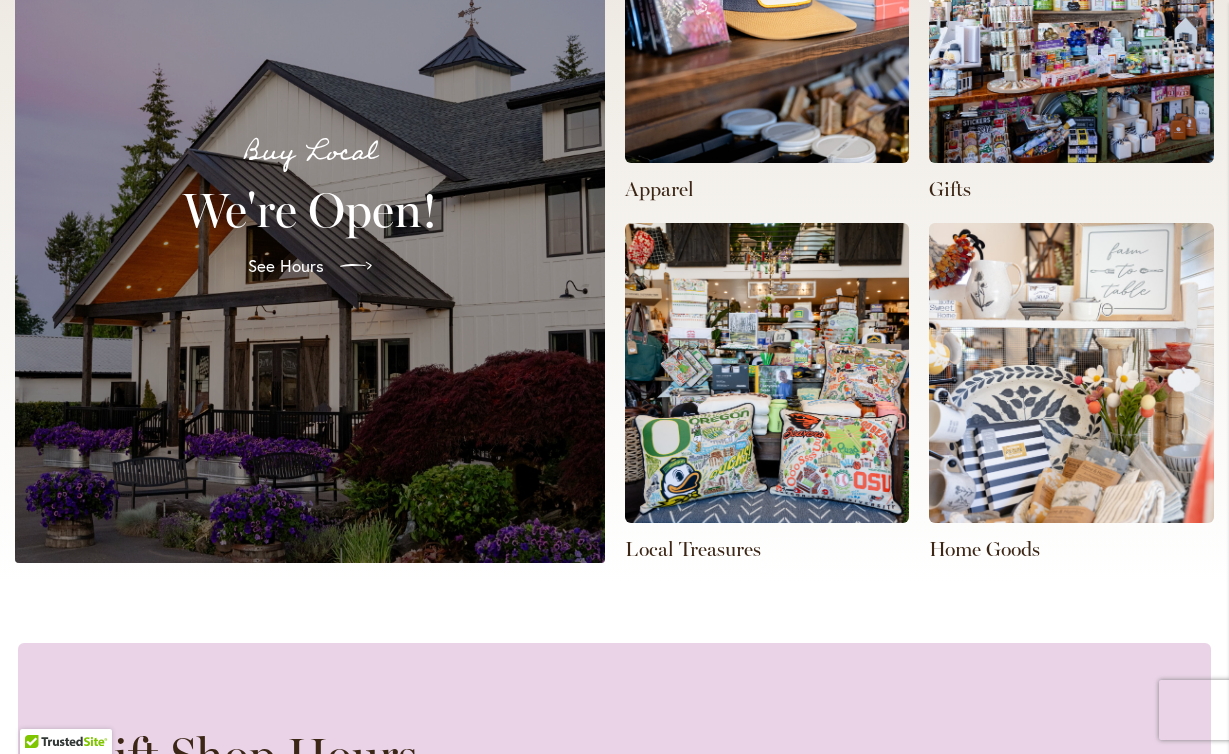 scroll, scrollTop: 703, scrollLeft: 0, axis: vertical 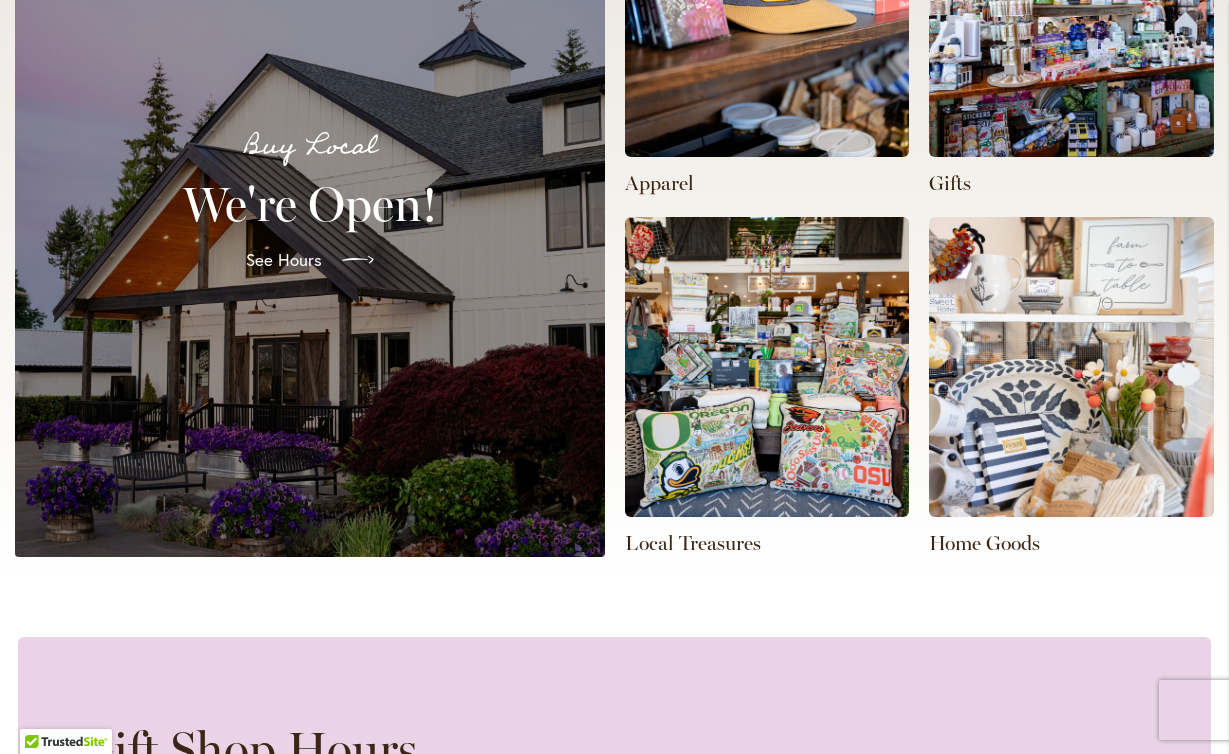click on "See Hours" at bounding box center (284, 260) 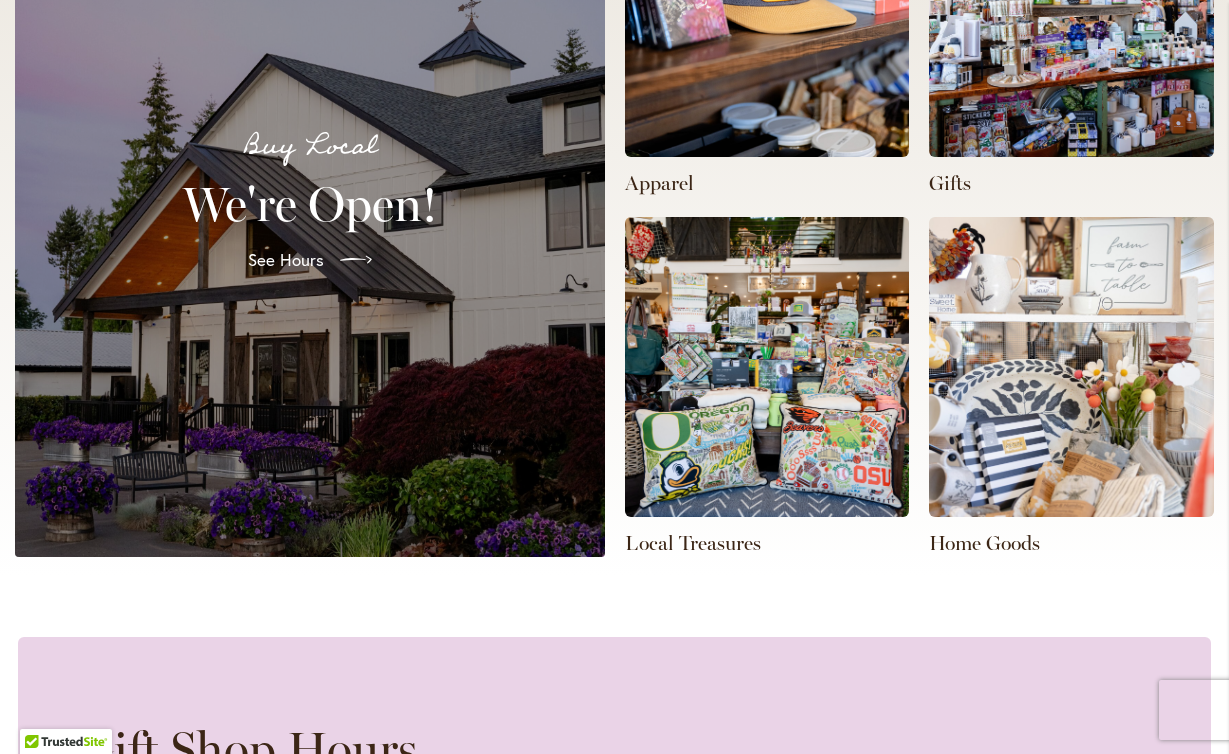 scroll, scrollTop: 1336, scrollLeft: 0, axis: vertical 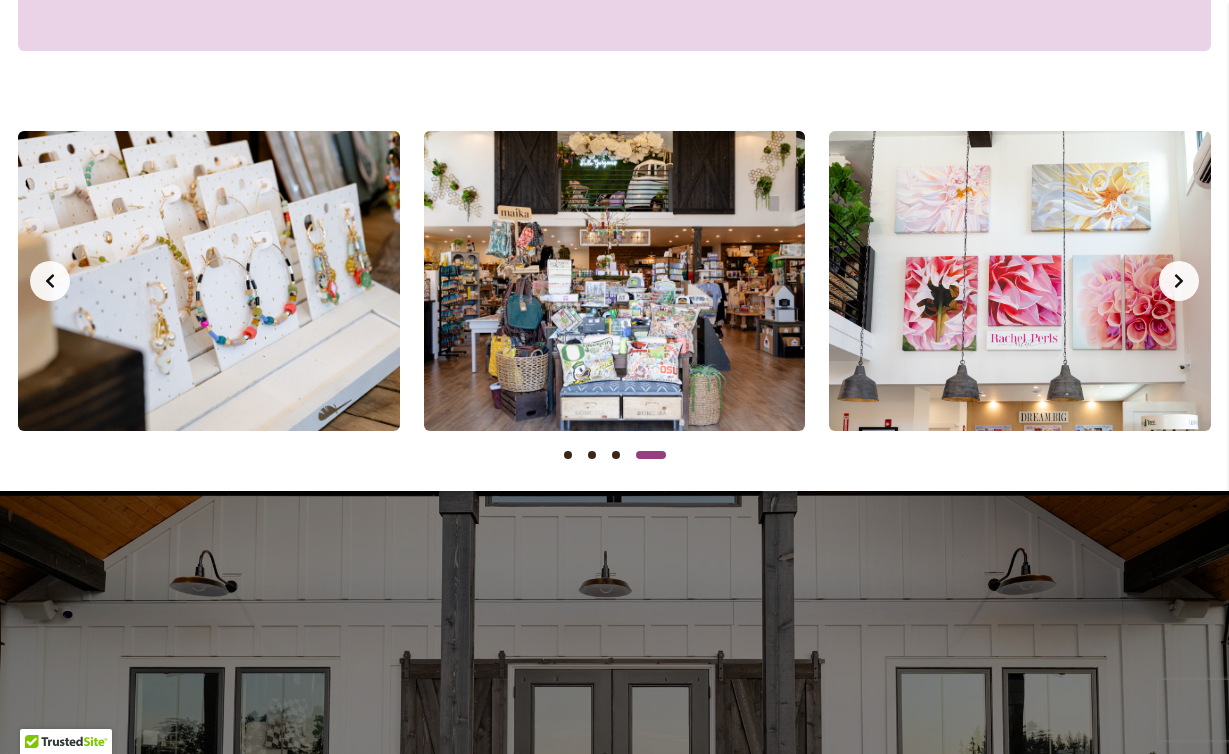 click 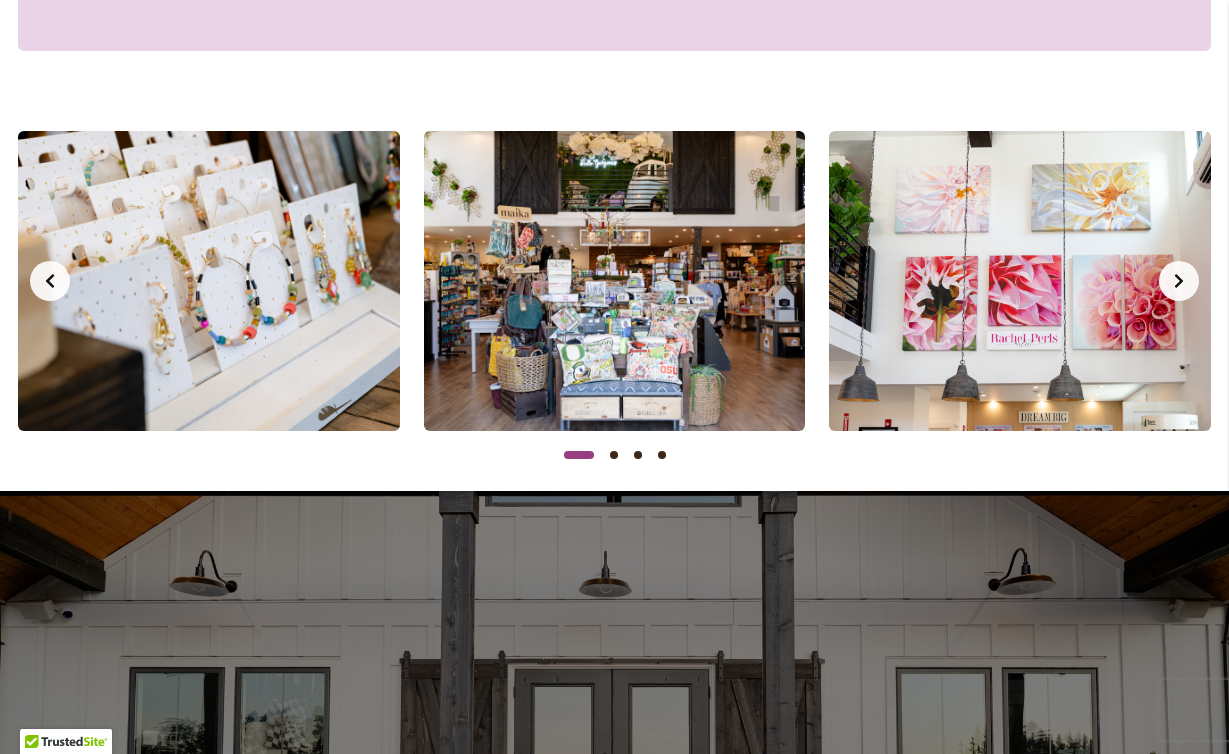 scroll, scrollTop: 0, scrollLeft: 0, axis: both 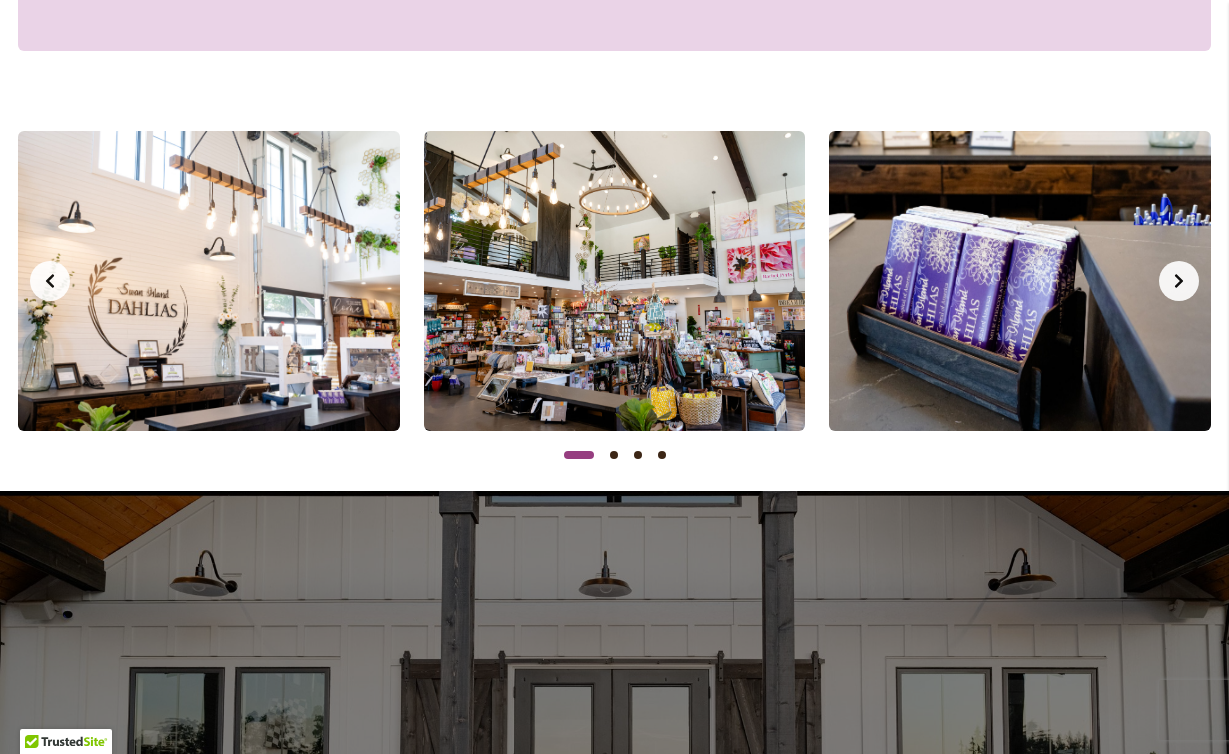 click 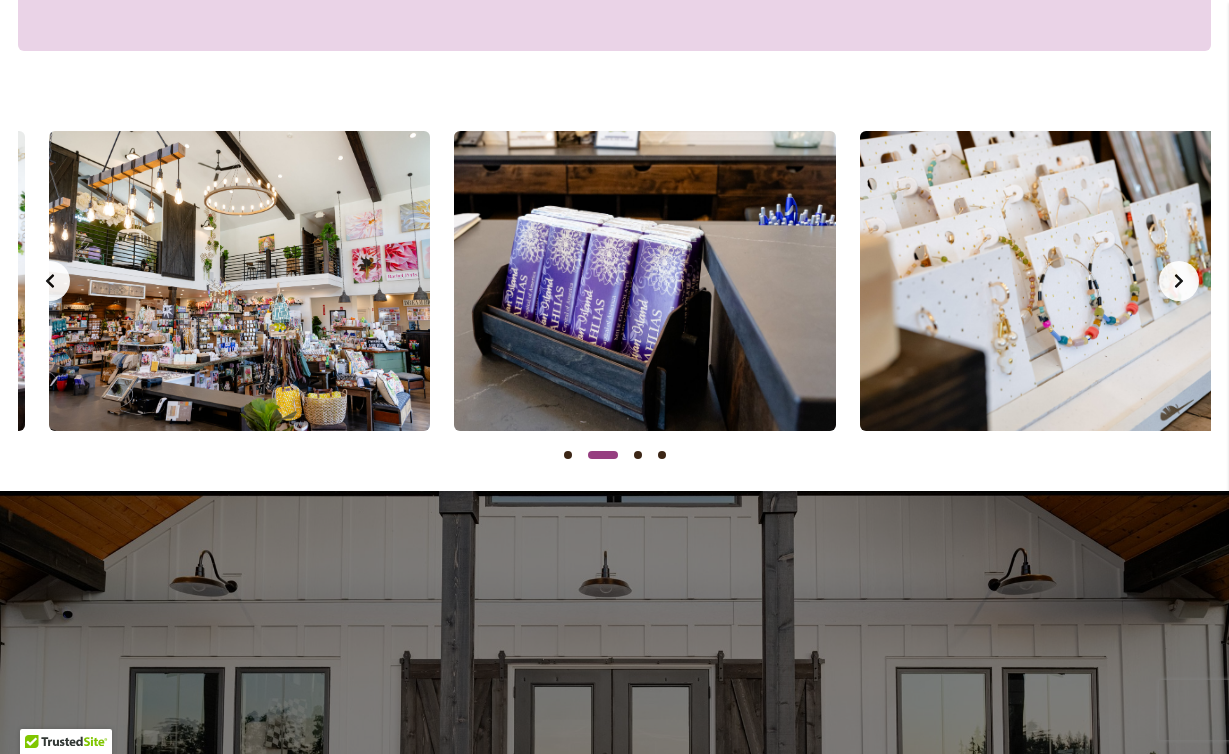 scroll, scrollTop: 0, scrollLeft: 406, axis: horizontal 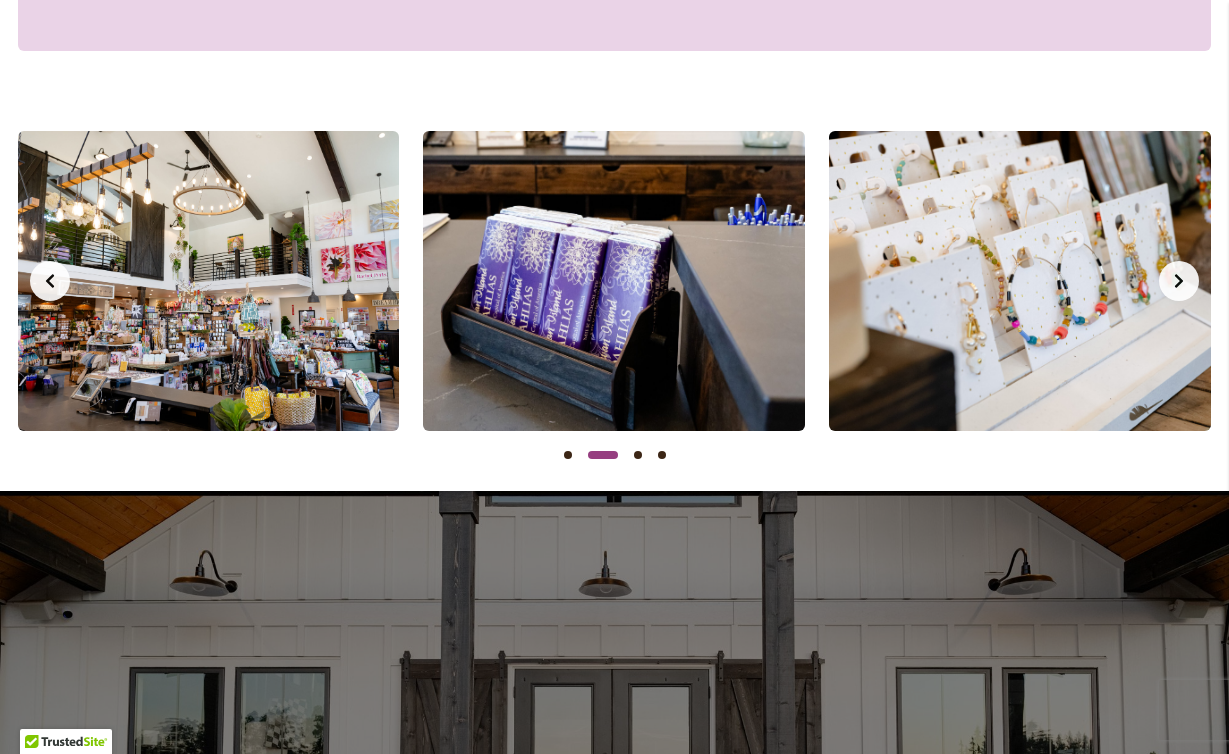 click at bounding box center [1179, 281] 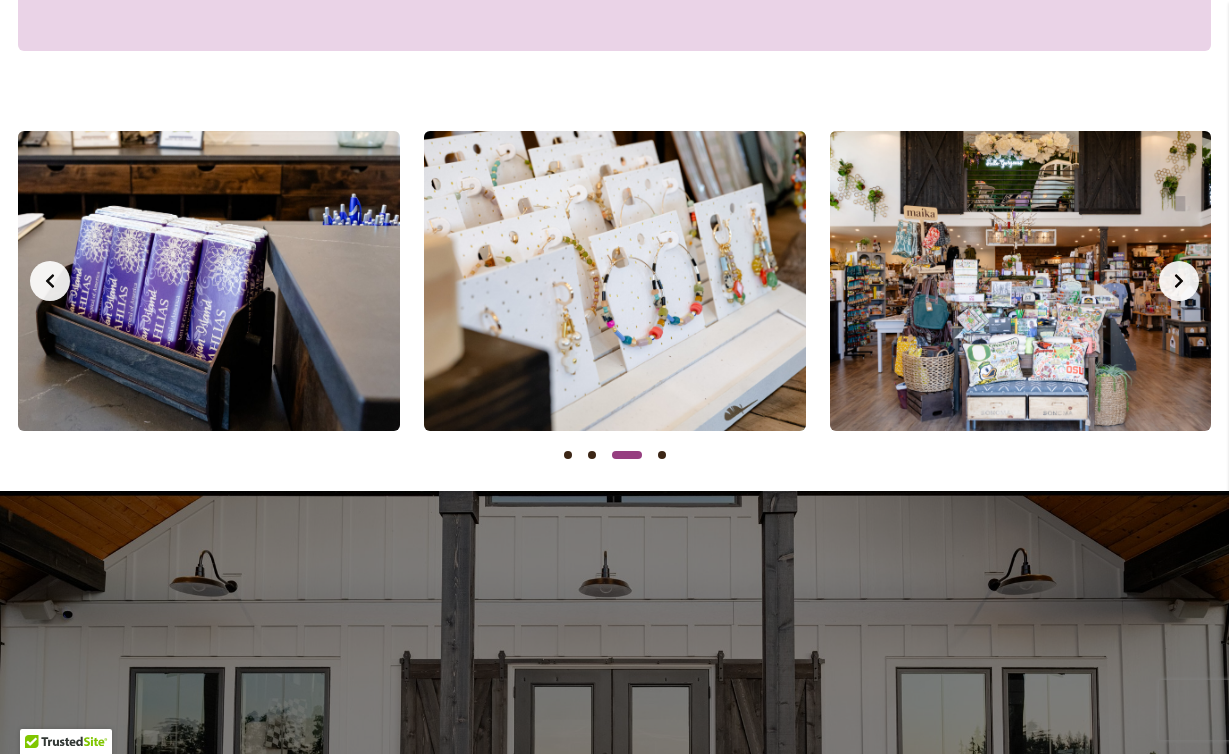 click at bounding box center [1179, 281] 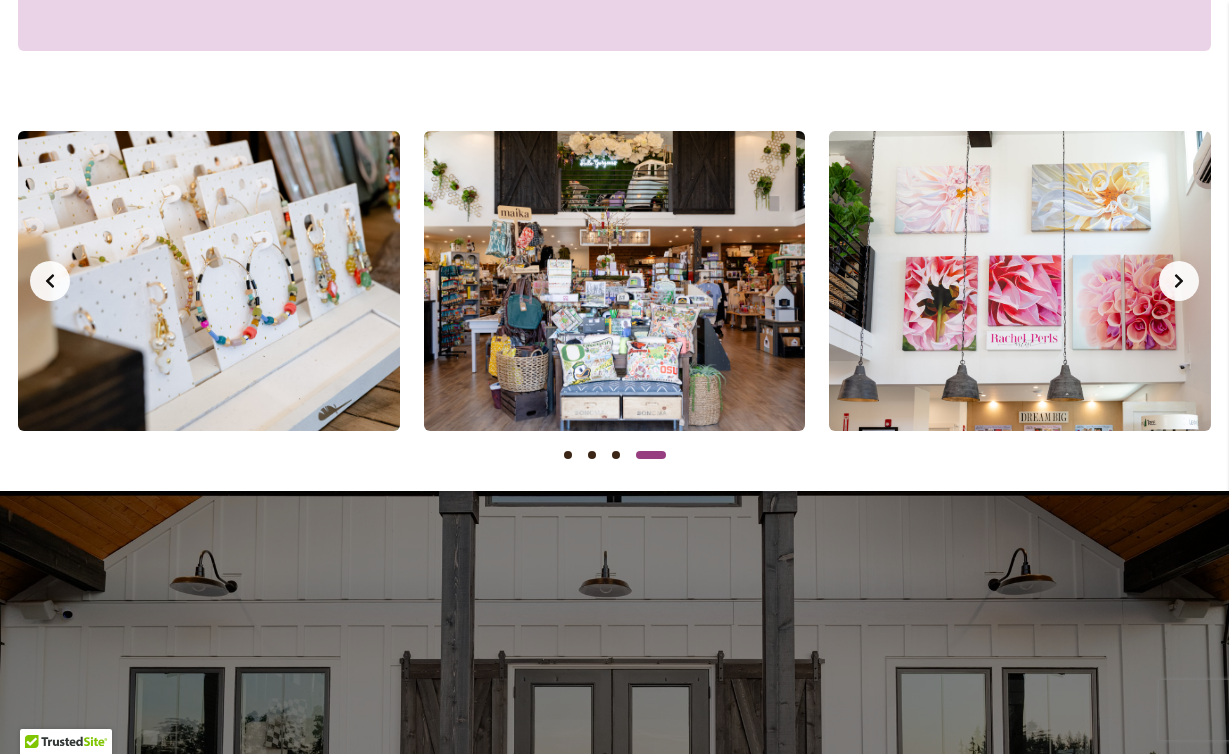click at bounding box center [1179, 281] 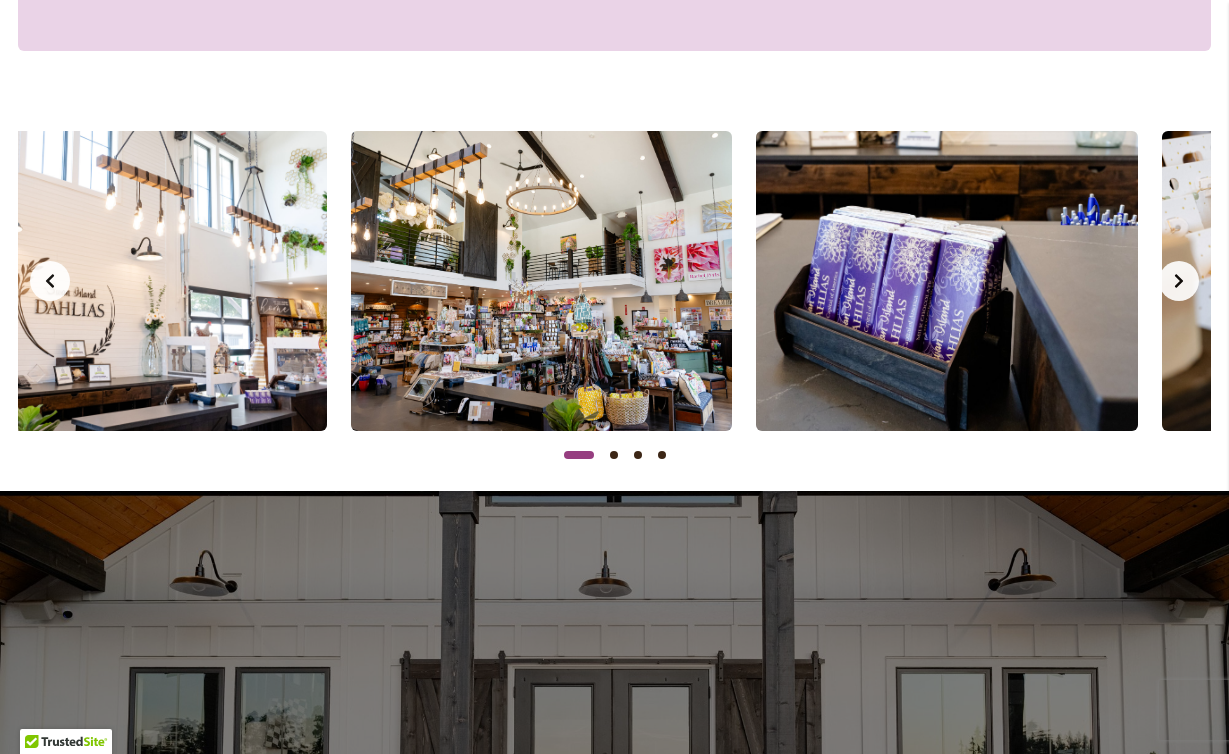 scroll, scrollTop: 0, scrollLeft: 0, axis: both 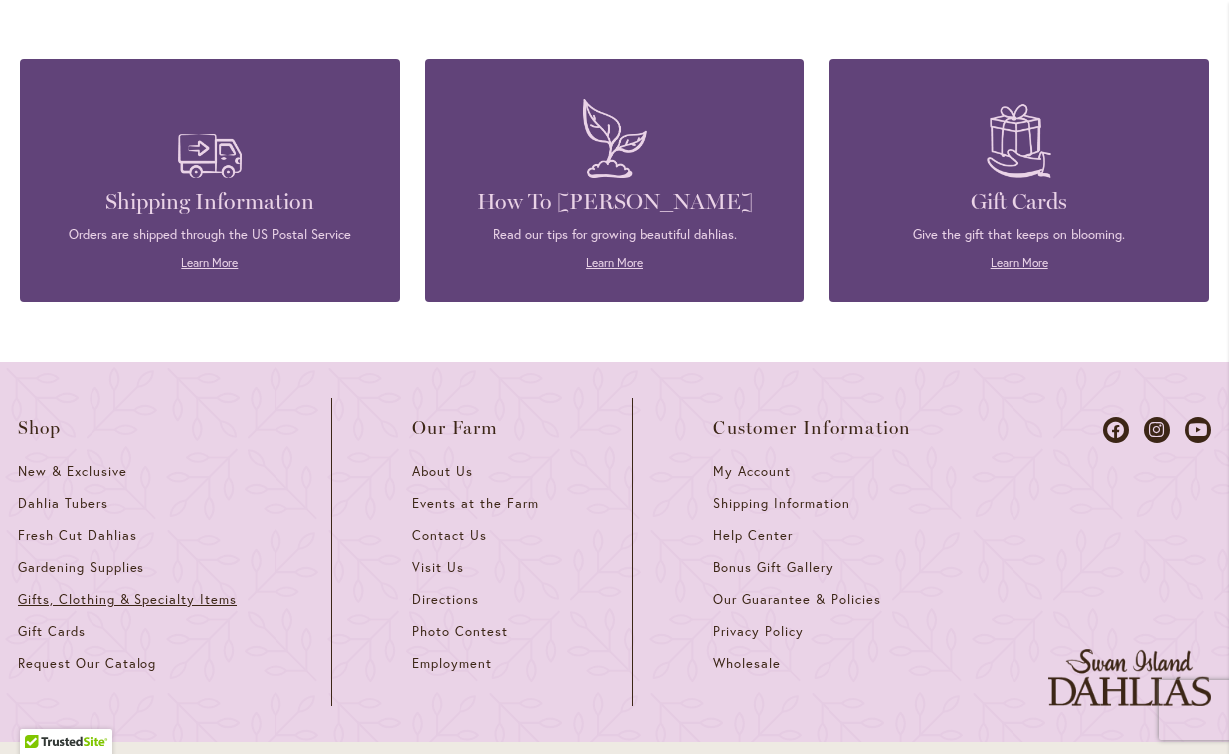 click on "Gifts, Clothing & Specialty Items" at bounding box center (127, 599) 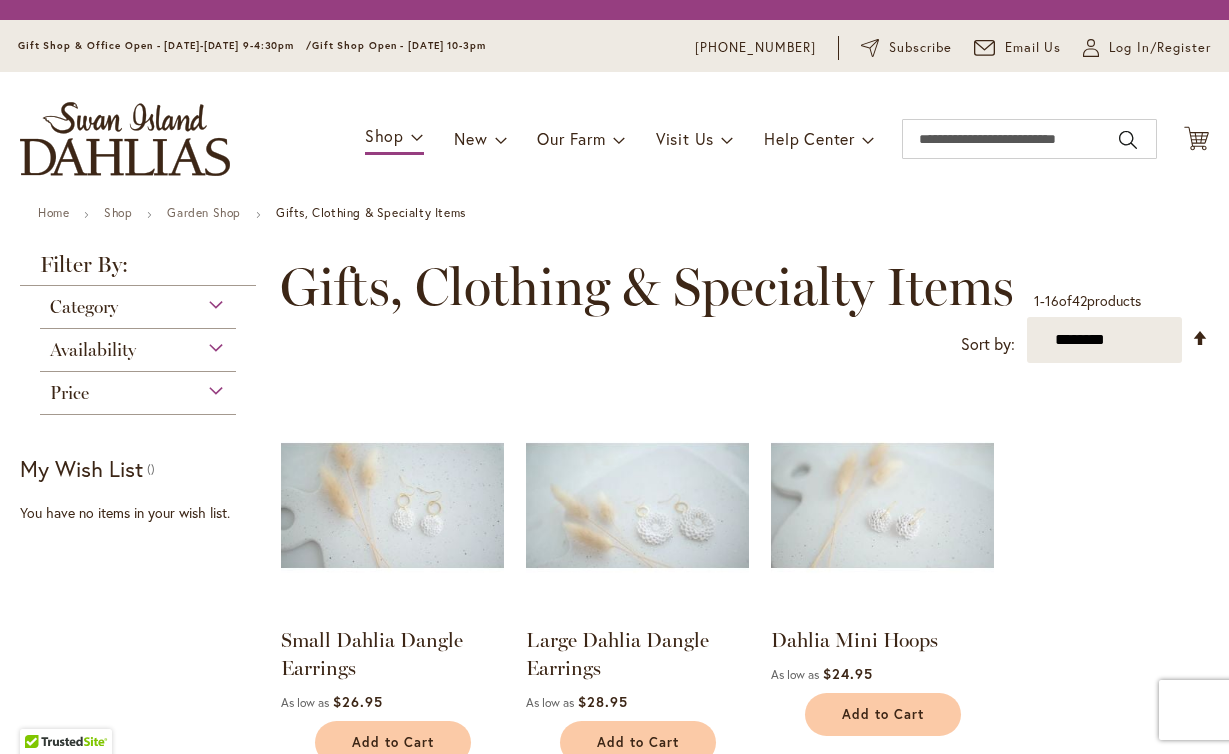scroll, scrollTop: 0, scrollLeft: 0, axis: both 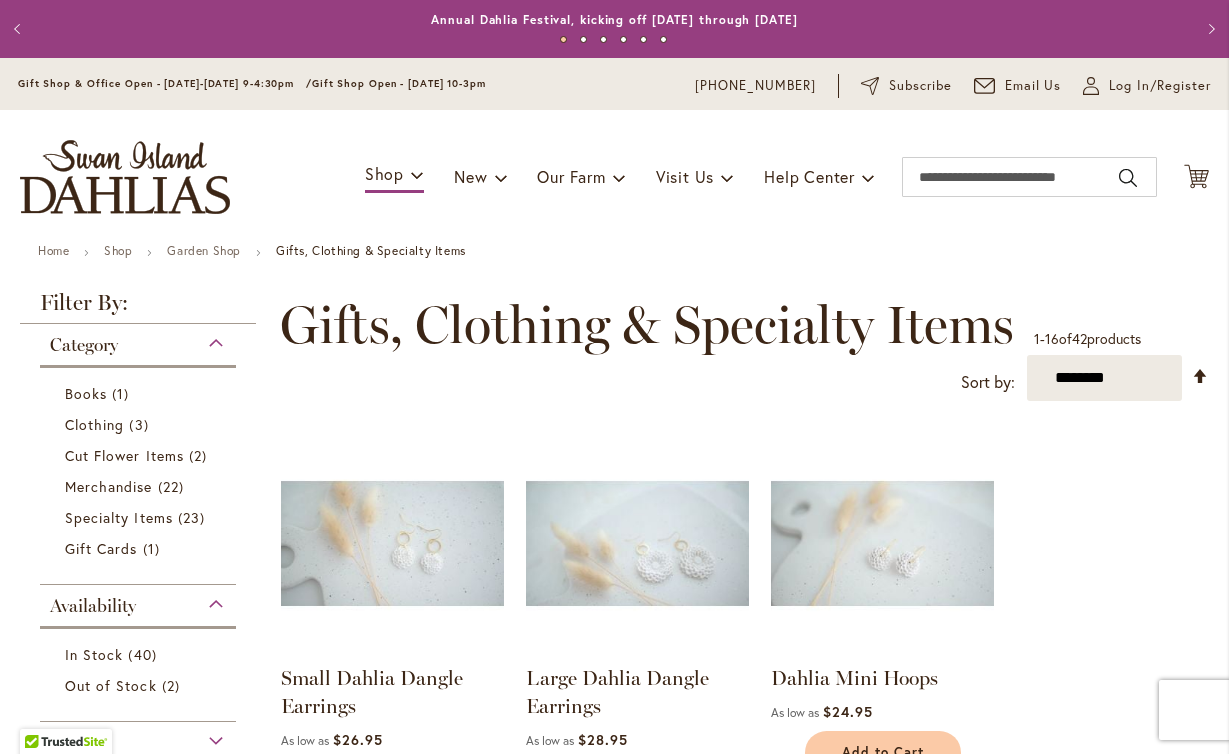 click on "Home
Shop
Garden Shop
Gifts, Clothing & Specialty Items
Filter by:
Filter By:
Category
Books 1
item" at bounding box center [614, 1788] 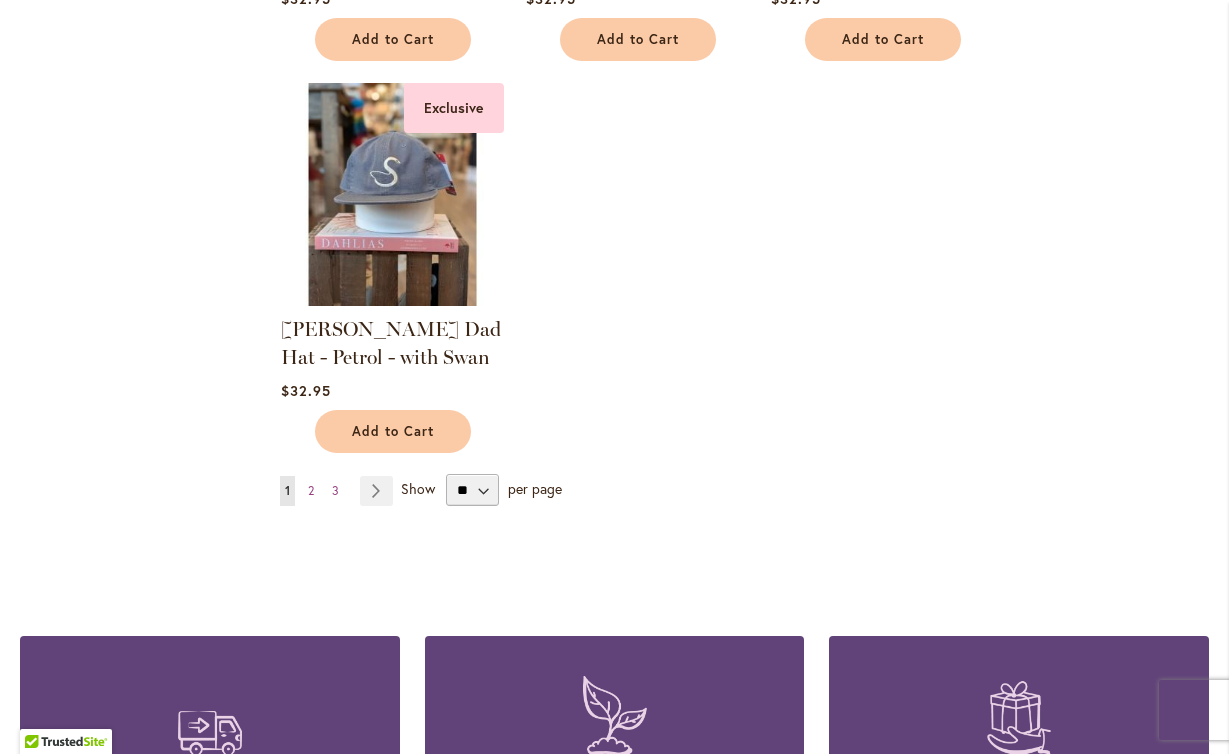 scroll, scrollTop: 2396, scrollLeft: 0, axis: vertical 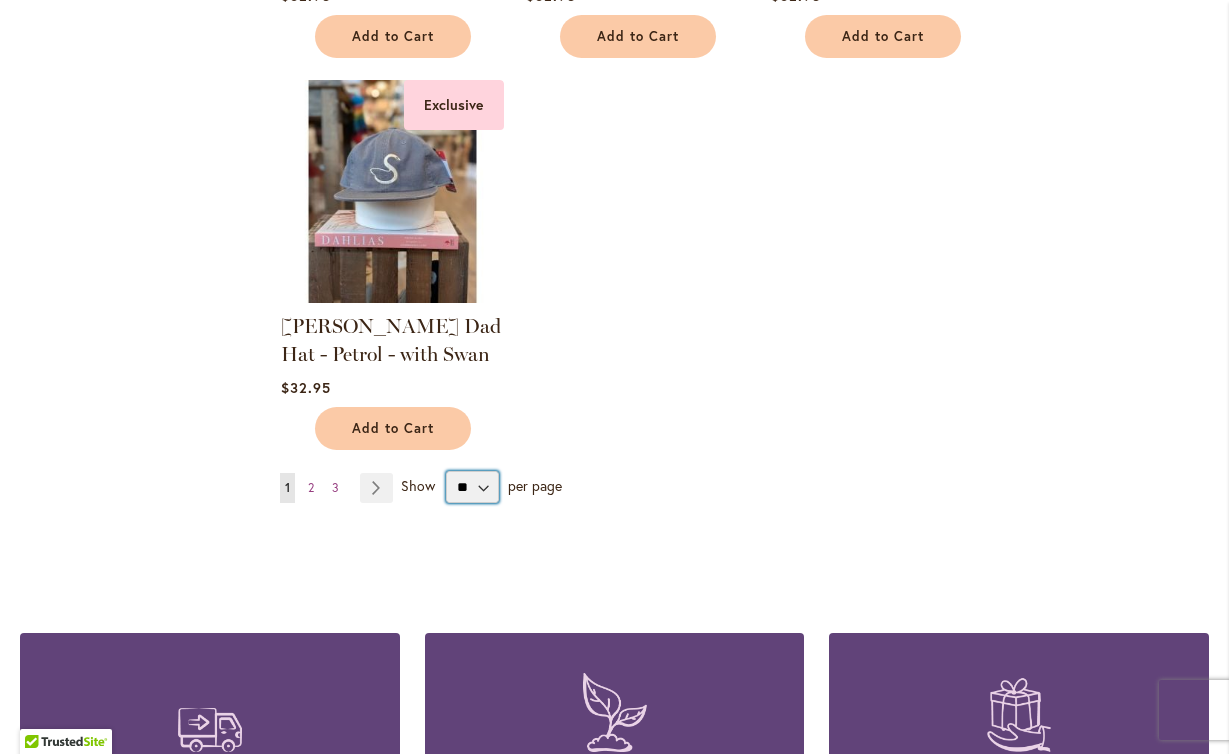 select on "**" 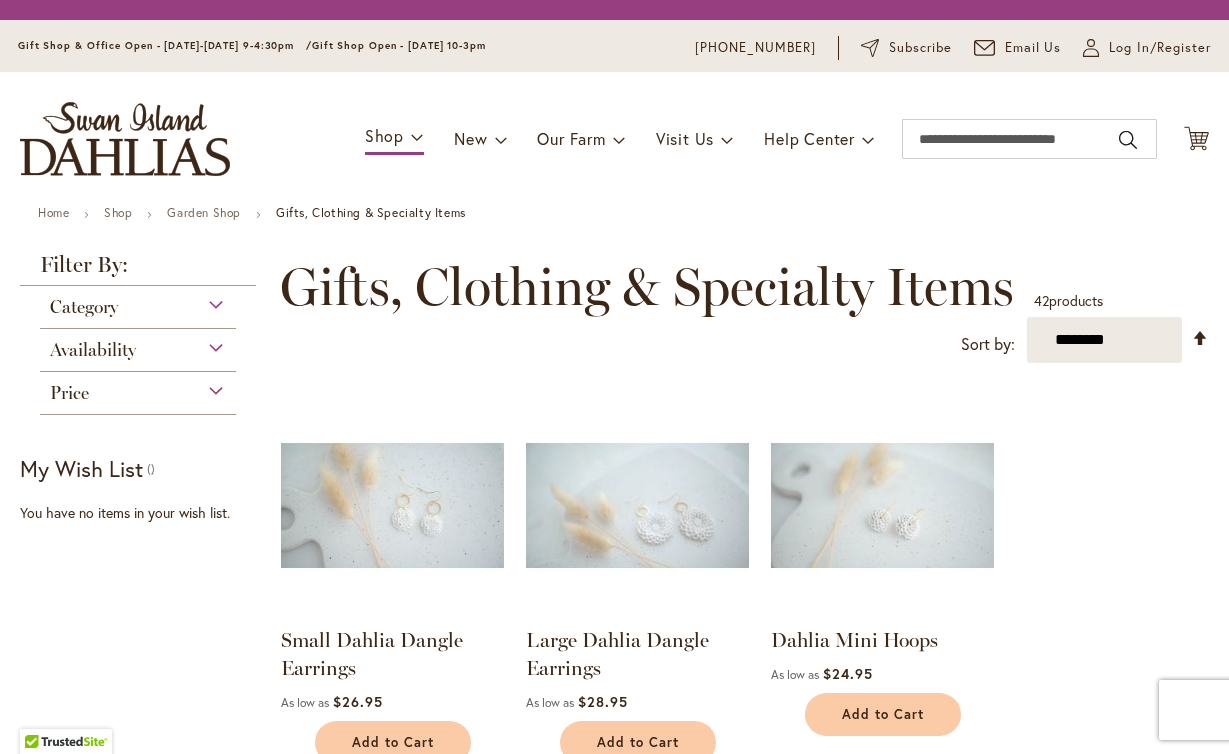 scroll, scrollTop: 0, scrollLeft: 0, axis: both 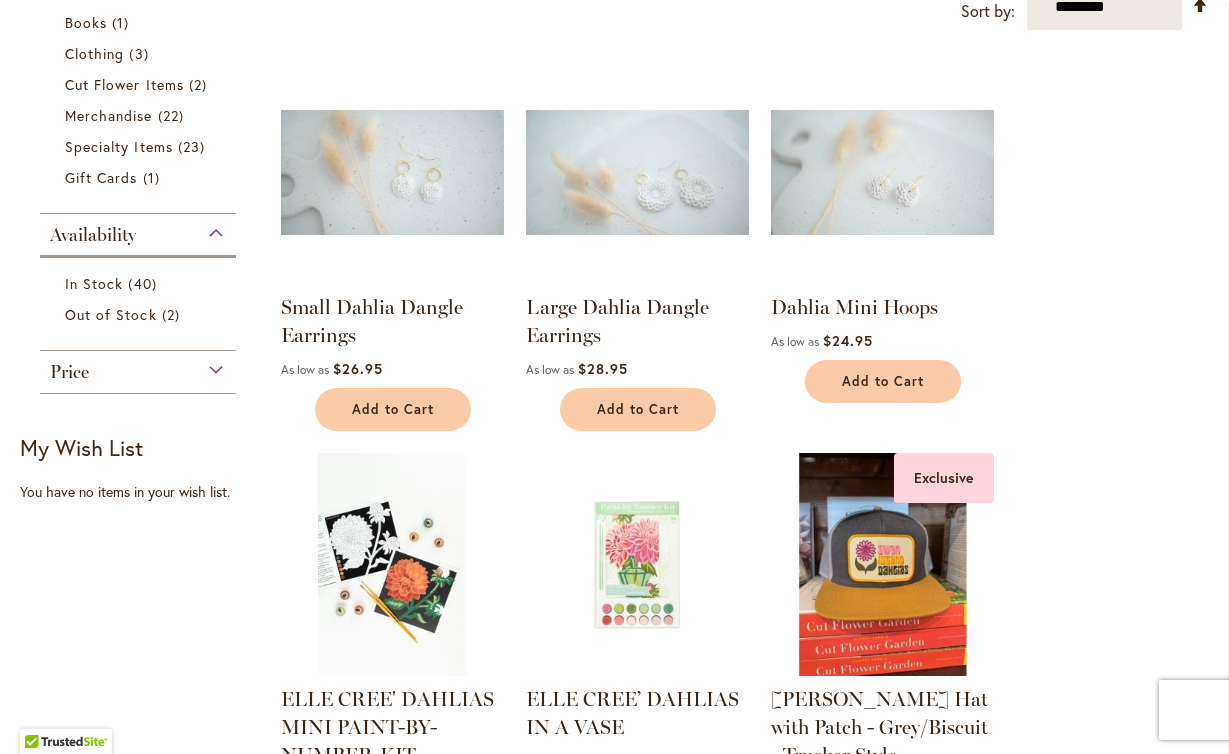click on "Small Dahlia Dangle Earrings
As low as
$26.95" at bounding box center (744, 2850) 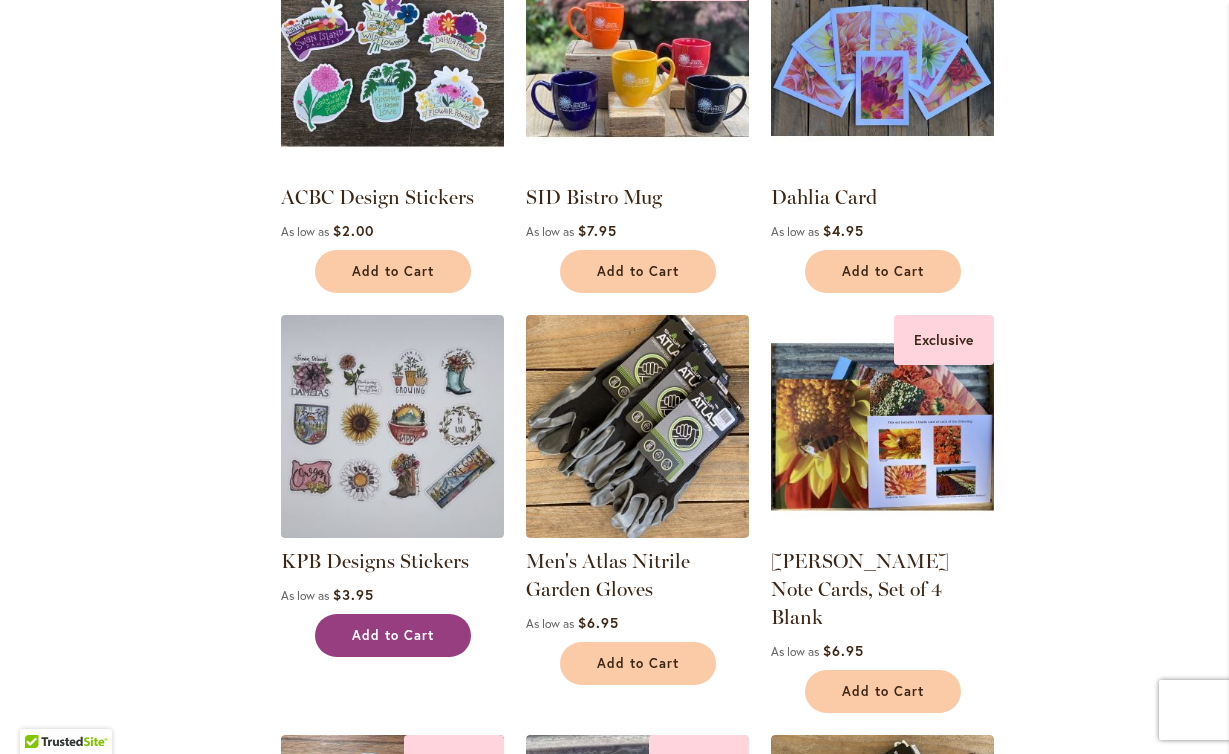 scroll, scrollTop: 3324, scrollLeft: 0, axis: vertical 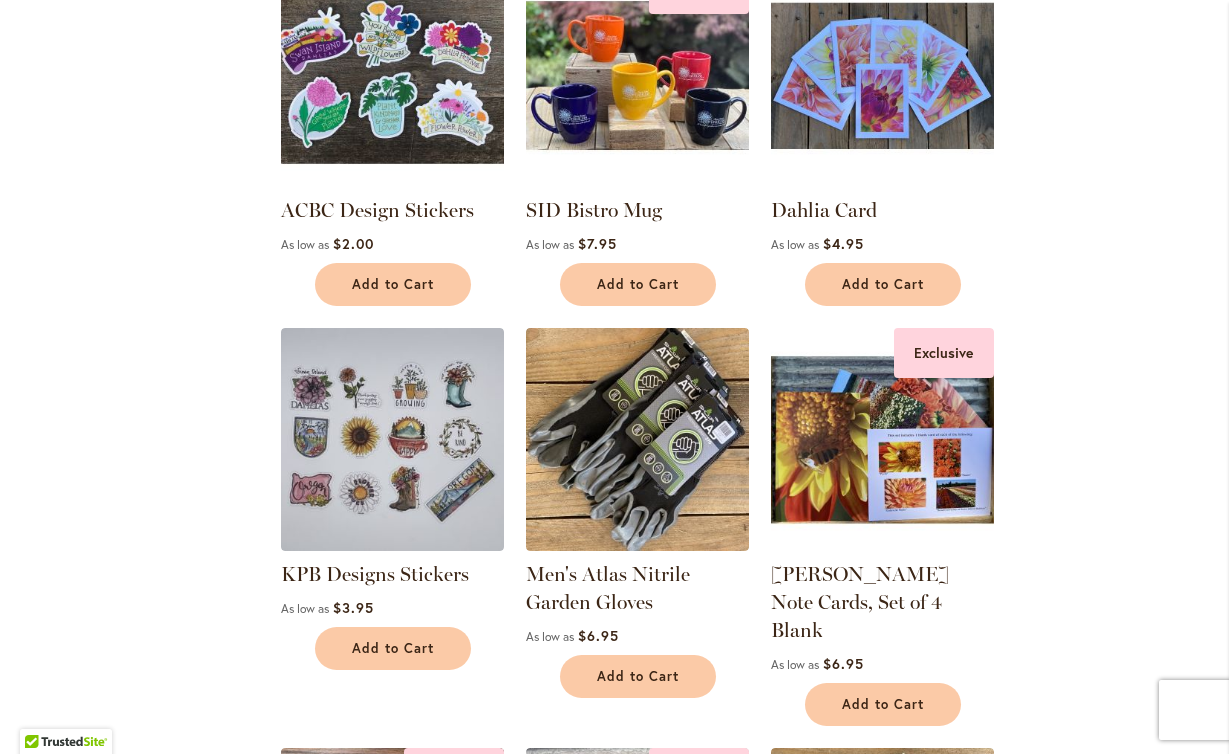 click at bounding box center [392, 75] 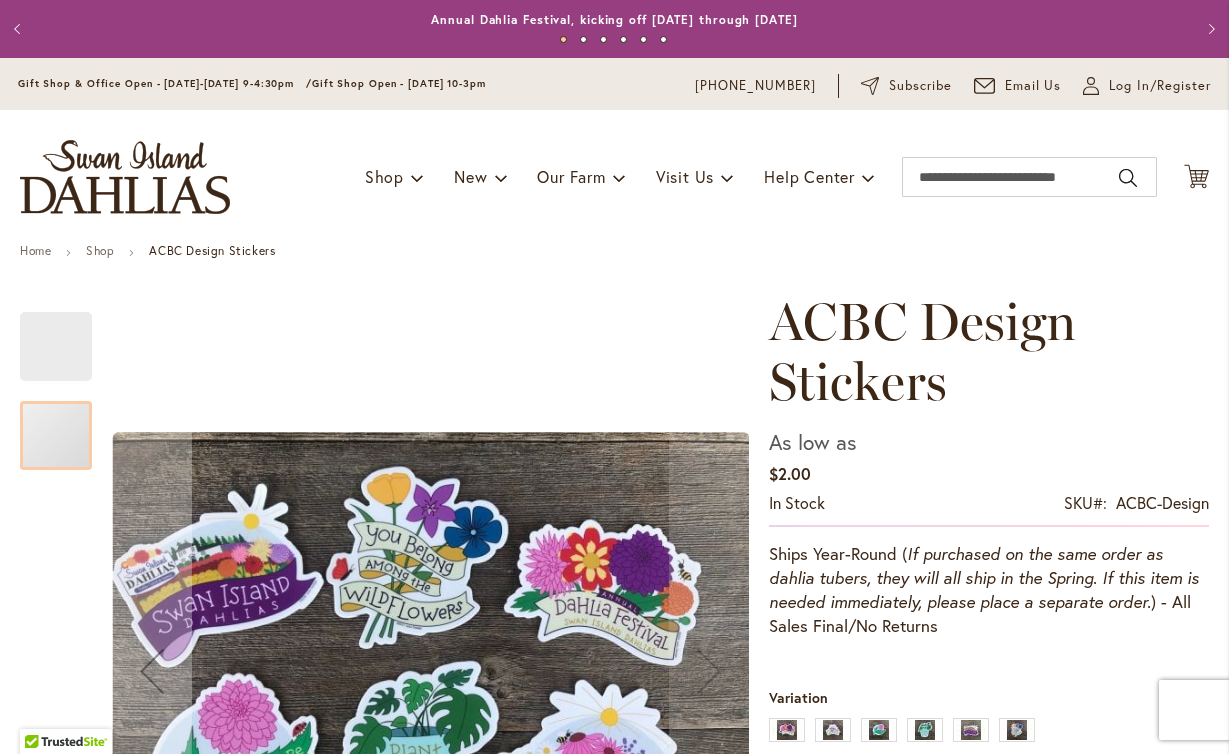scroll, scrollTop: 0, scrollLeft: 0, axis: both 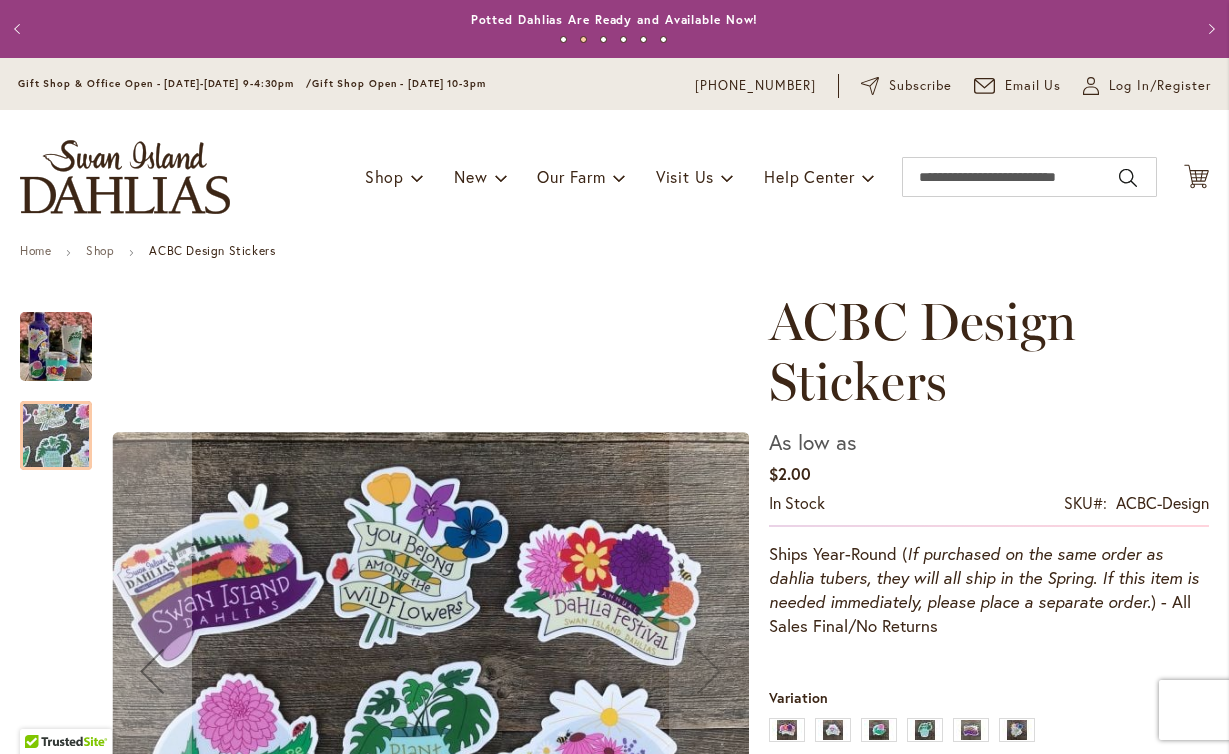 click on "Home
Shop
ACBC Design Stickers
Skip to the end of the images gallery
Skip to the beginning of the images gallery
ACBC Design Stickers
As low as
$2.00
In stock
Only  %1  left
SKU
ACBC-Design" at bounding box center [614, 1451] 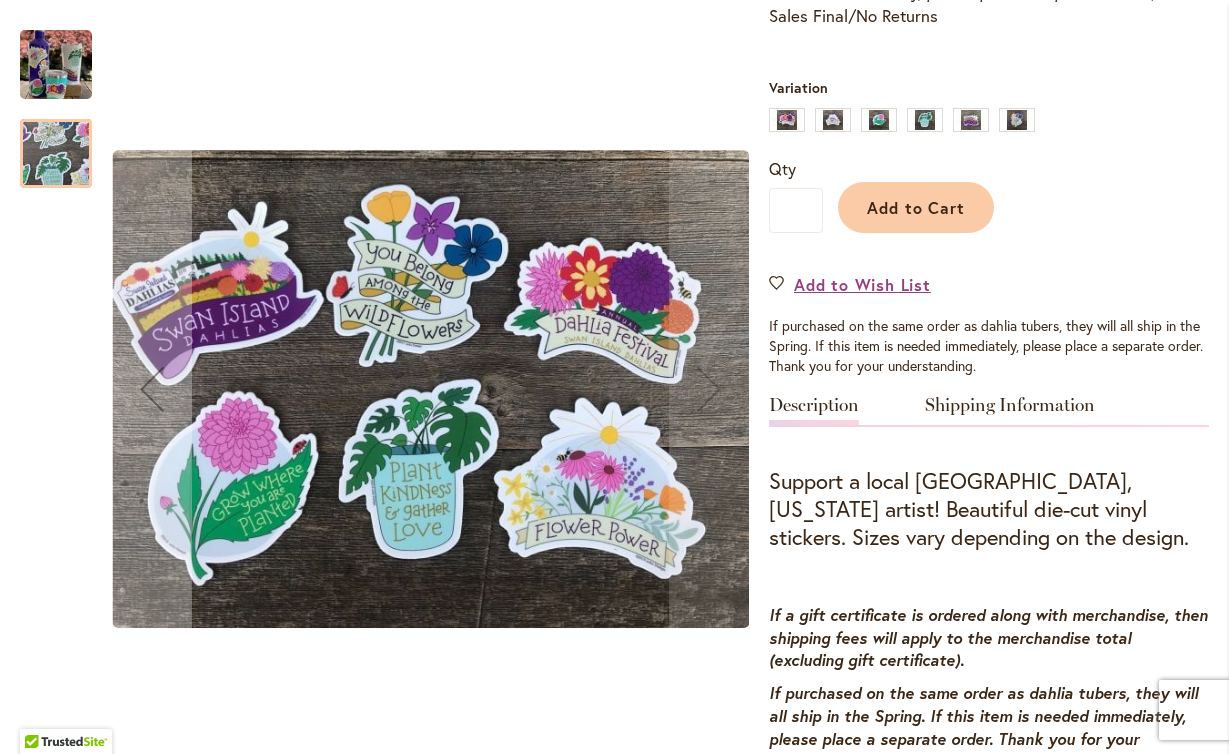 scroll, scrollTop: 611, scrollLeft: 0, axis: vertical 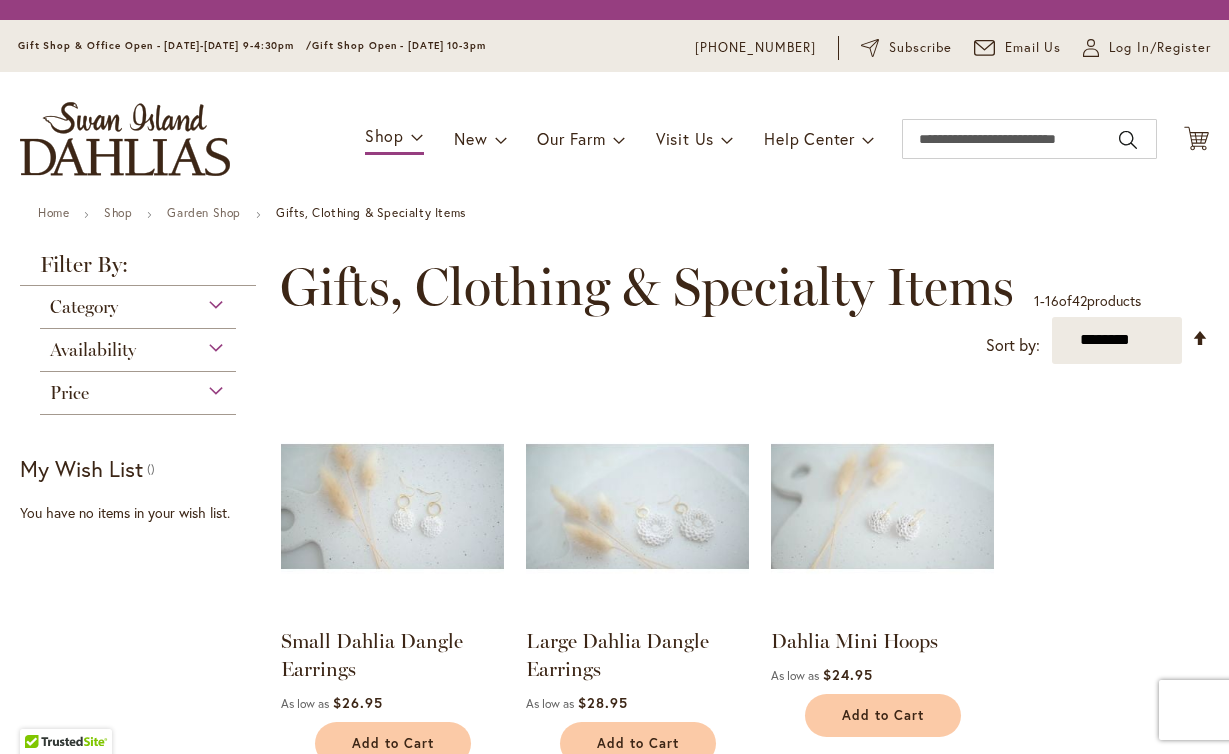 select on "**" 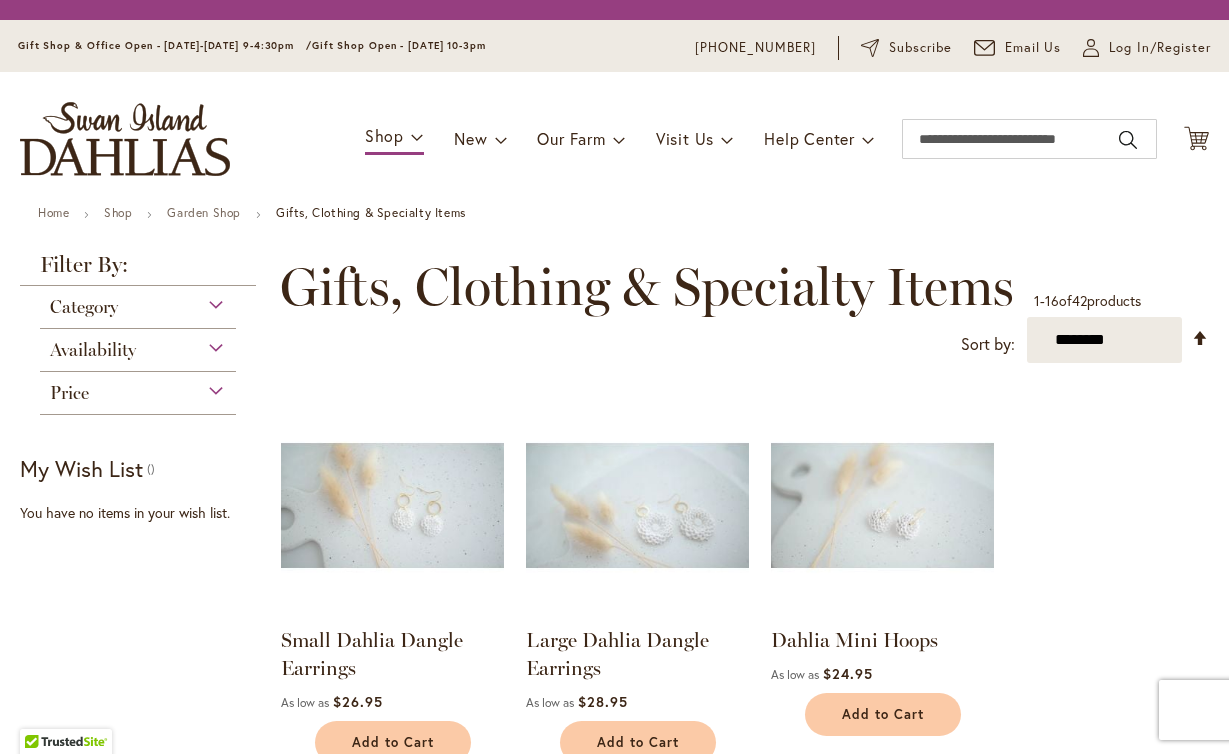 scroll, scrollTop: 0, scrollLeft: 0, axis: both 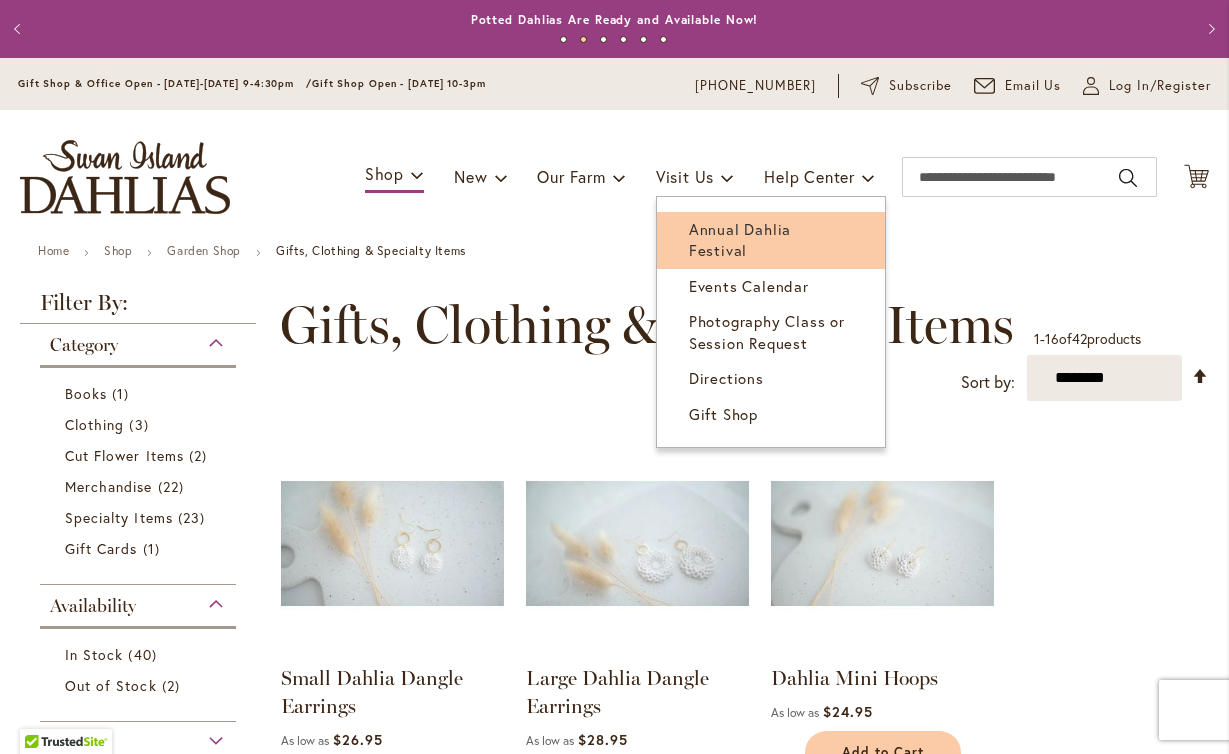 click on "Annual Dahlia Festival" at bounding box center (740, 239) 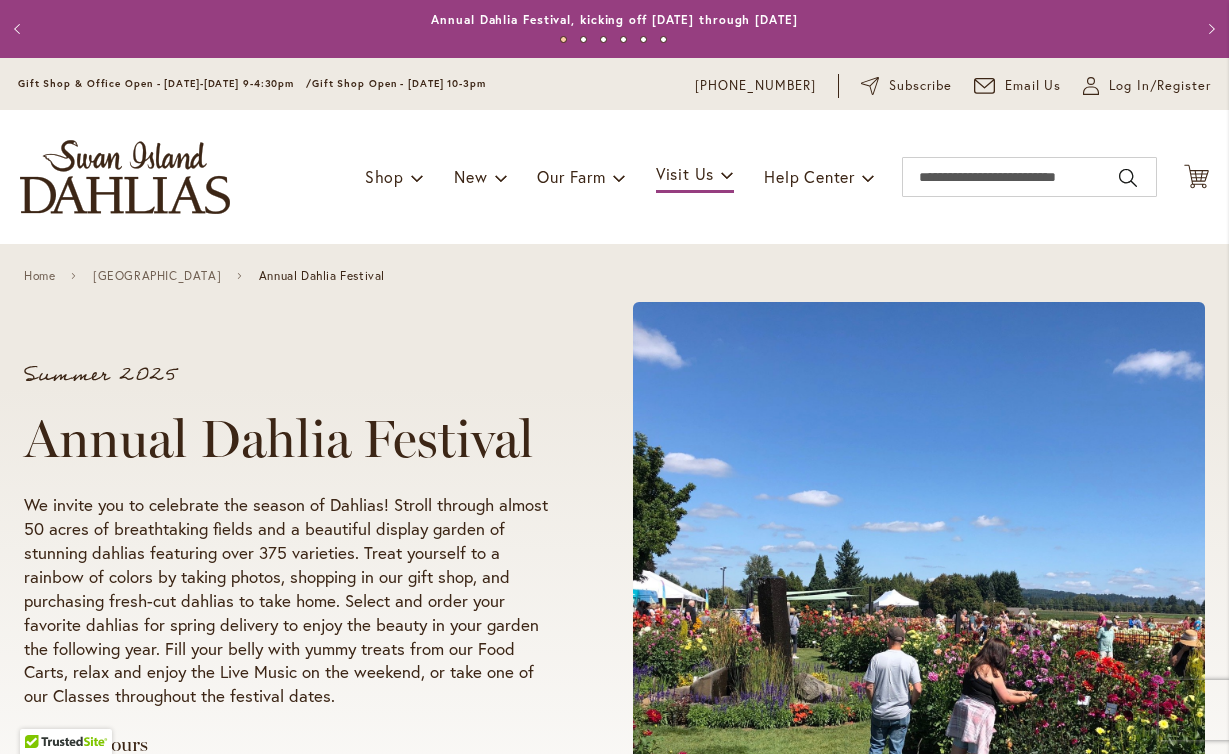 scroll, scrollTop: 0, scrollLeft: 0, axis: both 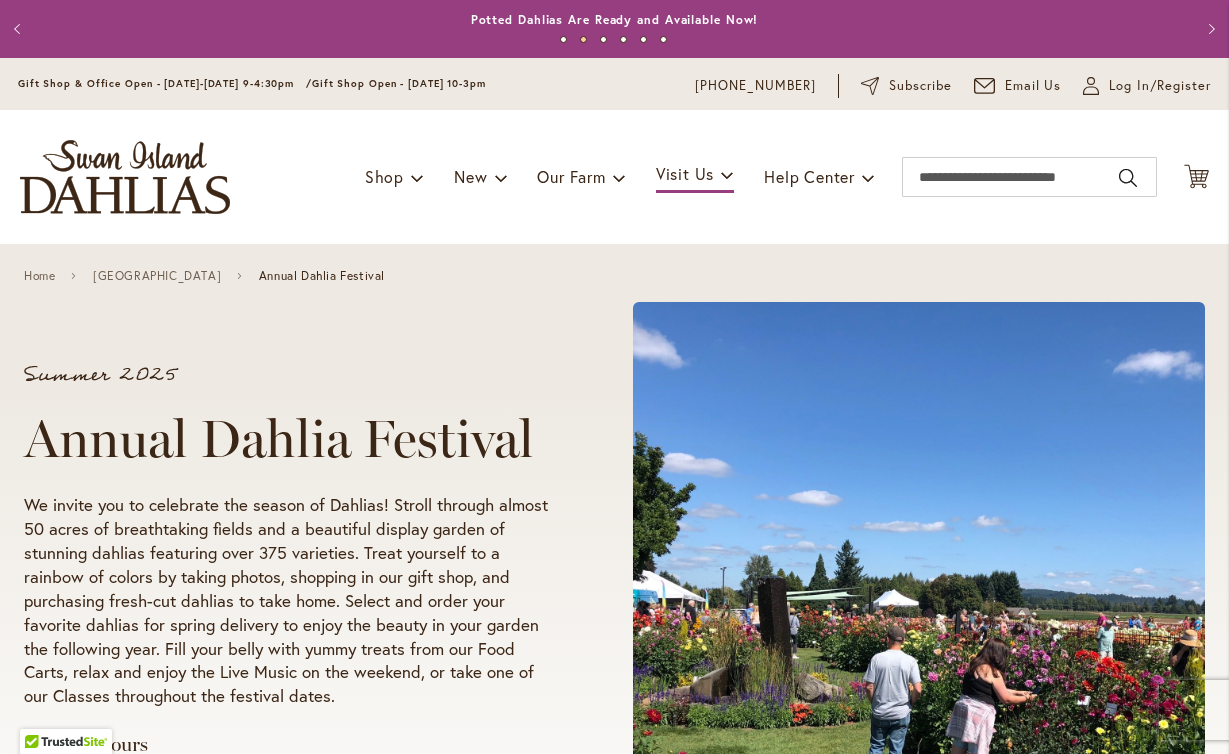 click on "Home       [GEOGRAPHIC_DATA] Dahlias Farm     Annual Dahlia Festival" at bounding box center [614, 275] 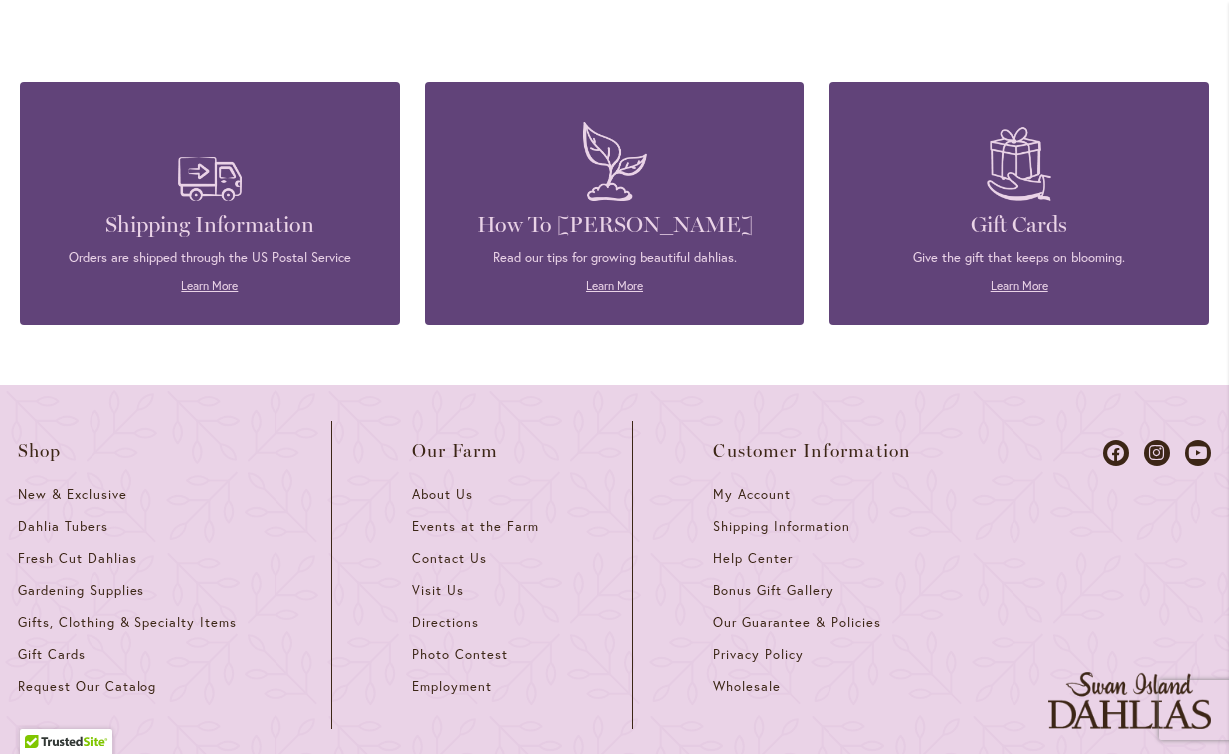 scroll, scrollTop: 5263, scrollLeft: 0, axis: vertical 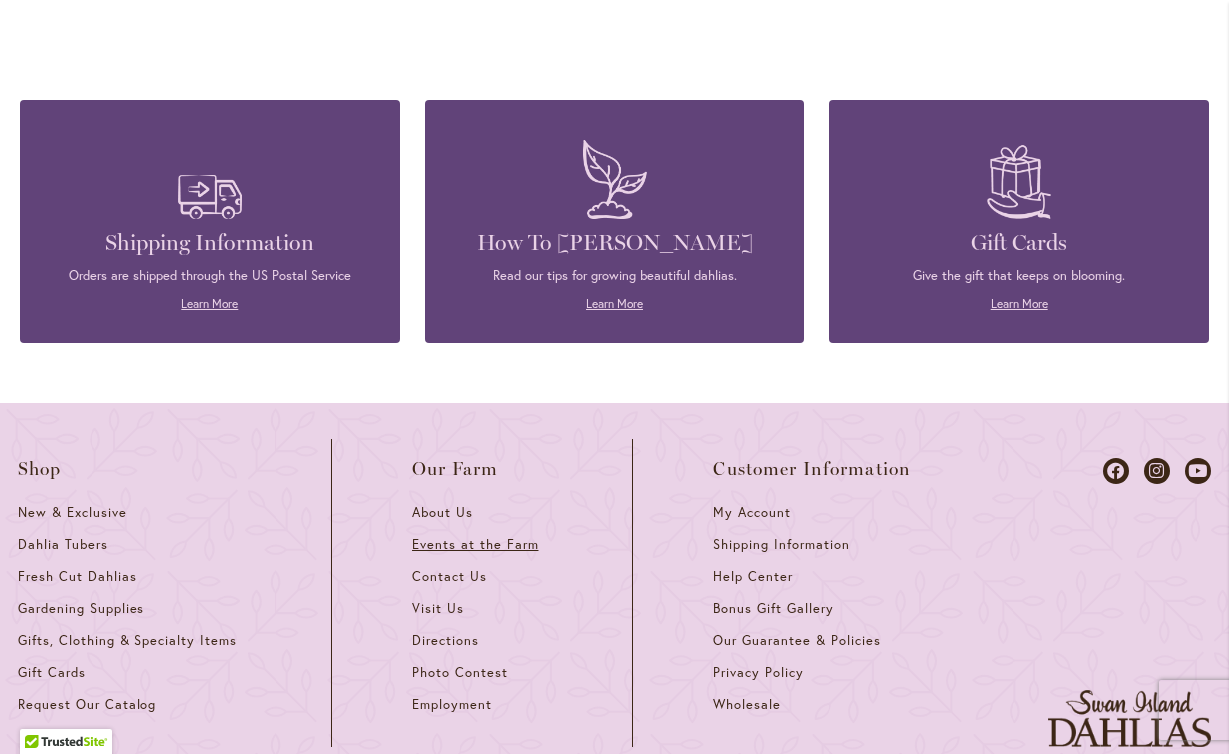 click on "Events at the Farm" at bounding box center [475, 544] 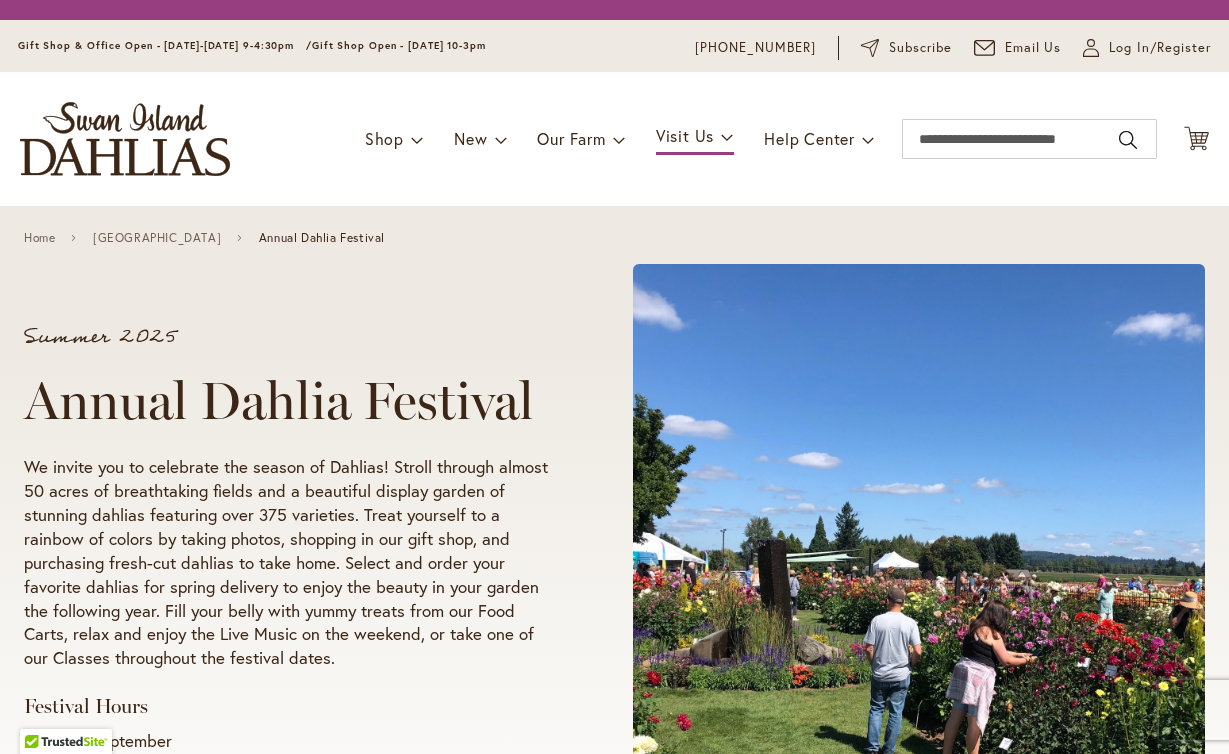 scroll, scrollTop: 0, scrollLeft: 0, axis: both 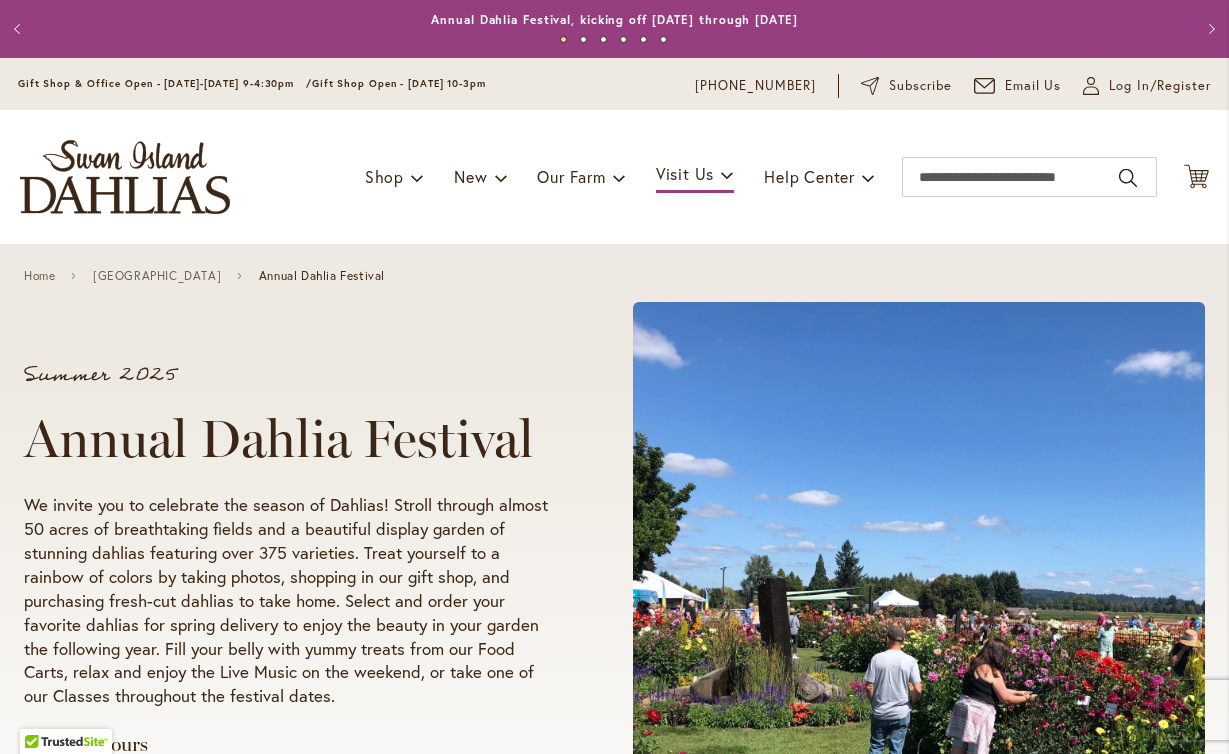 click on "Home       Swan Island Dahlias Farm     Annual Dahlia Festival" at bounding box center (614, 275) 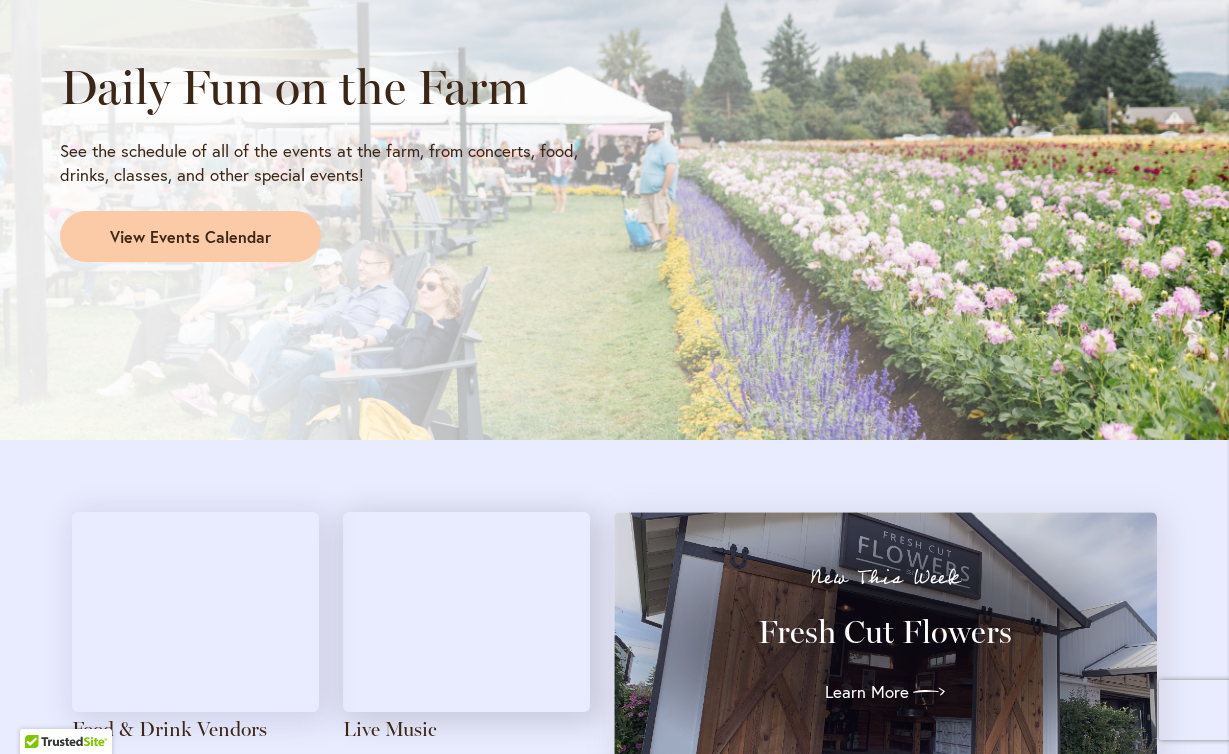 scroll, scrollTop: 1914, scrollLeft: 0, axis: vertical 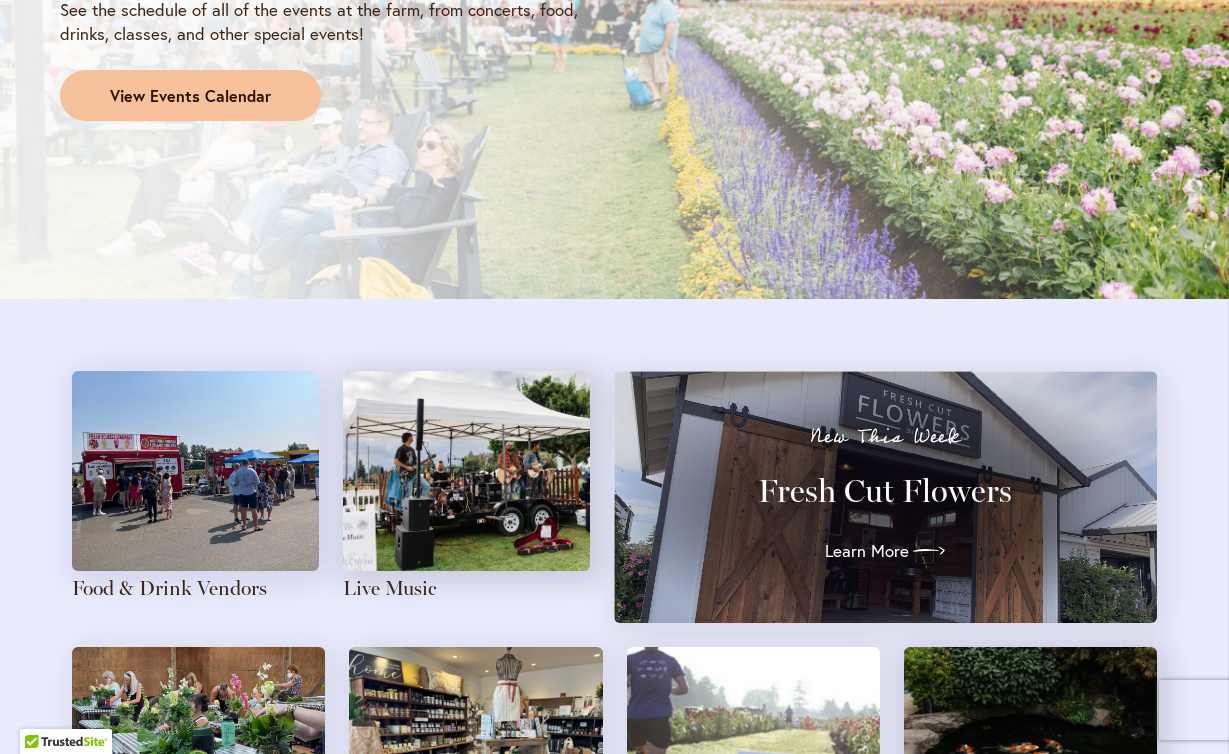 click on "View Events Calendar" at bounding box center [190, 96] 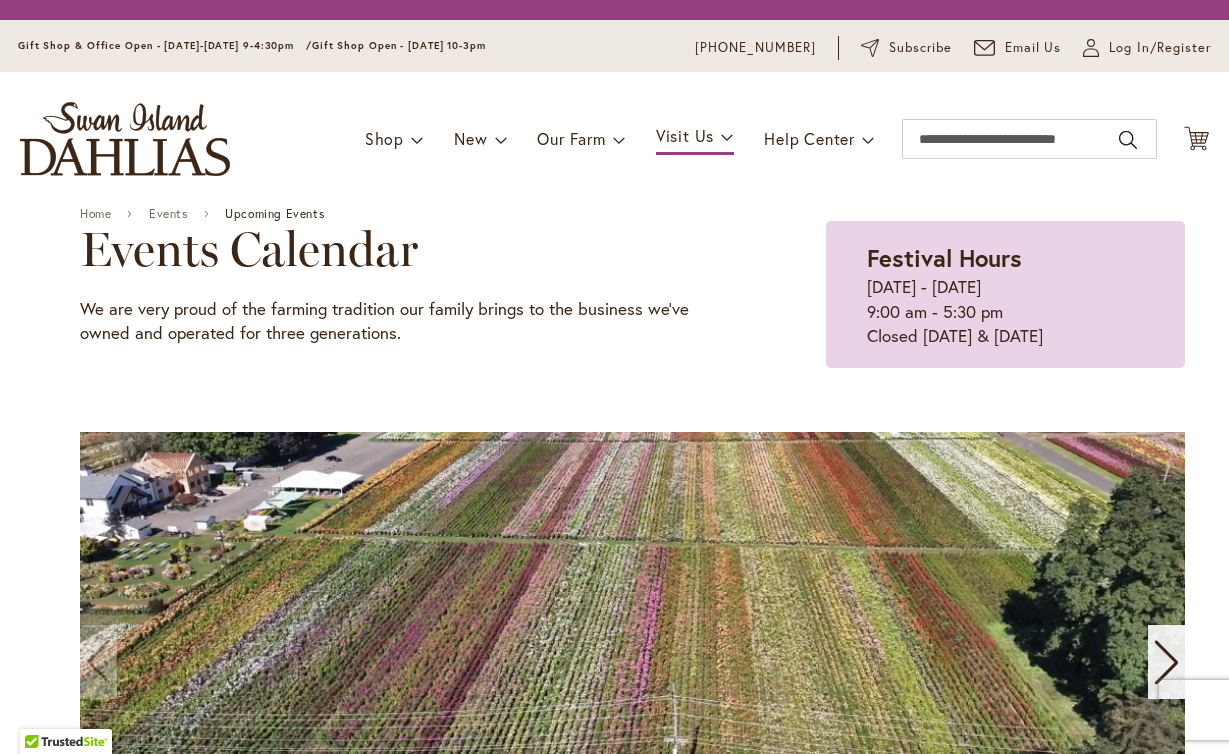 scroll, scrollTop: 0, scrollLeft: 0, axis: both 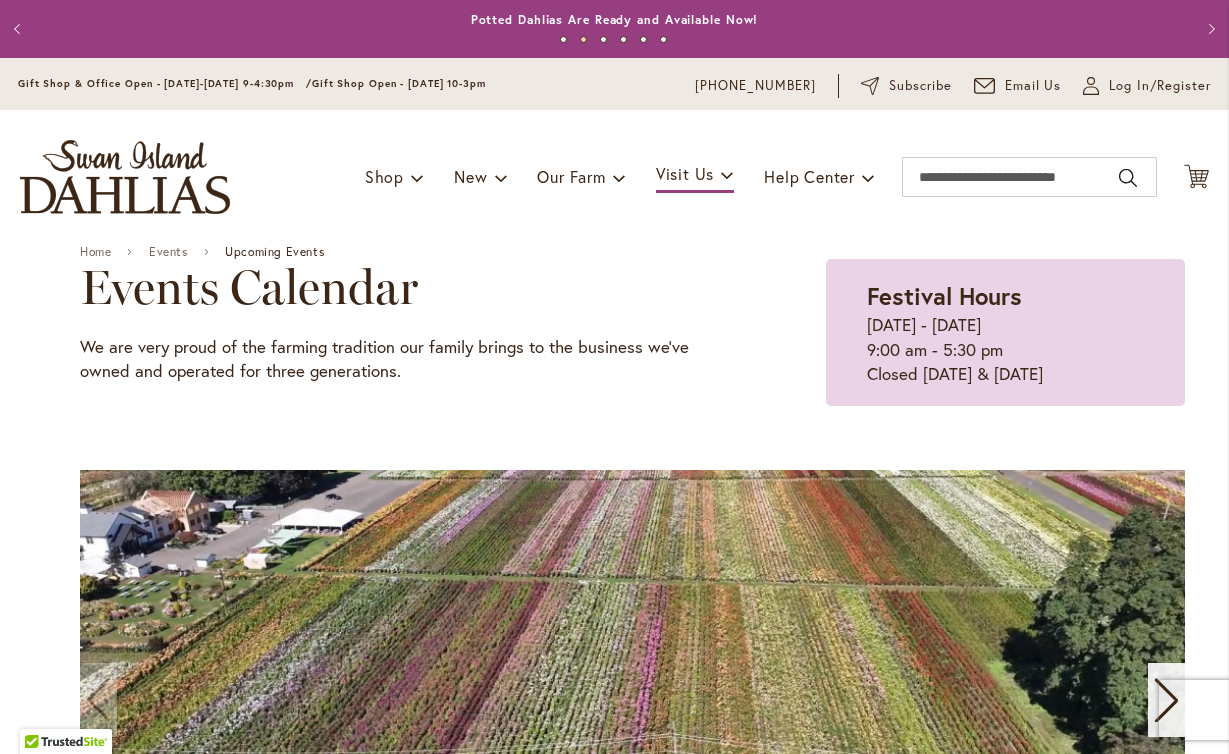 click on "12 events found.
Home       Events     Upcoming Events
Events Calendar
We are very proud of the farming tradition our family brings to the business we've owned and operated for three generations.
Festival Hours
[DATE] - [DATE] 9:00 am - 5:30 pm Closed [DATE] & [DATE]
Events Search and Views Navigation
Search
Enter Keyword. Search for Events by Keyword.
Find Events
Event Views Navigation
Photo
List
Month
Photo
Week" at bounding box center [632, 1617] 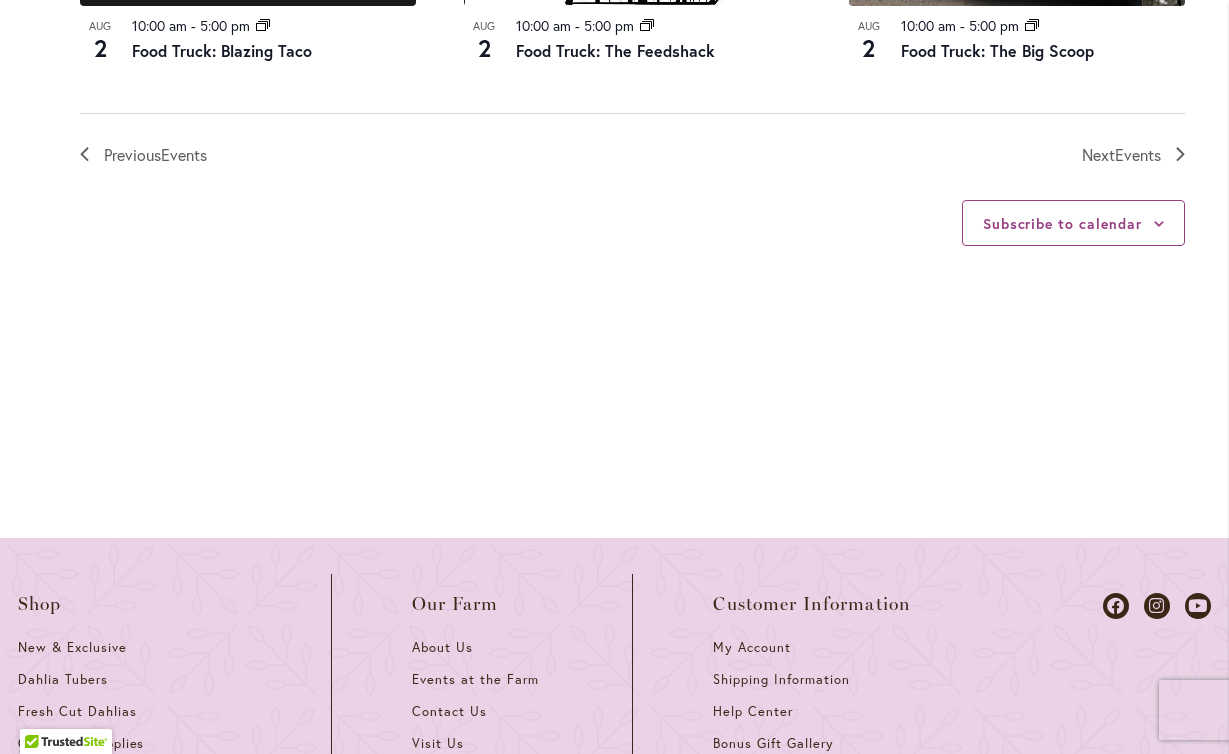 scroll, scrollTop: 2553, scrollLeft: 0, axis: vertical 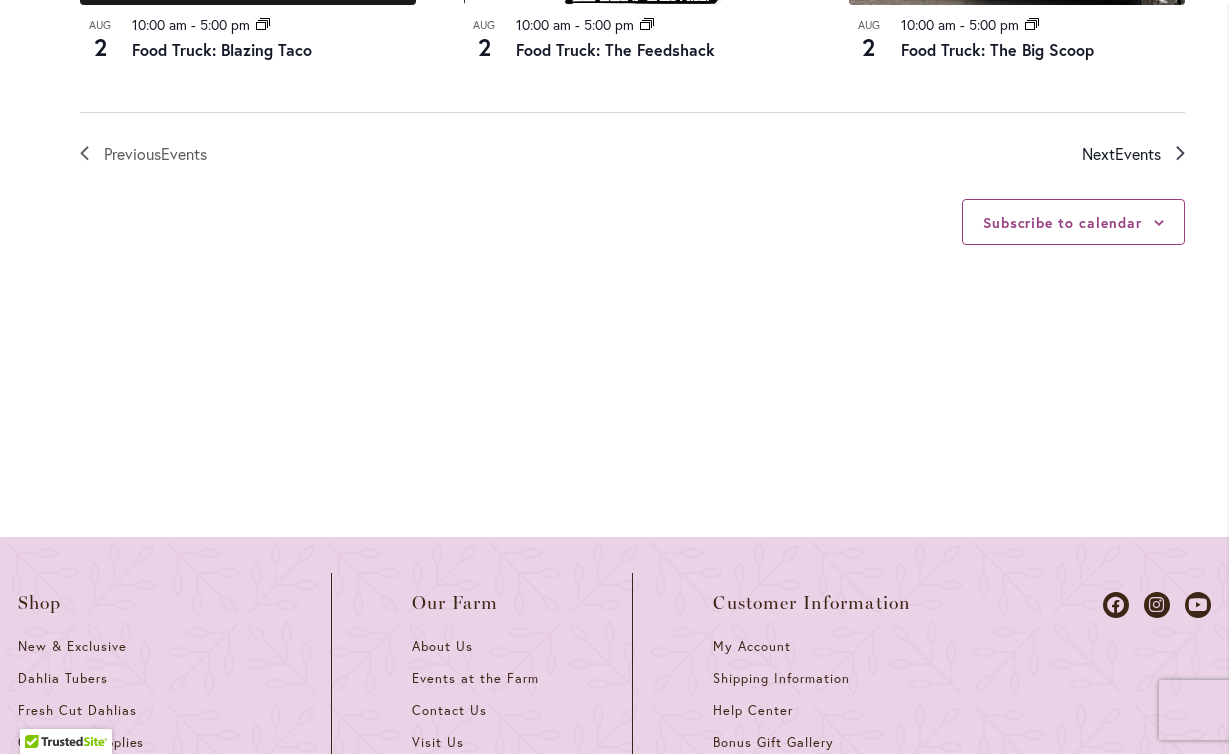 click on "Next  Events" at bounding box center (1121, 154) 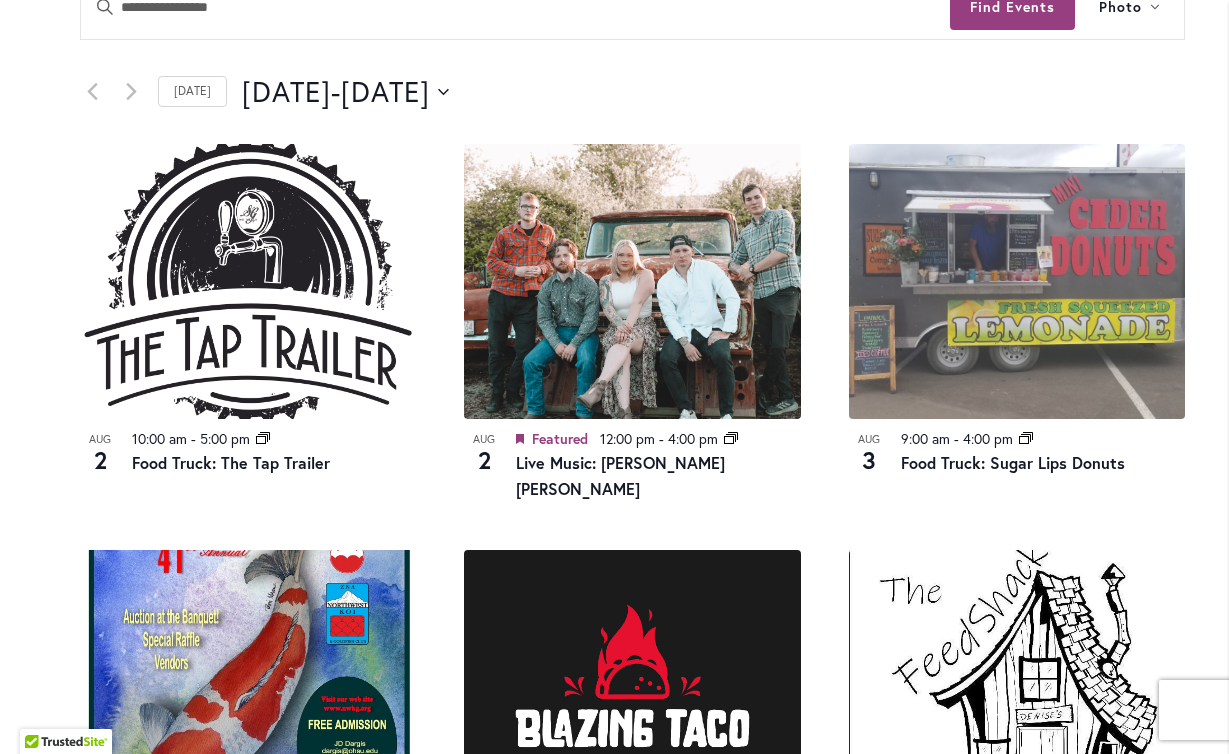 scroll, scrollTop: 950, scrollLeft: 0, axis: vertical 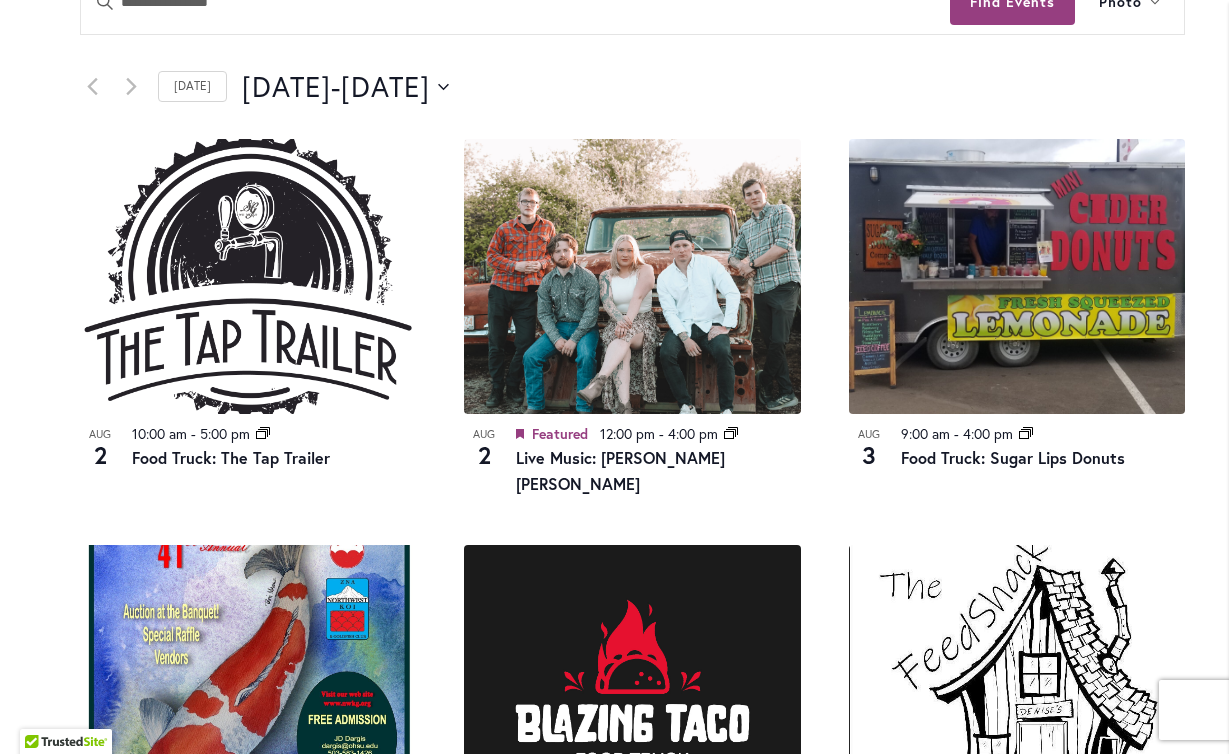 click on "12 events found.
Home       Events     Upcoming Events
Events Calendar
We are very proud of the farming tradition our family brings to the business we've owned and operated for three generations.
Festival Hours
Wednesday - Sunday 9:00 am - 5:30 pm Closed Monday & Tuesday
Events Search and Views Navigation
Search
Enter Keyword. Search for Events by Keyword.
Find Events
Event Views Navigation
Photo
List
Month
Photo
Week" at bounding box center [632, 667] 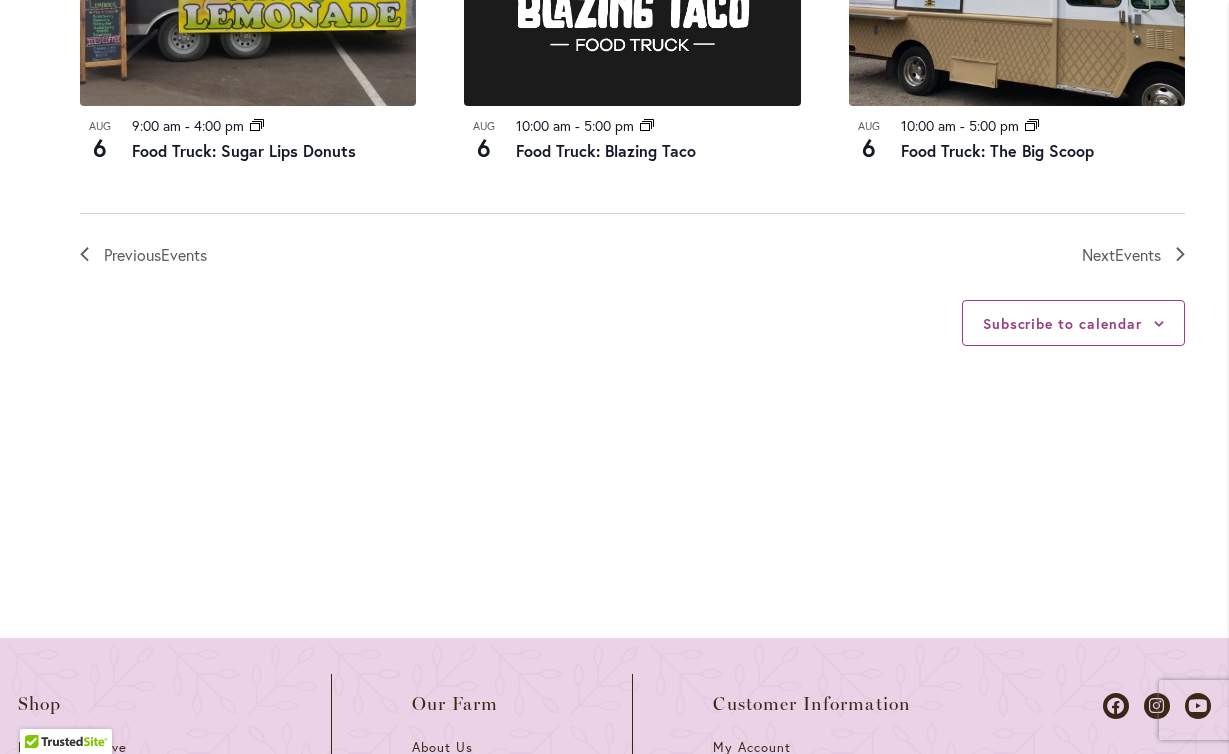 scroll, scrollTop: 2464, scrollLeft: 0, axis: vertical 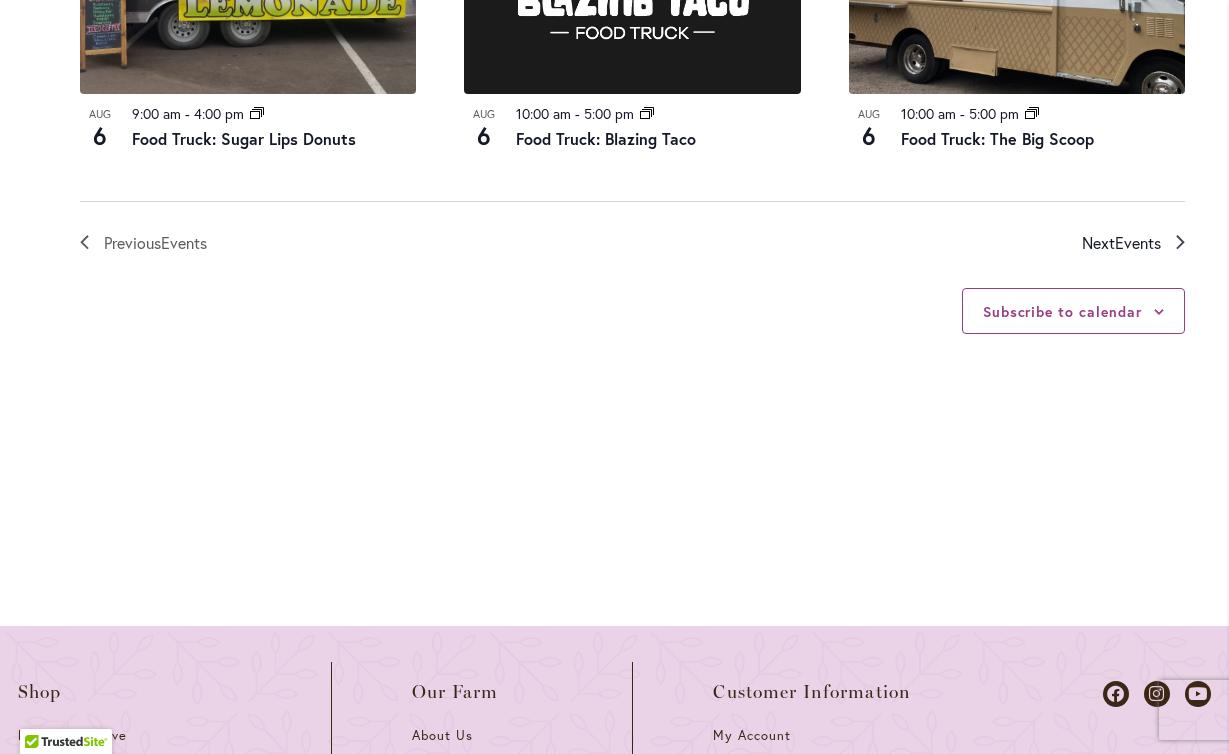 click on "Events" at bounding box center (1138, 242) 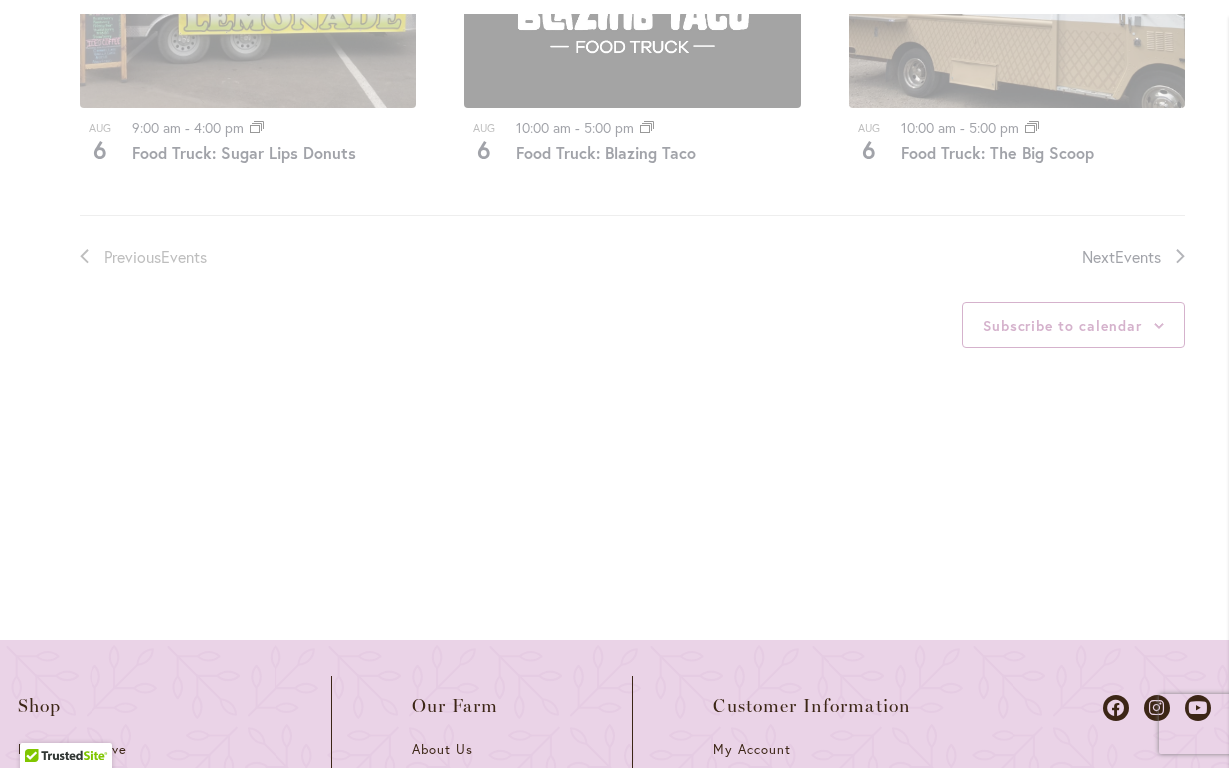 scroll, scrollTop: 945, scrollLeft: 0, axis: vertical 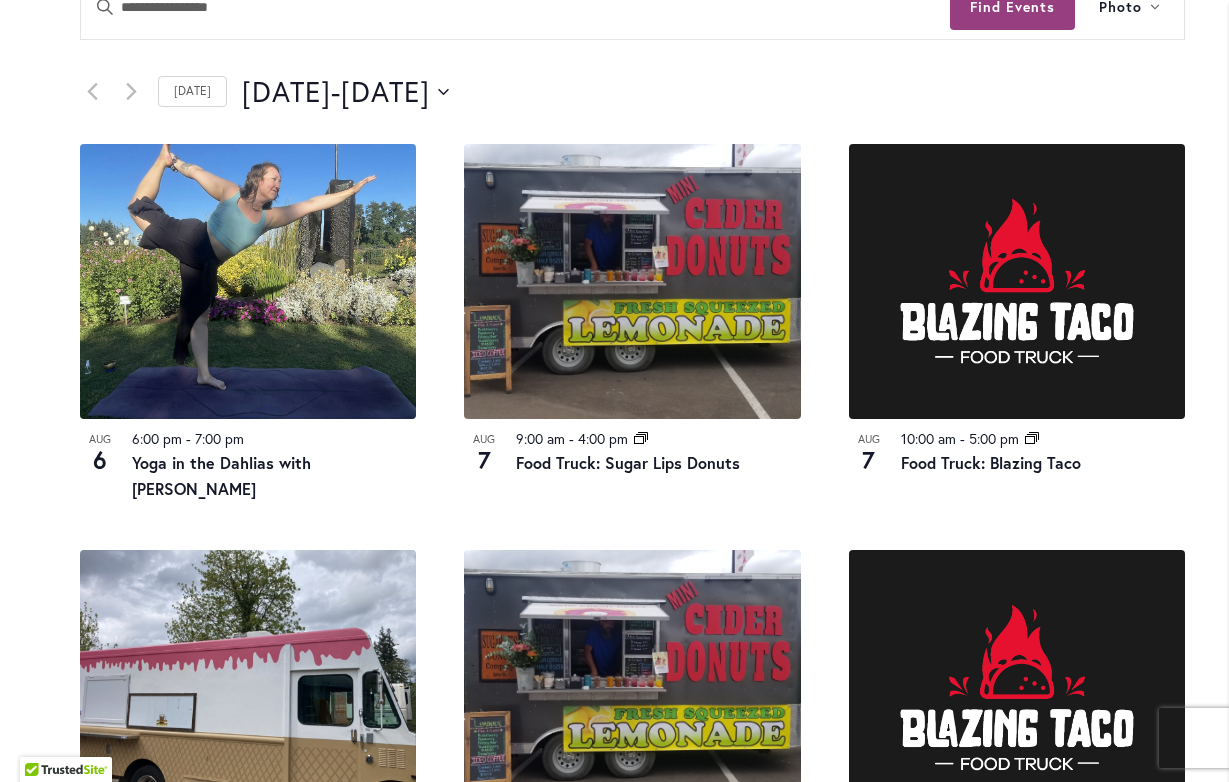 click on "12 events found.
Home       Events     Upcoming Events
Events Calendar
We are very proud of the farming tradition our family brings to the business we've owned and operated for three generations.
Festival Hours
Wednesday - Sunday 9:00 am - 5:30 pm Closed Monday & Tuesday
Events Search and Views Navigation
Search
Enter Keyword. Search for Events by Keyword.
Find Events
Event Views Navigation
Photo
List
Month
Photo
Week" at bounding box center [632, 685] 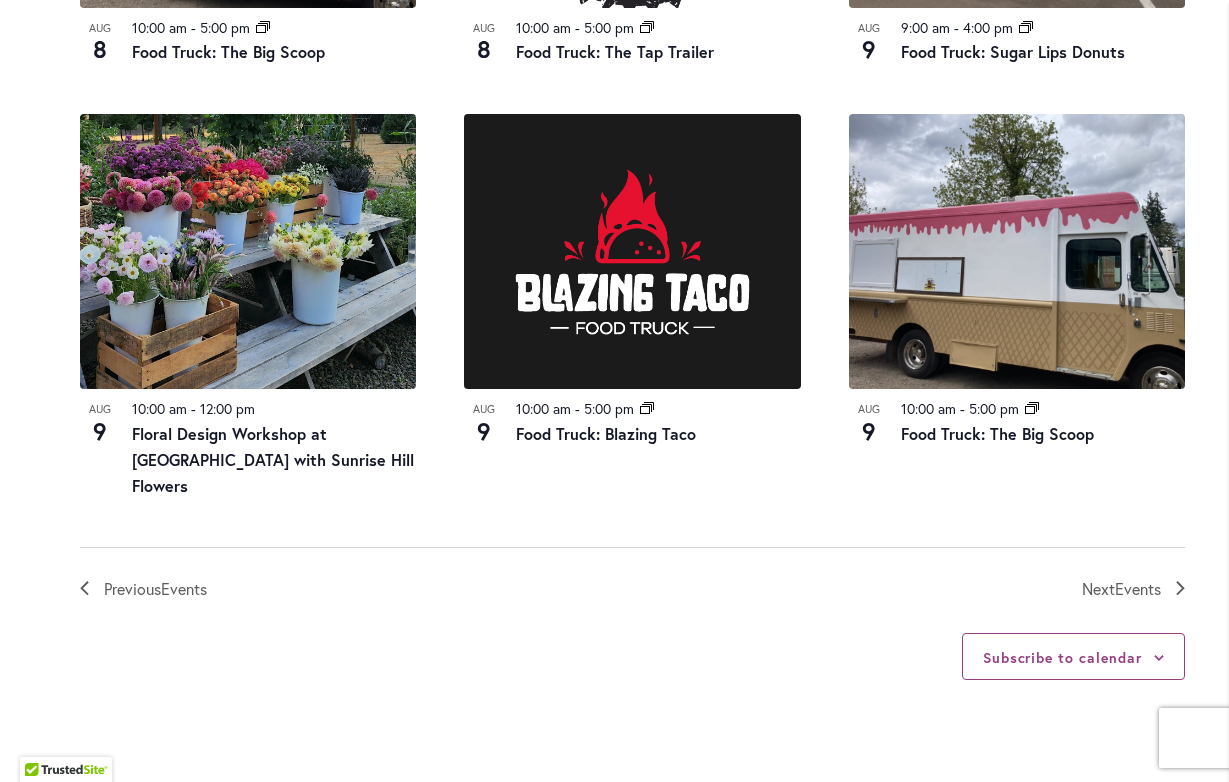 scroll, scrollTop: 2148, scrollLeft: 0, axis: vertical 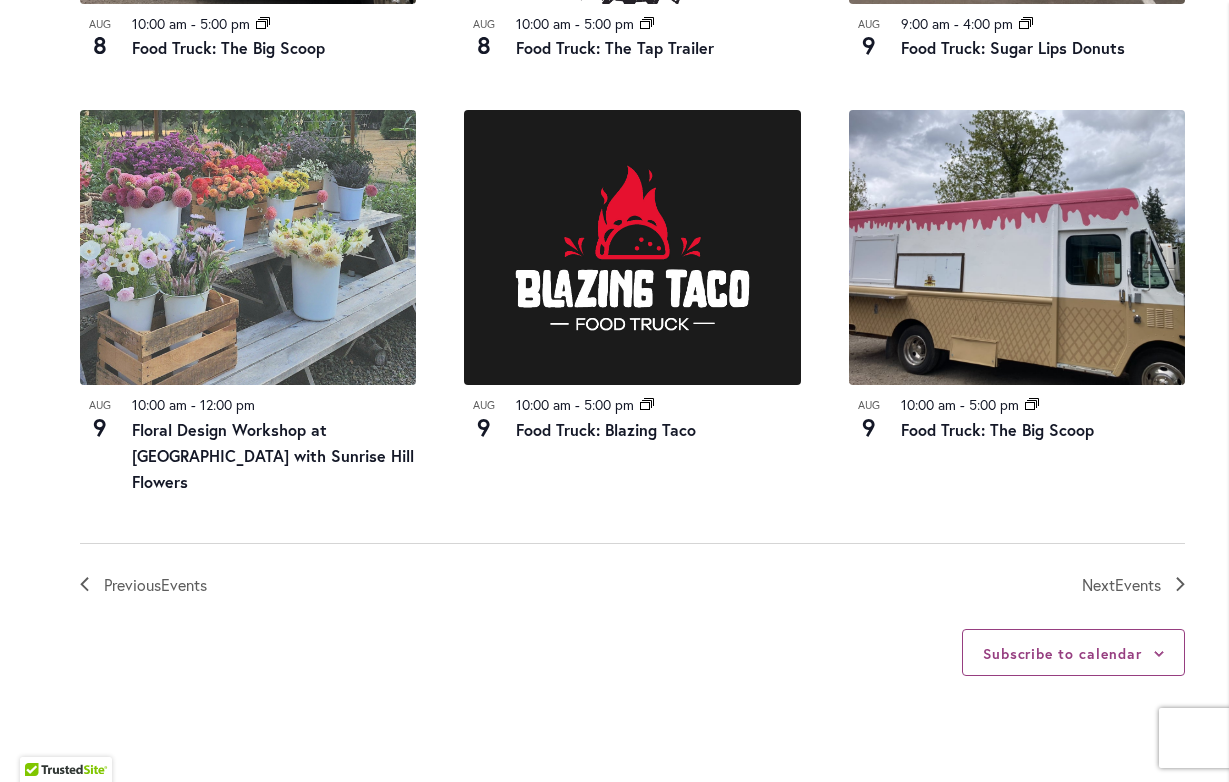 click at bounding box center (248, 247) 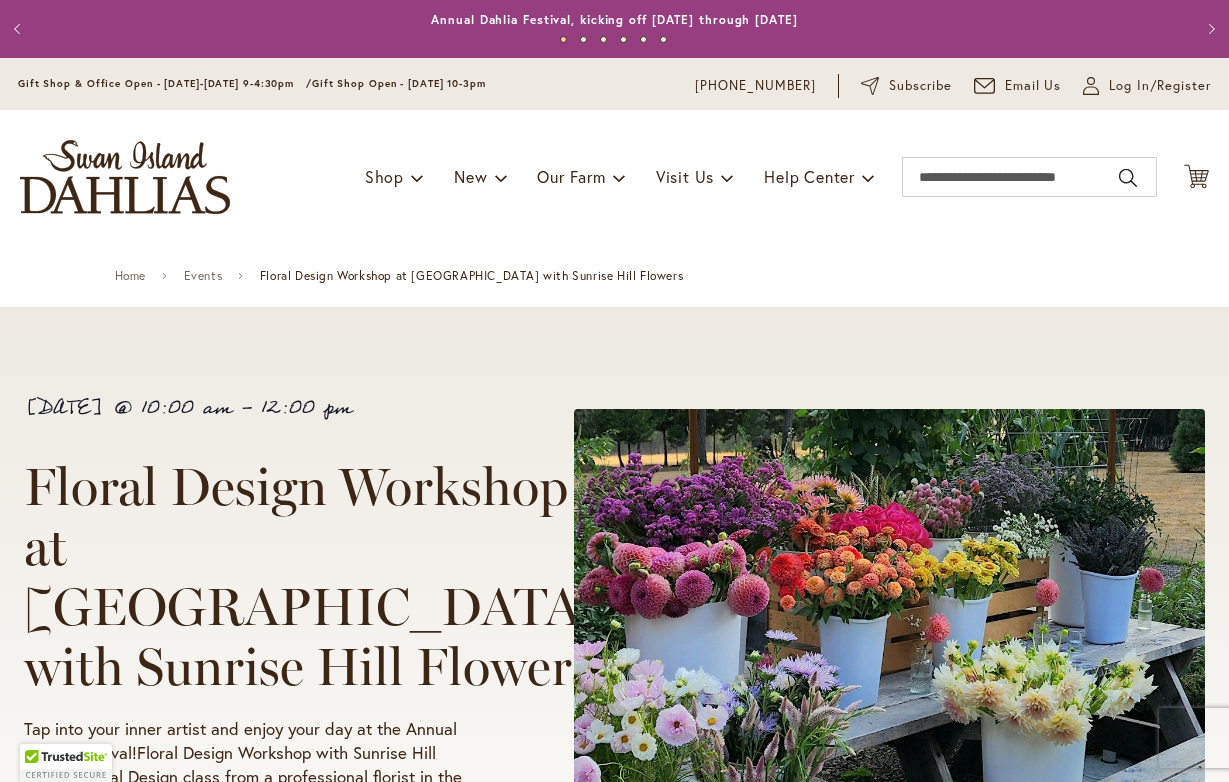 scroll, scrollTop: 0, scrollLeft: 0, axis: both 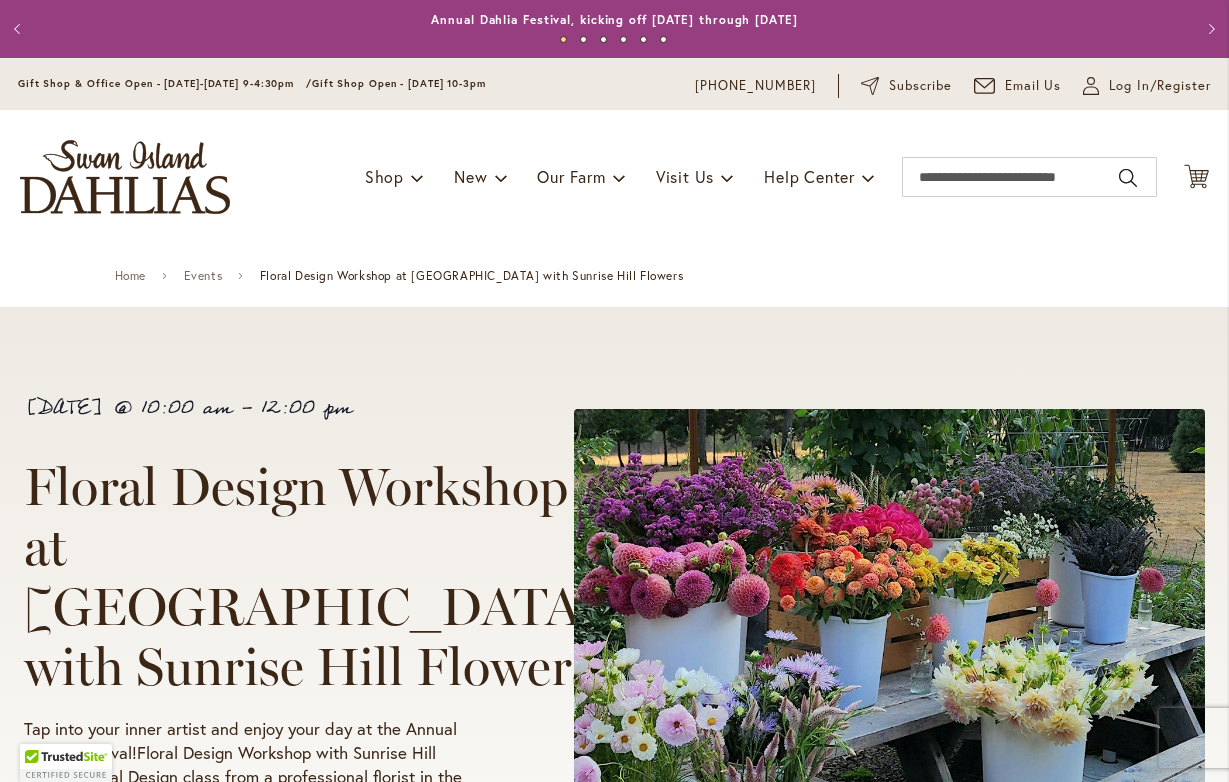 click on "[DATE]
10:00 am
-
12:00 pm
Floral Design Workshop at [GEOGRAPHIC_DATA] with [GEOGRAPHIC_DATA] Flowers
Tap into your inner artist and enjoy your day at the Annual Dahlia Festival!Floral Design Workshop with Sunrise Hill FlowersFloral Design class from a professional florist in the wedding & event industry. Guests will learn how to thoughtfully arrange fresh-cut flowers in a creative and interactive environment. All materials and tools will be provided, along with step-by-step instructions and tips to make a lush garden centerpiece in a quality ceramic vase to take home and...
Register Now" at bounding box center [262, 702] 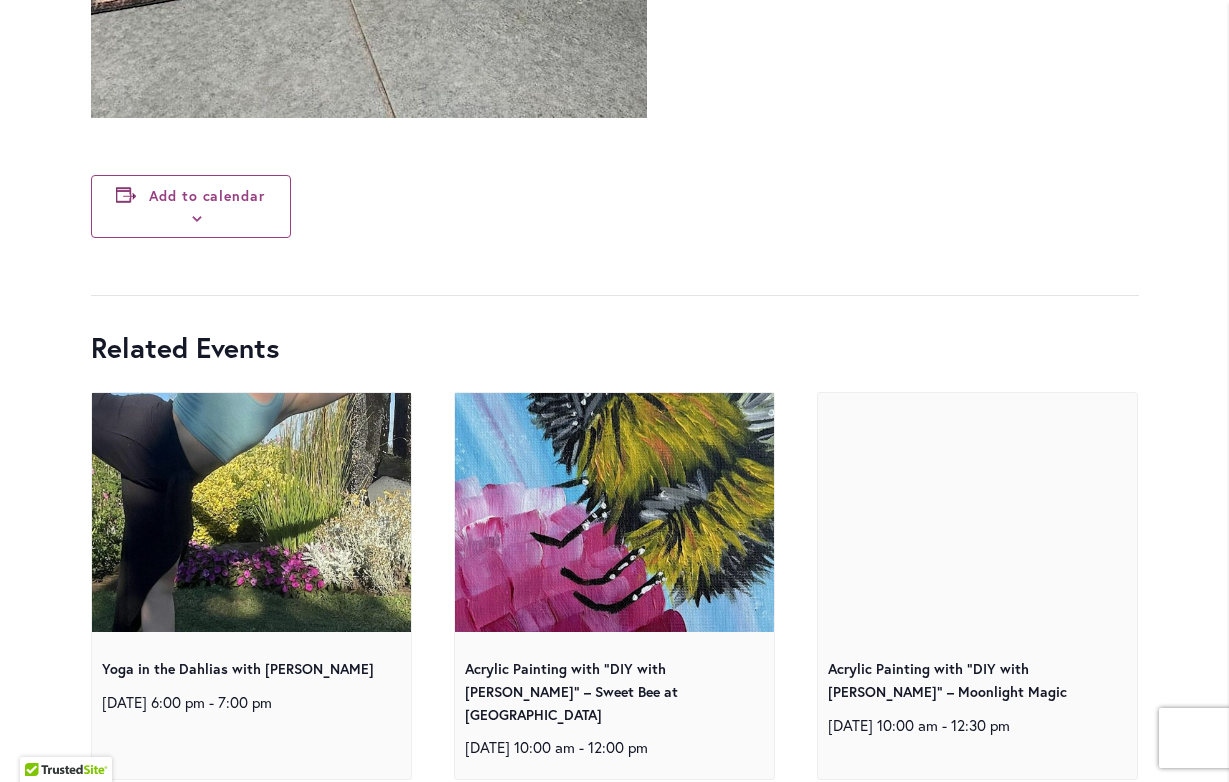 scroll, scrollTop: 8250, scrollLeft: 0, axis: vertical 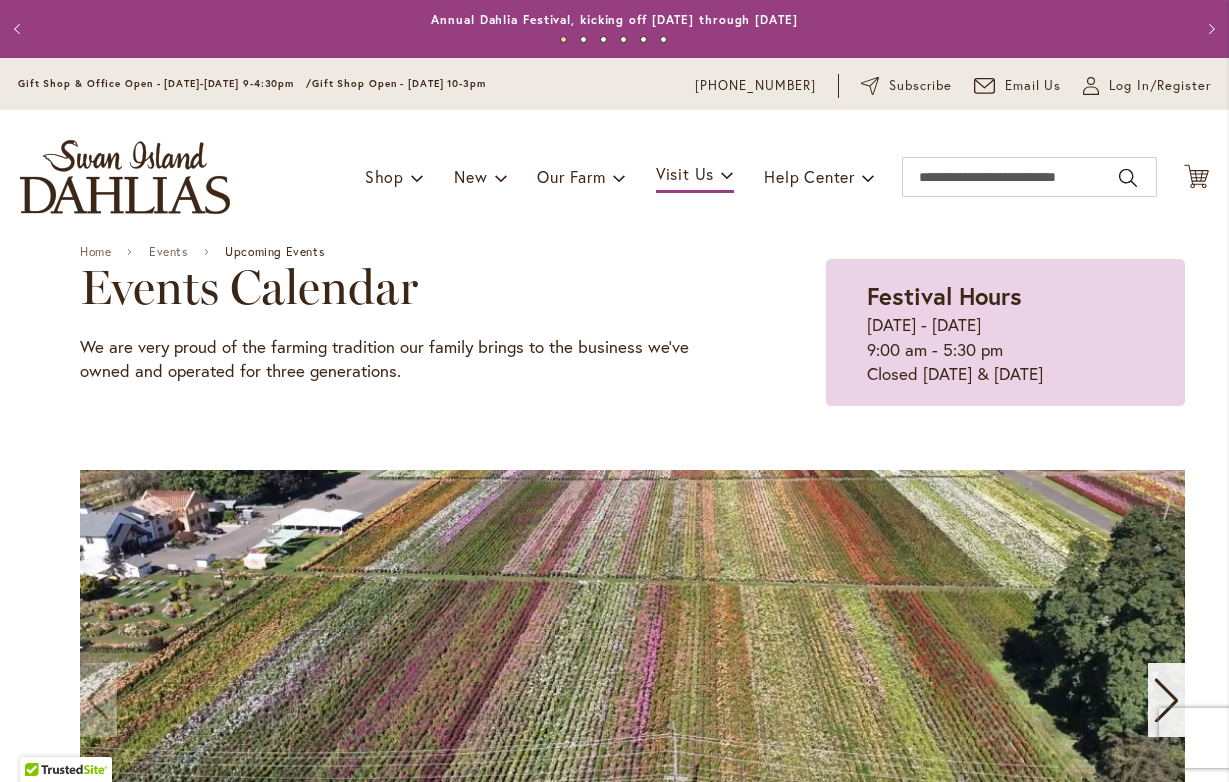 click on "Toggle Nav
Shop
Dahlia Tubers
Collections
Fresh Cut Dahlias
Gardening Supplies
Gift Cards
Request a Catalog
Gifts, Clothing & Specialty Items" at bounding box center (614, 177) 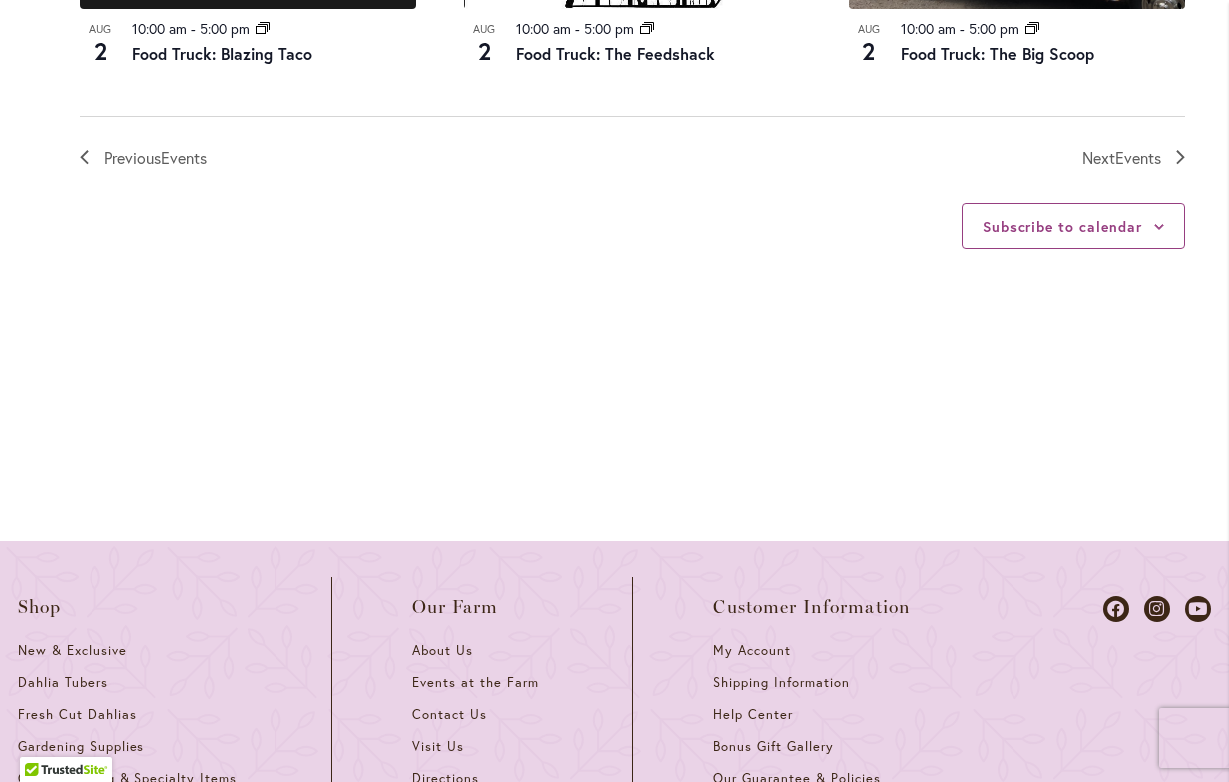 scroll, scrollTop: 2550, scrollLeft: 0, axis: vertical 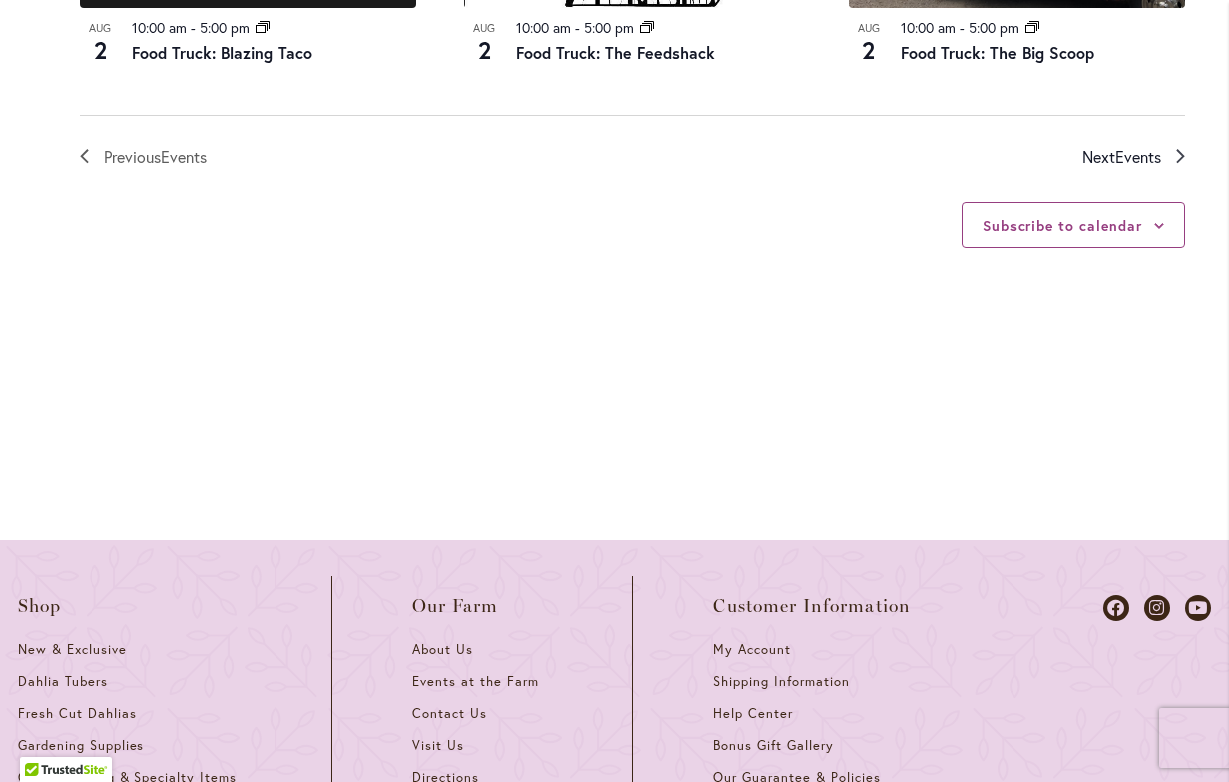 click on "Events" at bounding box center [1138, 156] 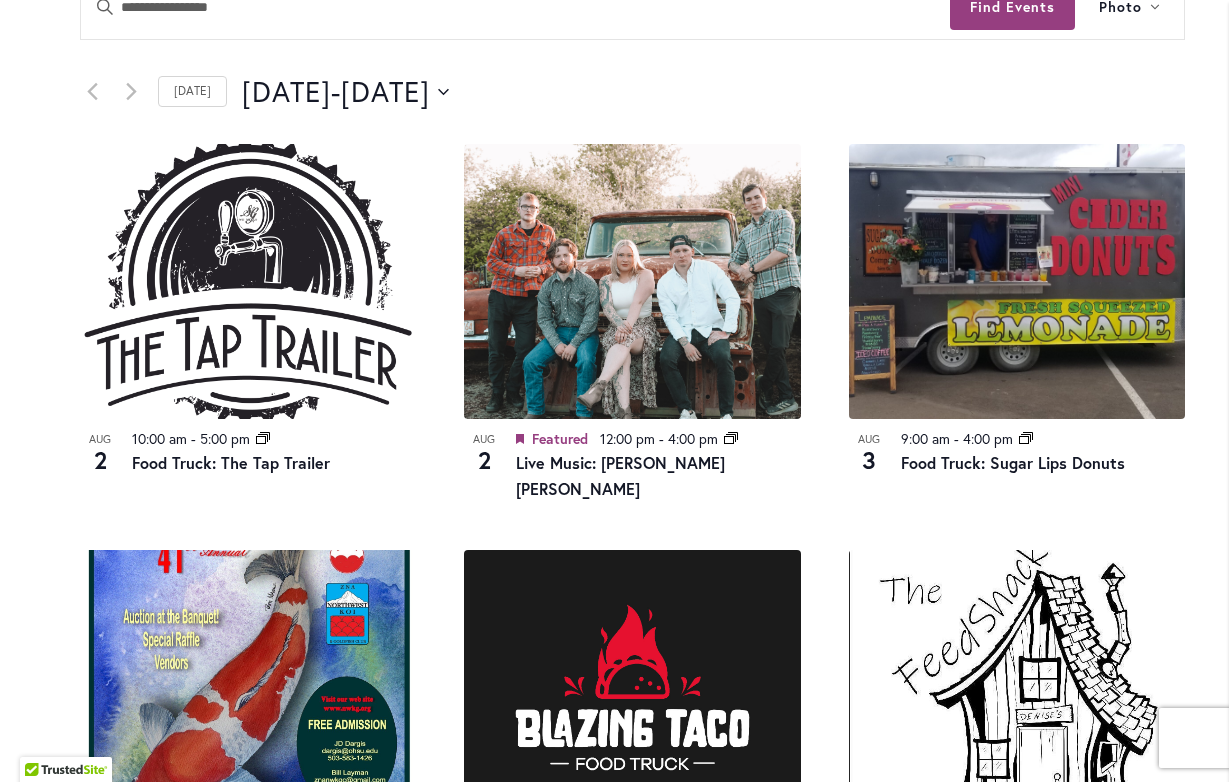 click on "Aug
3
9:00 am
-
4:00 pm
Event Series
Food Truck: Sugar Lips Donuts" at bounding box center (1017, 323) 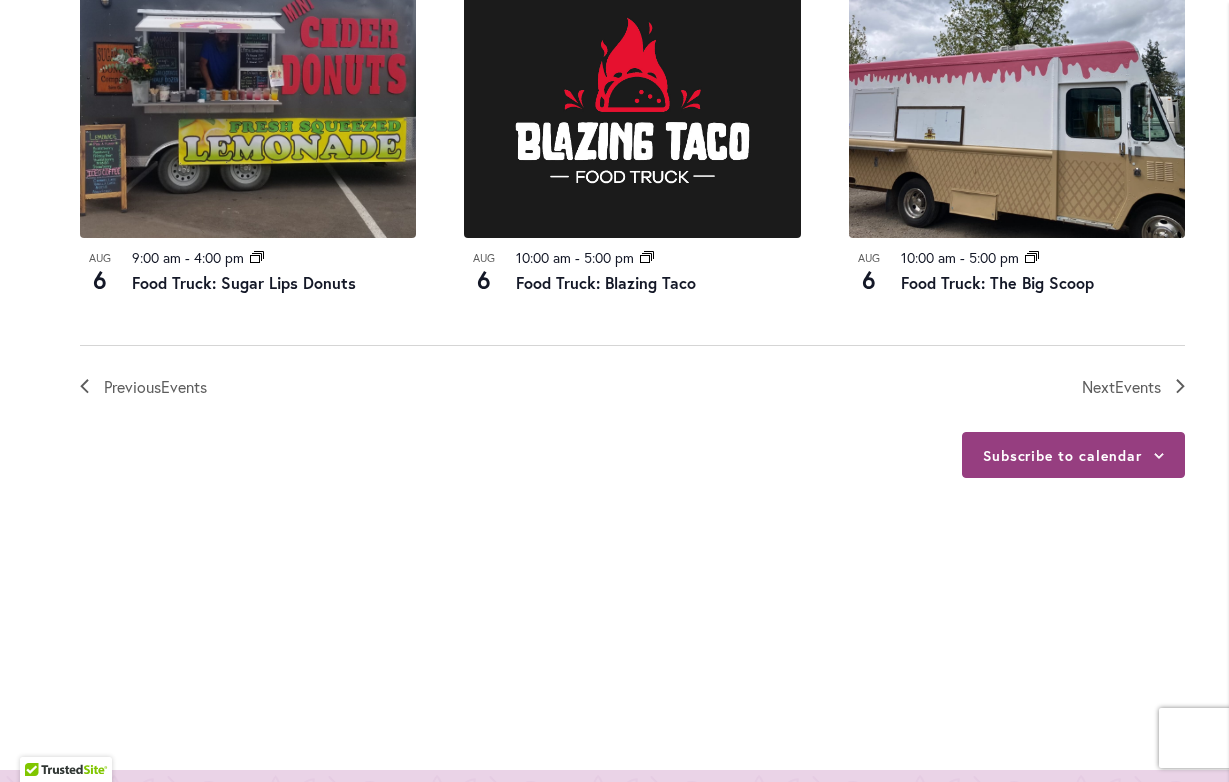 scroll, scrollTop: 2326, scrollLeft: 0, axis: vertical 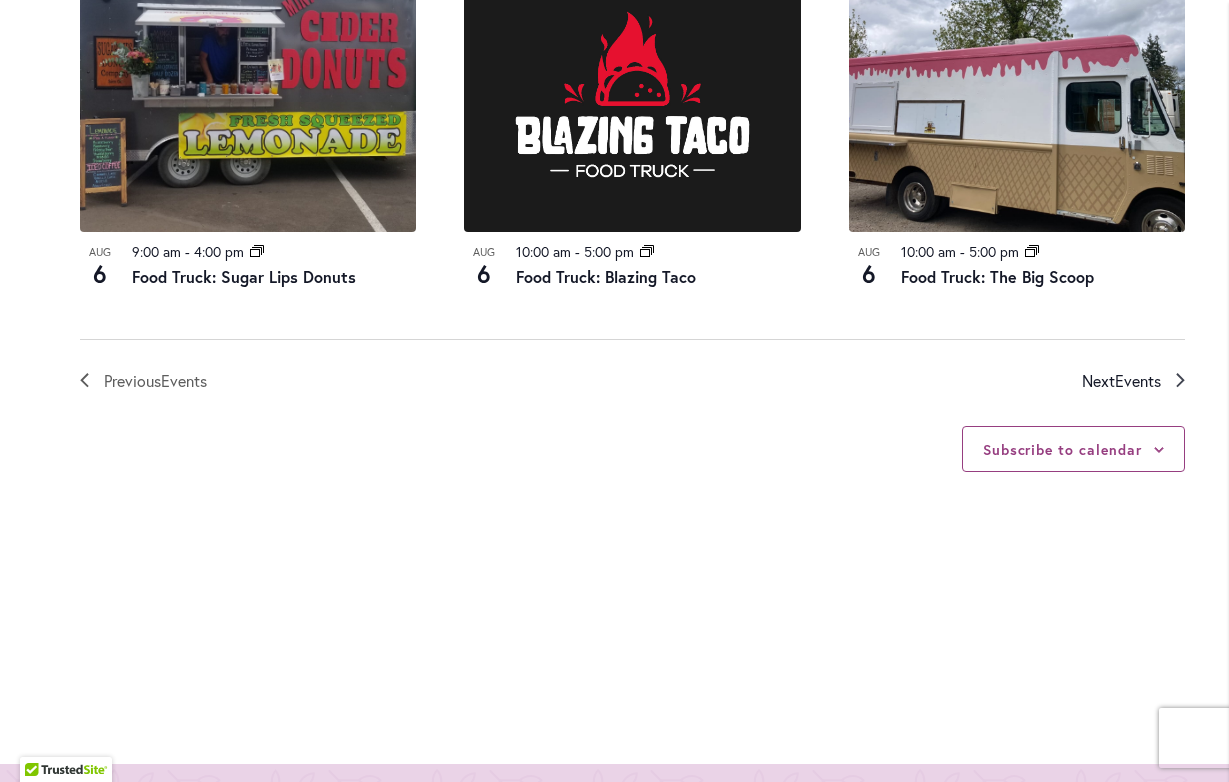 click on "Events" at bounding box center [1138, 380] 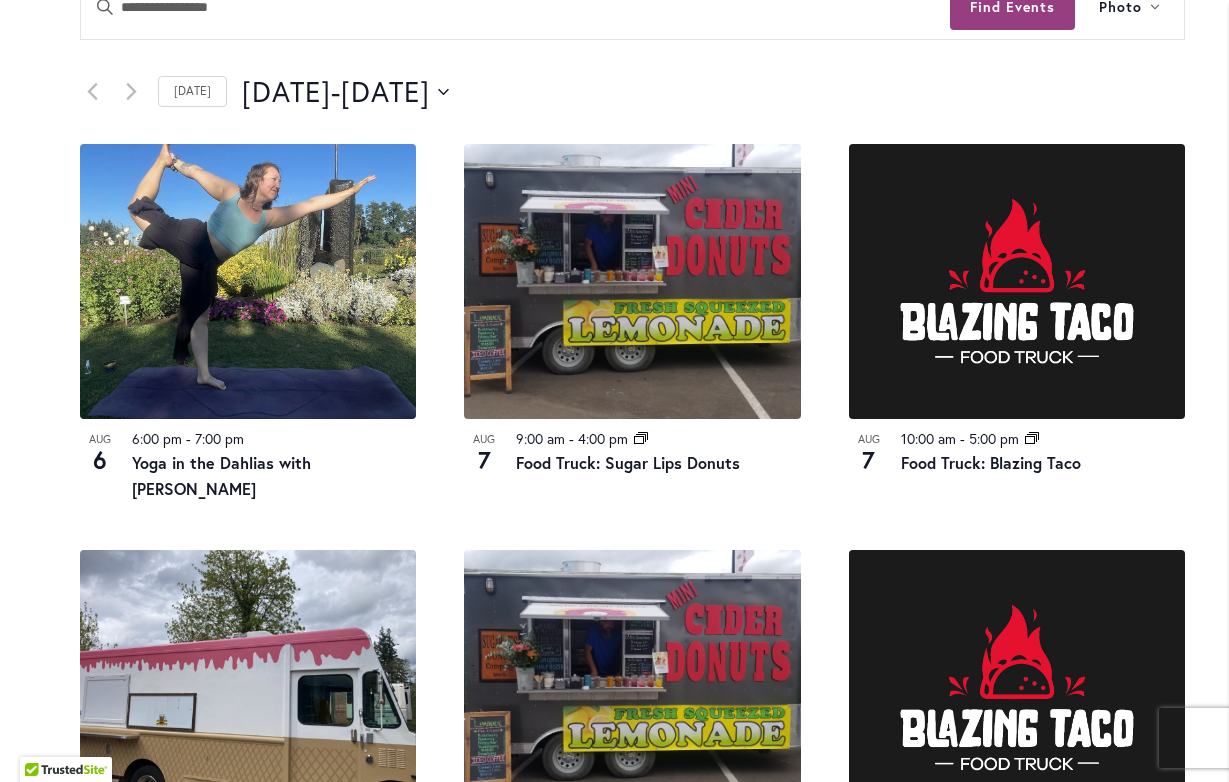 click on "12 events found.
Home       Events     Upcoming Events
Events Calendar
We are very proud of the farming tradition our family brings to the business we've owned and operated for three generations.
Festival Hours
Wednesday - Sunday 9:00 am - 5:30 pm Closed Monday & Tuesday
Events Search and Views Navigation
Search
Enter Keyword. Search for Events by Keyword.
Find Events
Event Views Navigation
Photo
List
Month
Photo
Week" at bounding box center [632, 685] 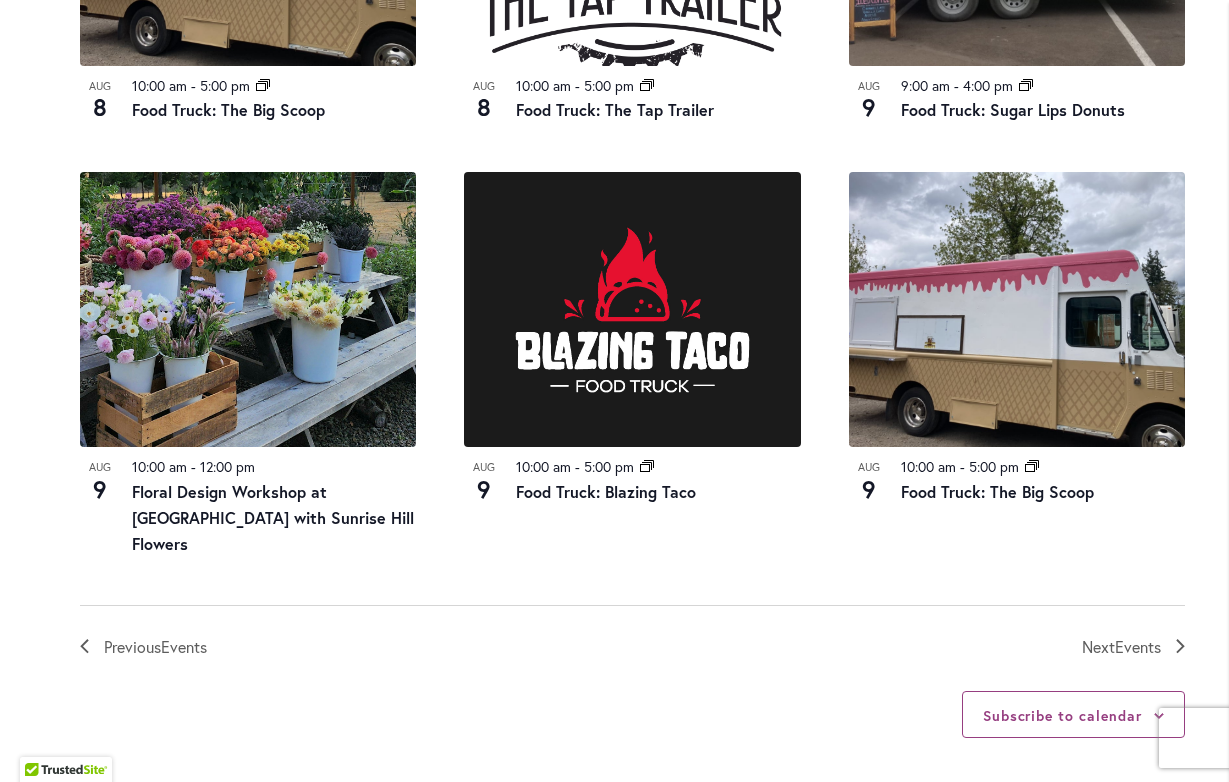 scroll, scrollTop: 2087, scrollLeft: 0, axis: vertical 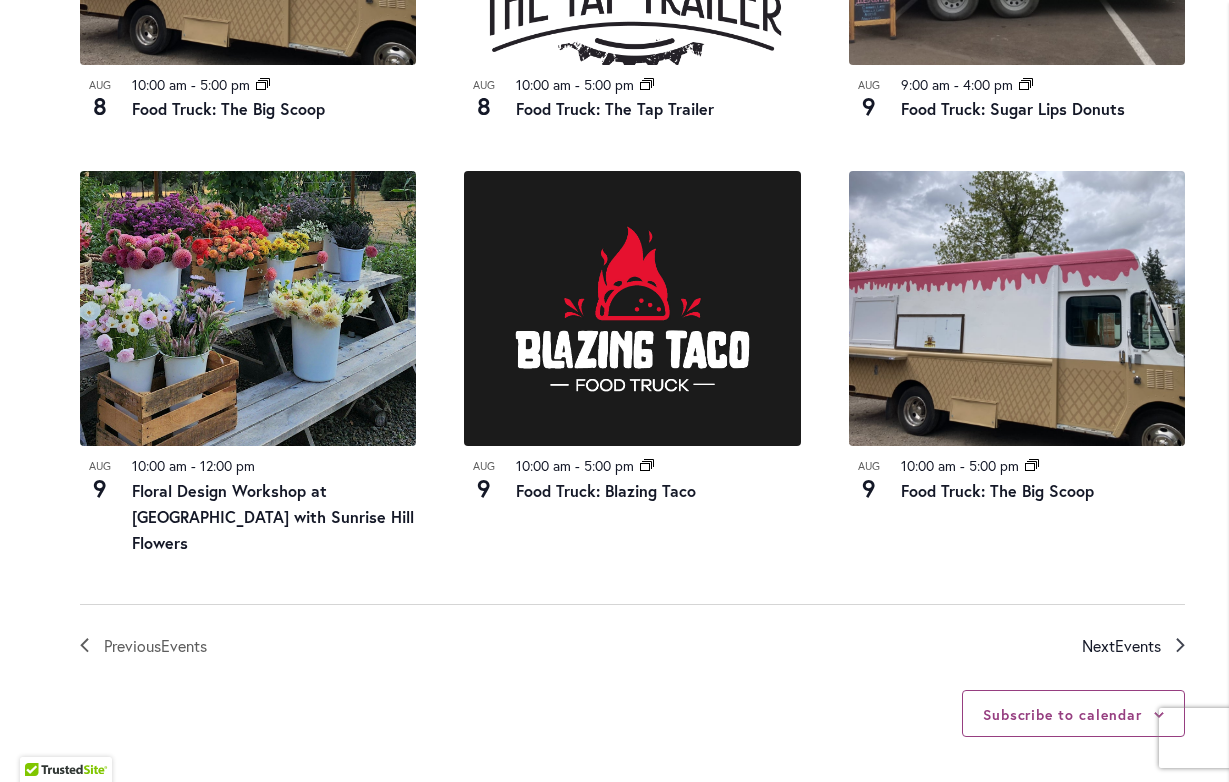 click on "Next  Events" at bounding box center [1121, 646] 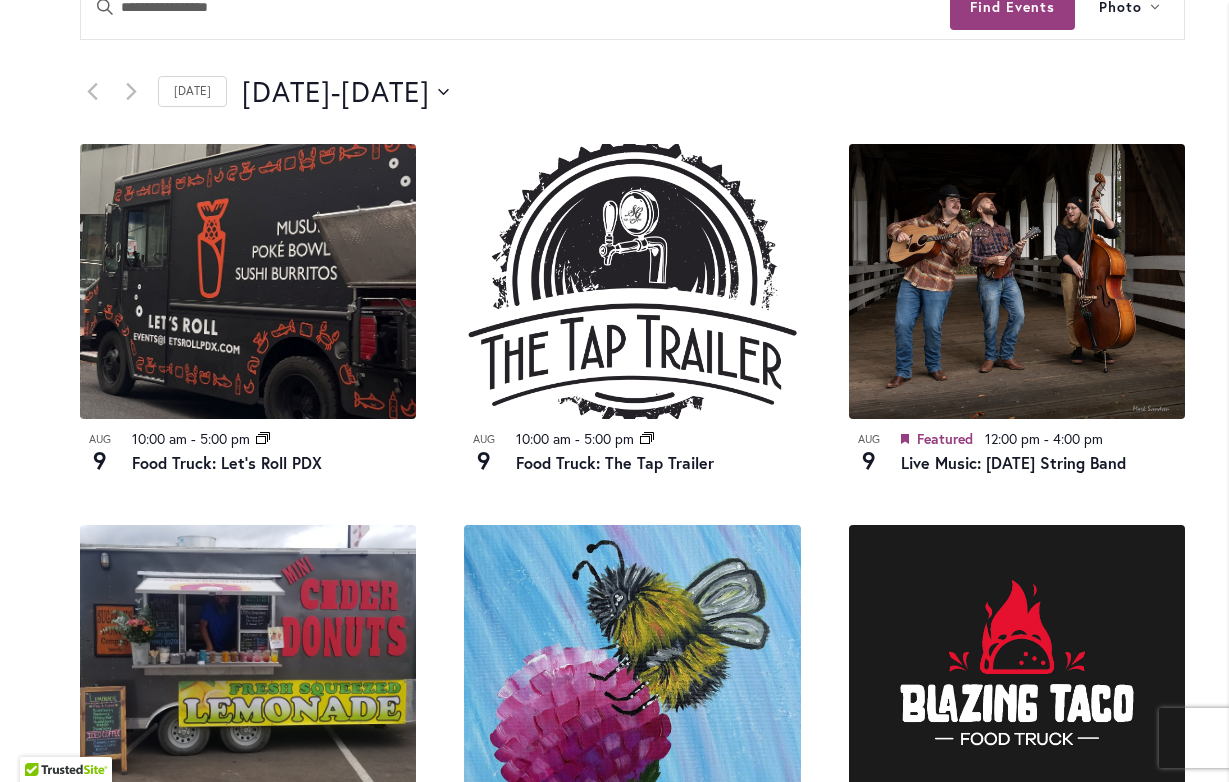 click on "12 events found.
Home       Events     Upcoming Events
Events Calendar
We are very proud of the farming tradition our family brings to the business we've owned and operated for three generations.
Festival Hours
Wednesday - Sunday 9:00 am - 5:30 pm Closed Monday & Tuesday
Events Search and Views Navigation
Search
Enter Keyword. Search for Events by Keyword.
Find Events
Event Views Navigation
Photo
List
Month
Photo
Week" at bounding box center [632, 685] 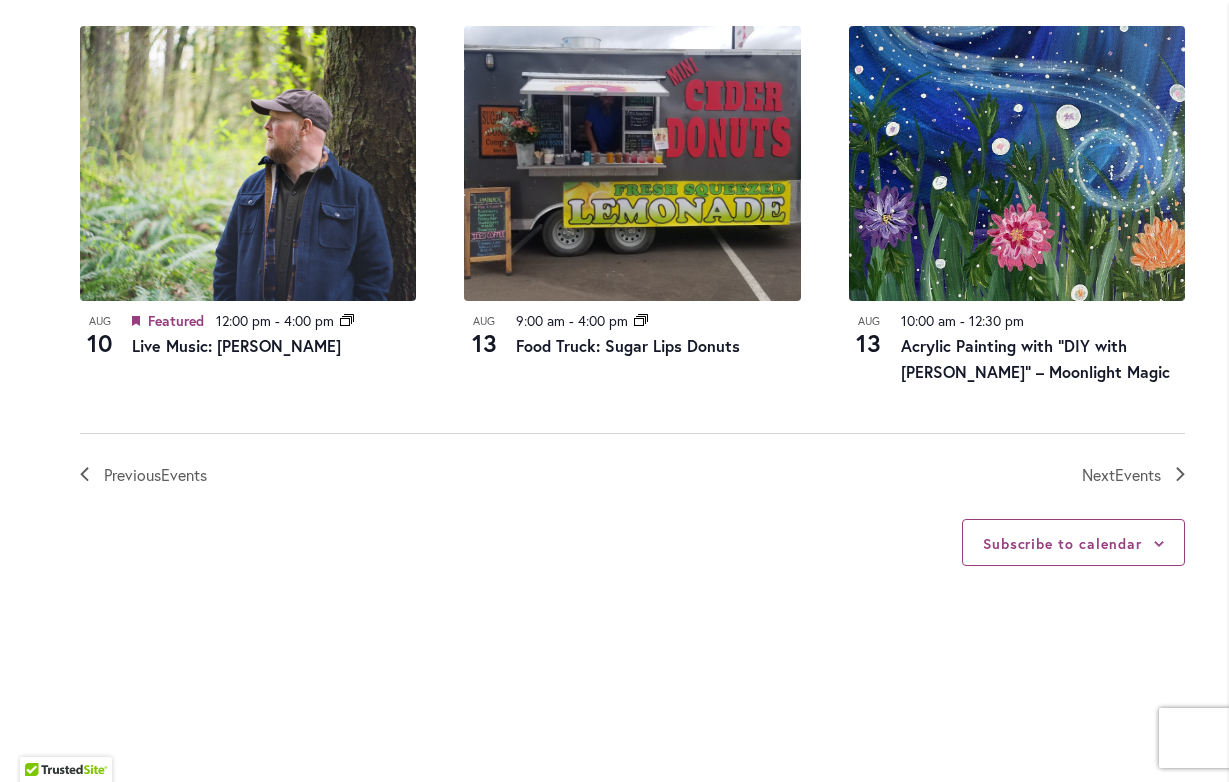 scroll, scrollTop: 2263, scrollLeft: 0, axis: vertical 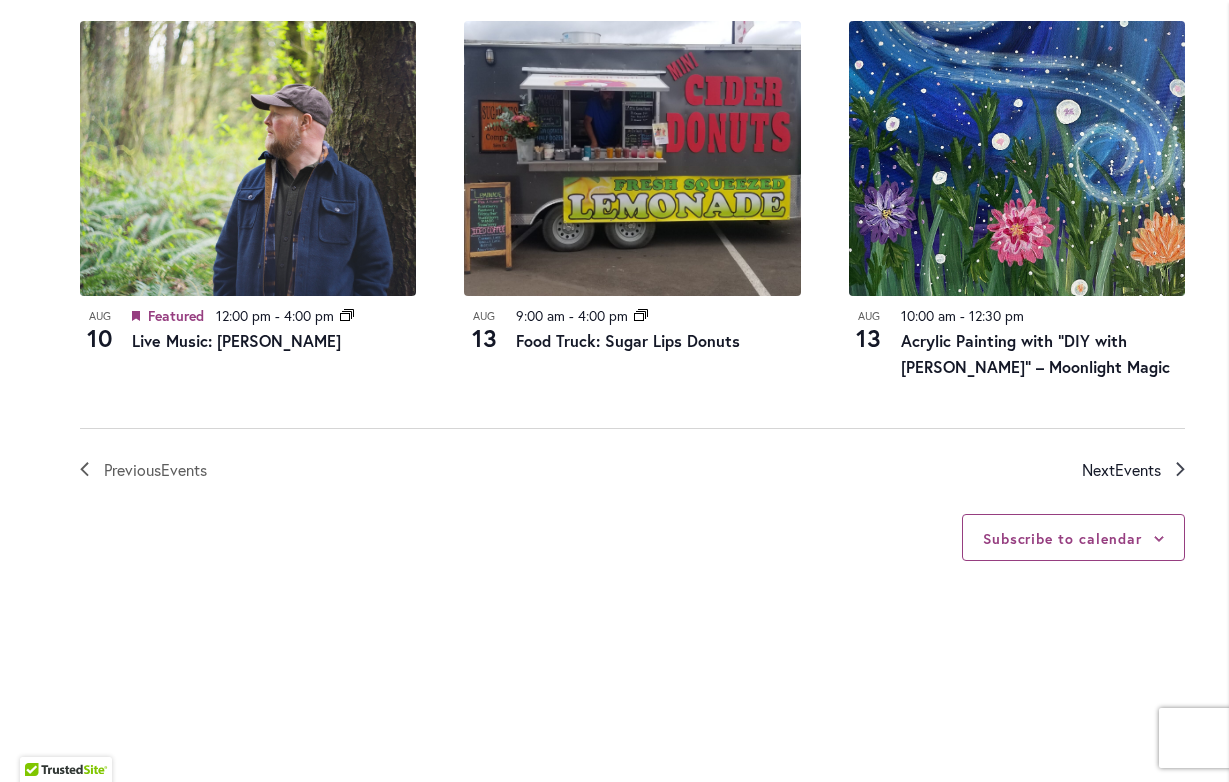 click on "Next  Events" at bounding box center [1121, 470] 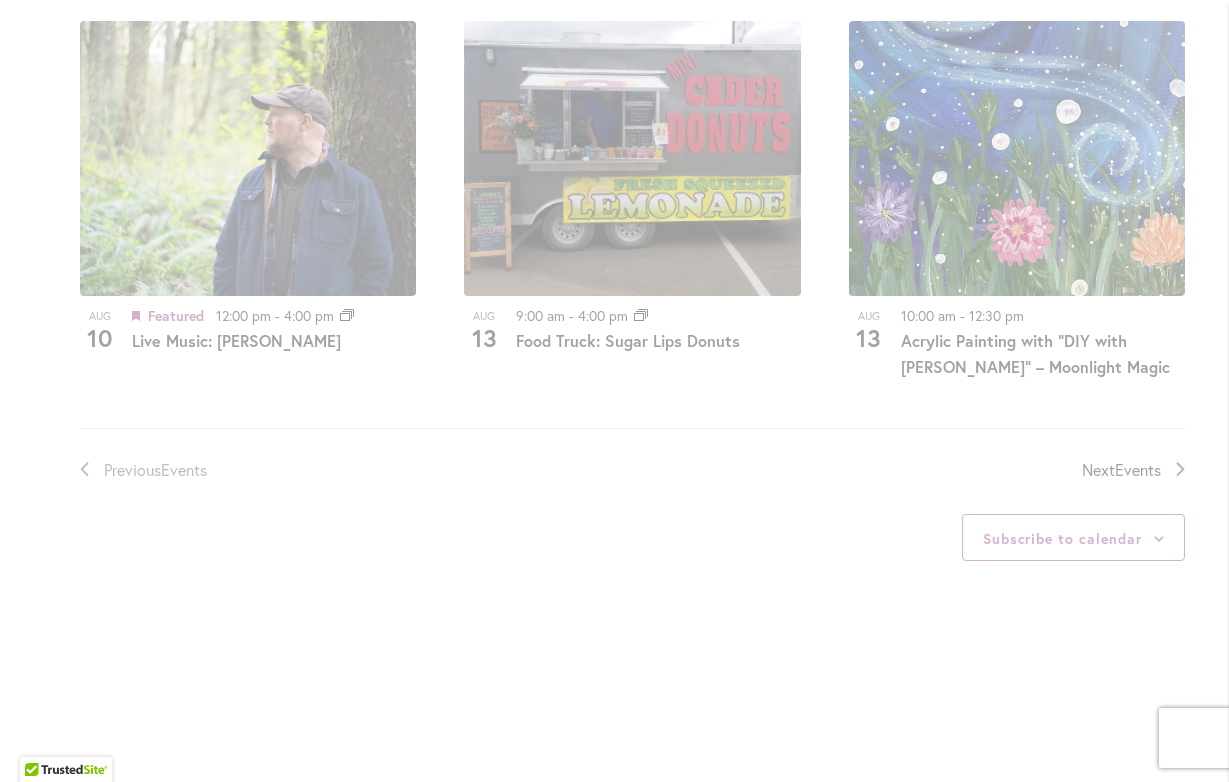 scroll, scrollTop: 945, scrollLeft: 0, axis: vertical 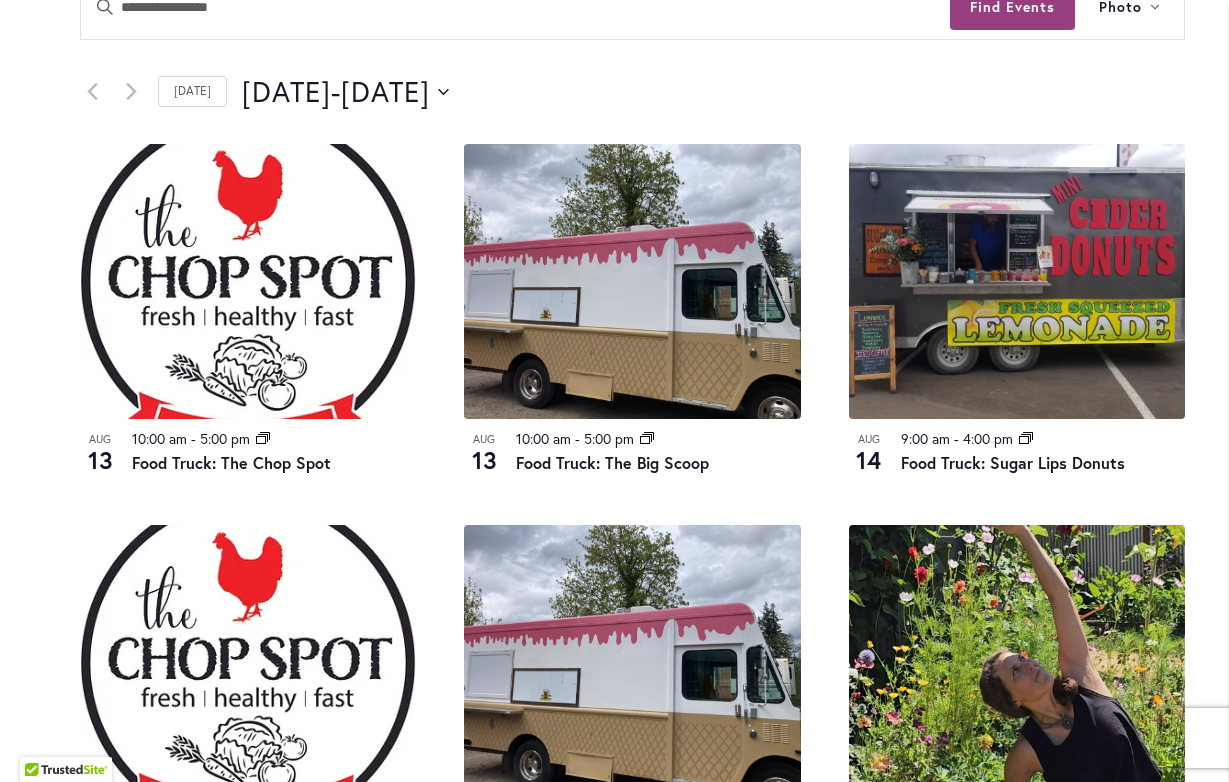 click on "Events Search and Views Navigation
Search
Enter Keyword. Search for Events by Keyword.
Find Events
Event Views Navigation
Photo
List
Month
Photo
Week
Today
8/13/2025
August 13
-
8/15/2025
August 15
Select date.
*********" at bounding box center (632, 59) 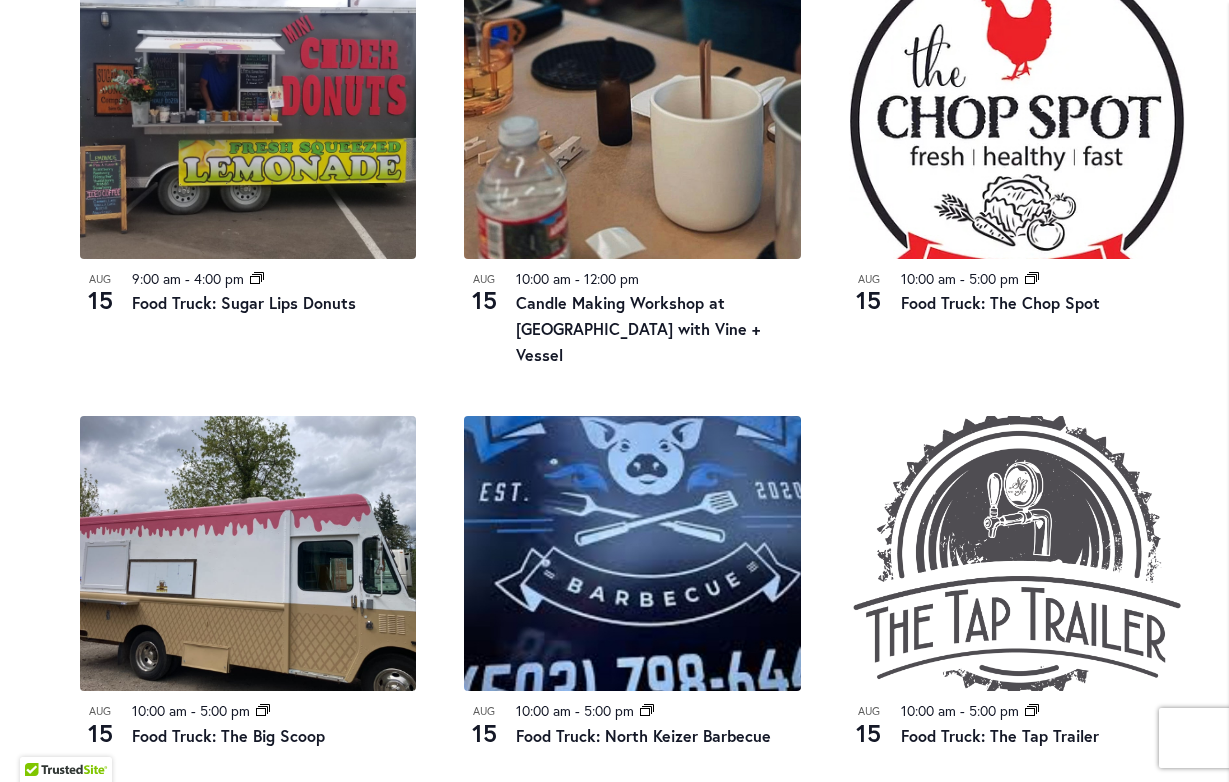 scroll, scrollTop: 1888, scrollLeft: 0, axis: vertical 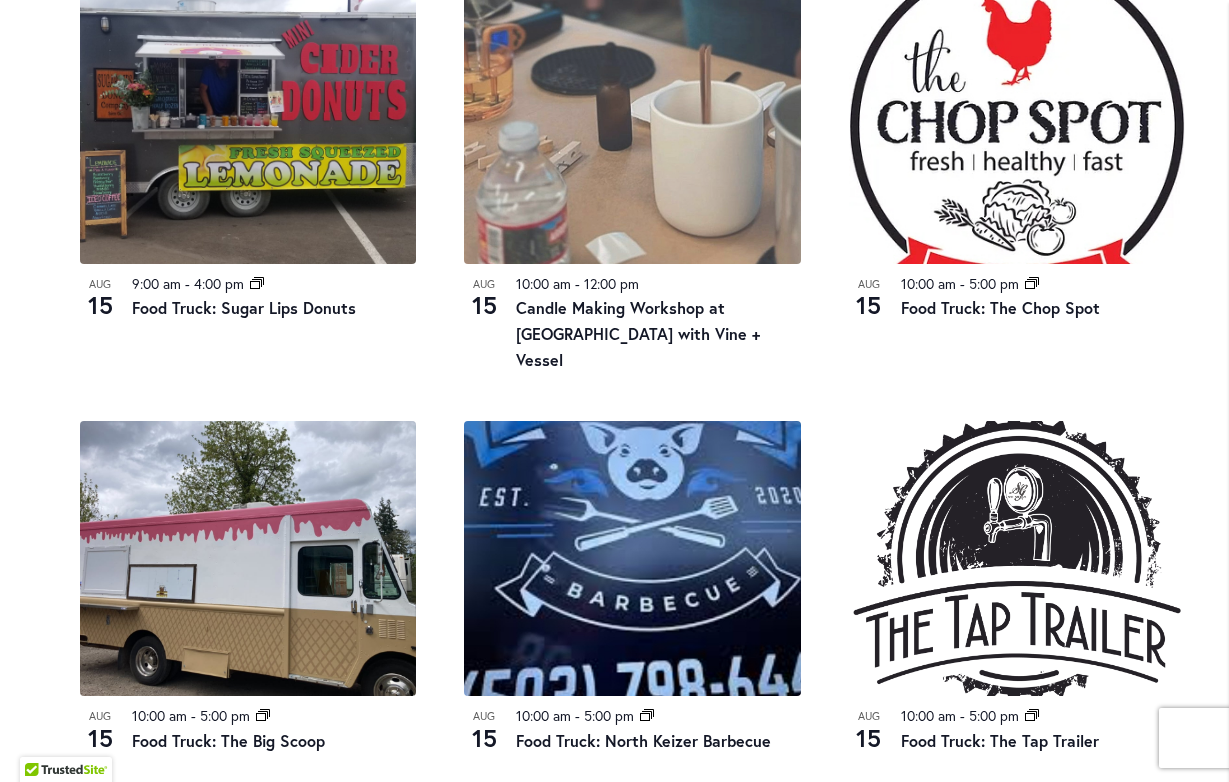 click at bounding box center [632, 126] 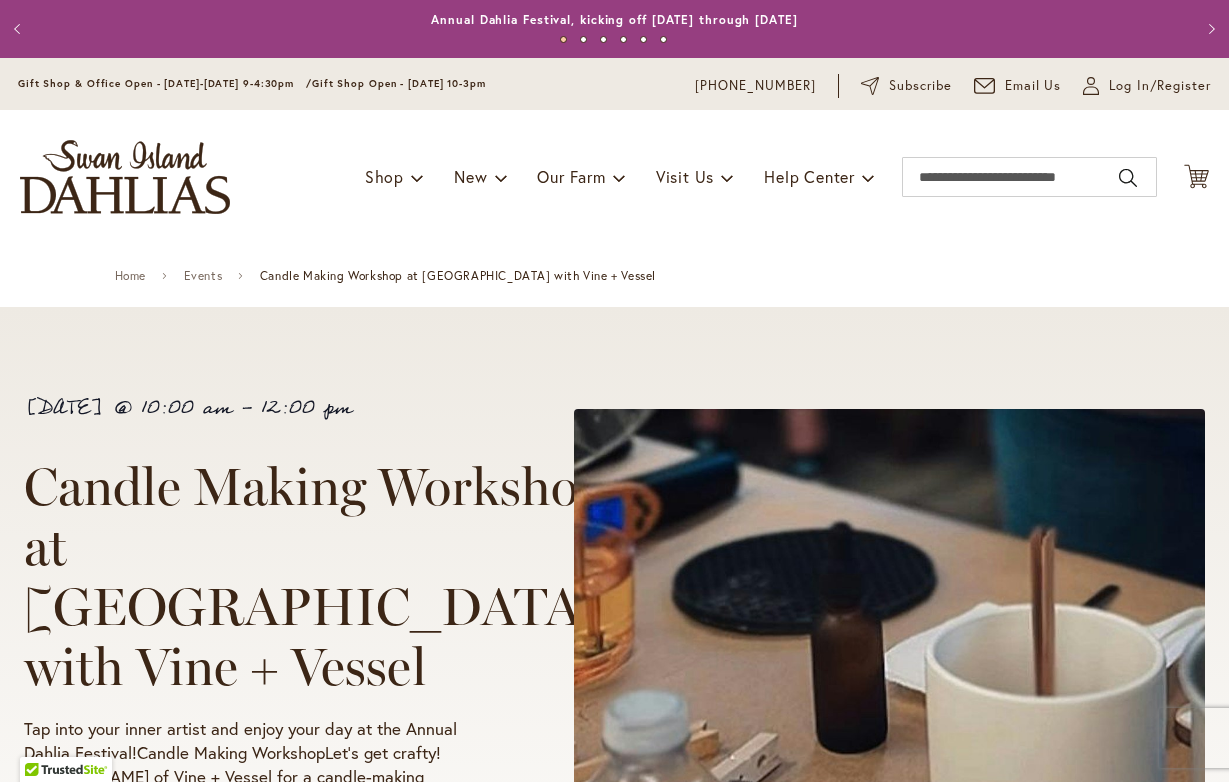 scroll, scrollTop: 0, scrollLeft: 0, axis: both 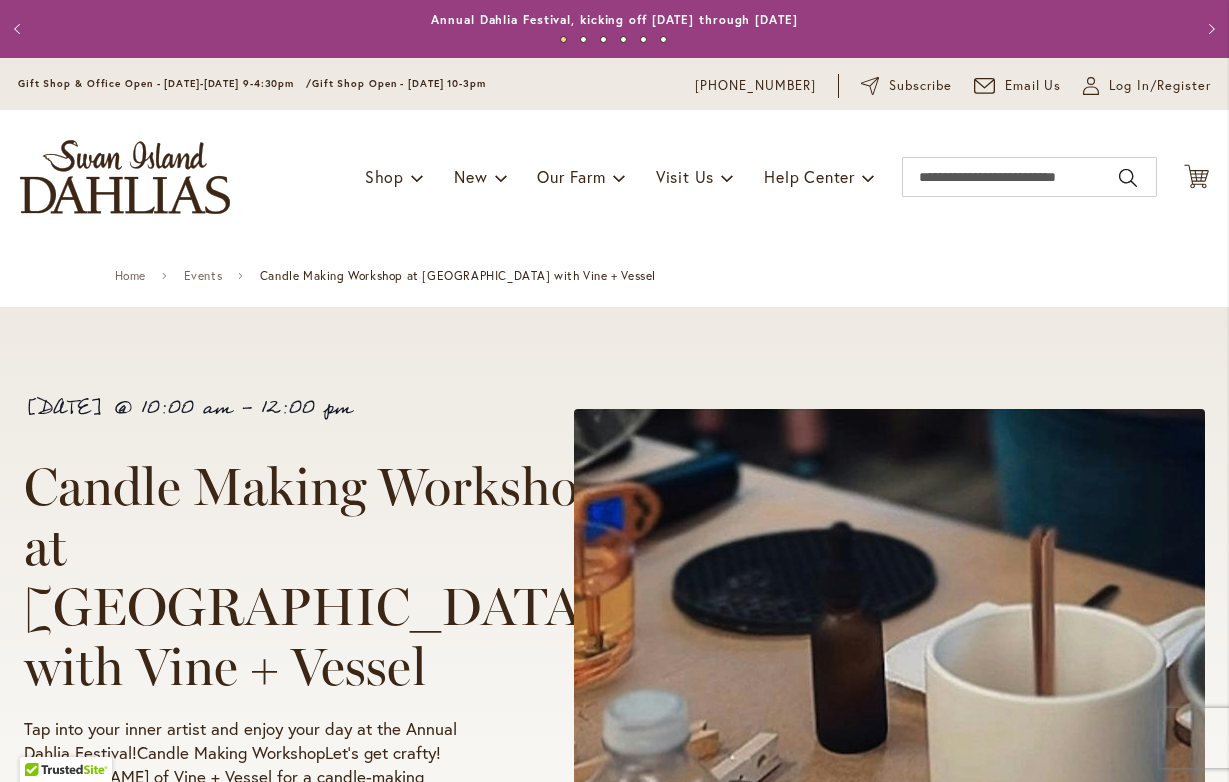 click on "[DATE]
10:00 am
-
12:00 pm
Candle Making Workshop at [GEOGRAPHIC_DATA] with Vine + Vessel
Tap into your inner artist and enjoy your day at the Annual Dahlia Festival!Candle Making WorkshopLet’s get crafty! [PERSON_NAME] of Vine + Vessel for a candle-making workshop! Grab a buddy (ages [DEMOGRAPHIC_DATA]+) and join [PERSON_NAME] while she guides you through making your very own candle! When you arrive, she will have all of the tools and supplies necessary and ready for you. You’ll select your desired scent from limited editions available during the class...
Register Now" at bounding box center [614, 709] 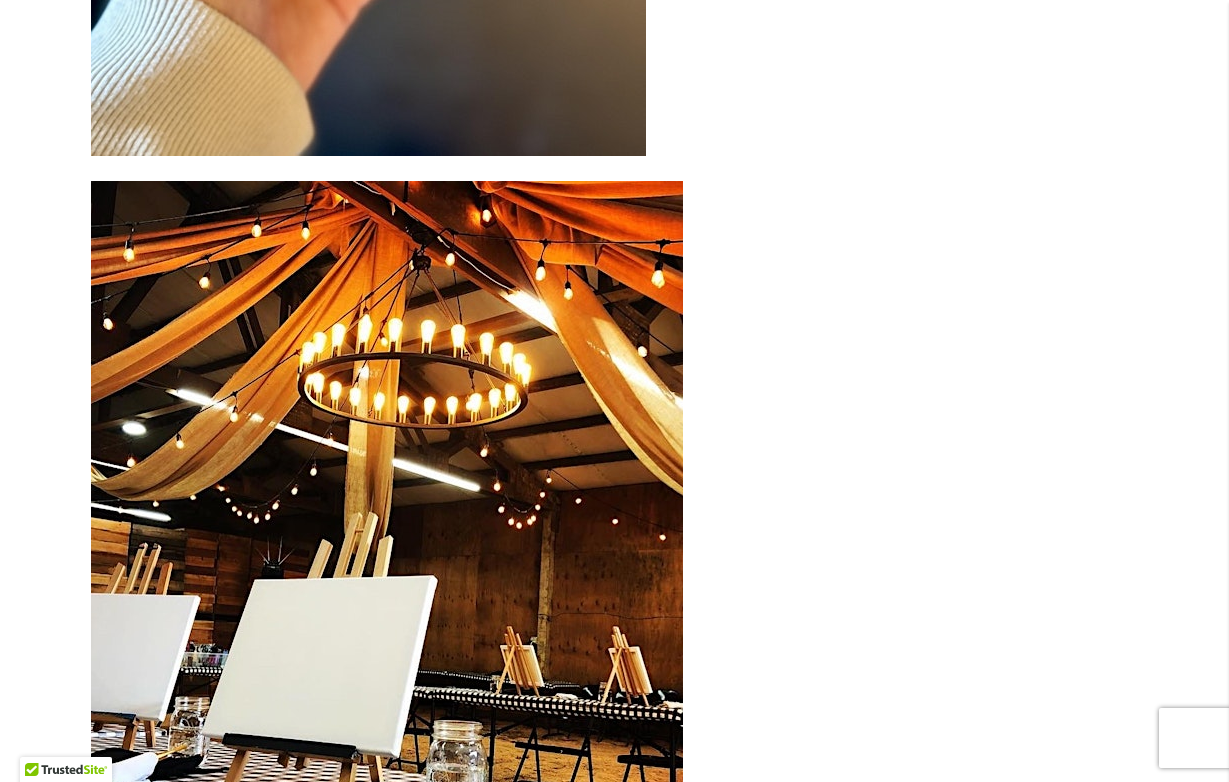 scroll, scrollTop: 7483, scrollLeft: 0, axis: vertical 